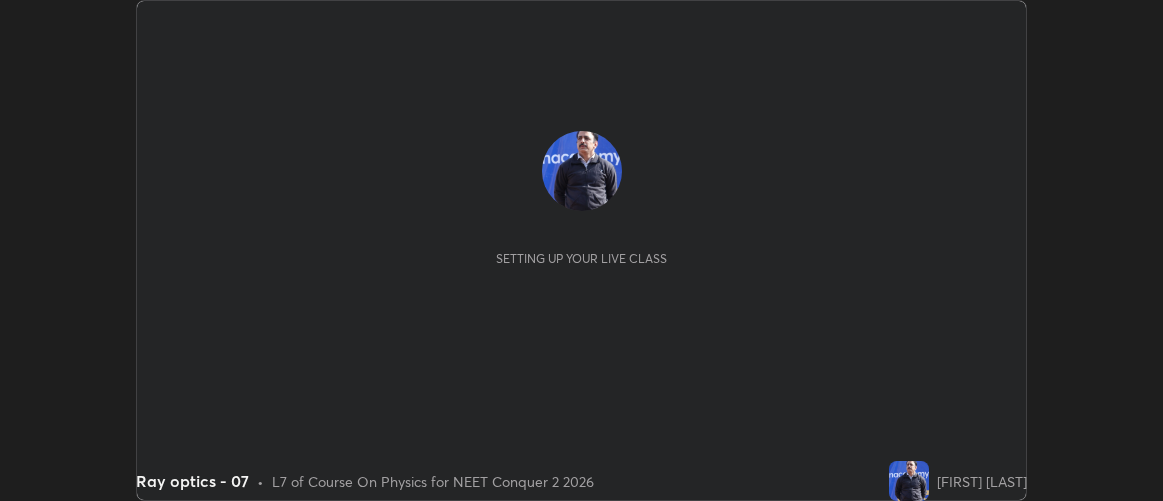 scroll, scrollTop: 0, scrollLeft: 0, axis: both 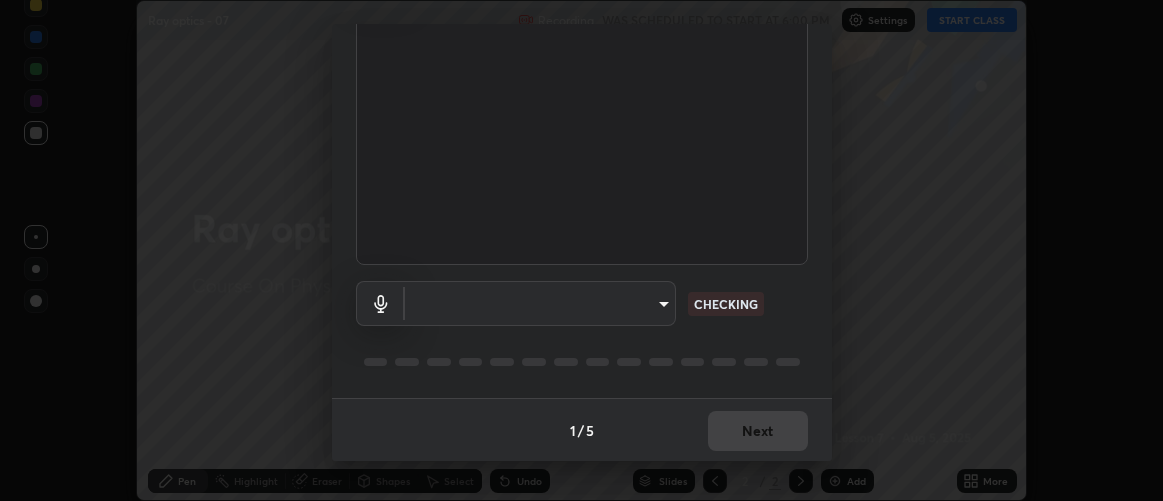 type on "d9b519daceb8a772394af6ea8e45353be5bbf62d8cb1cf3345c472de64055974" 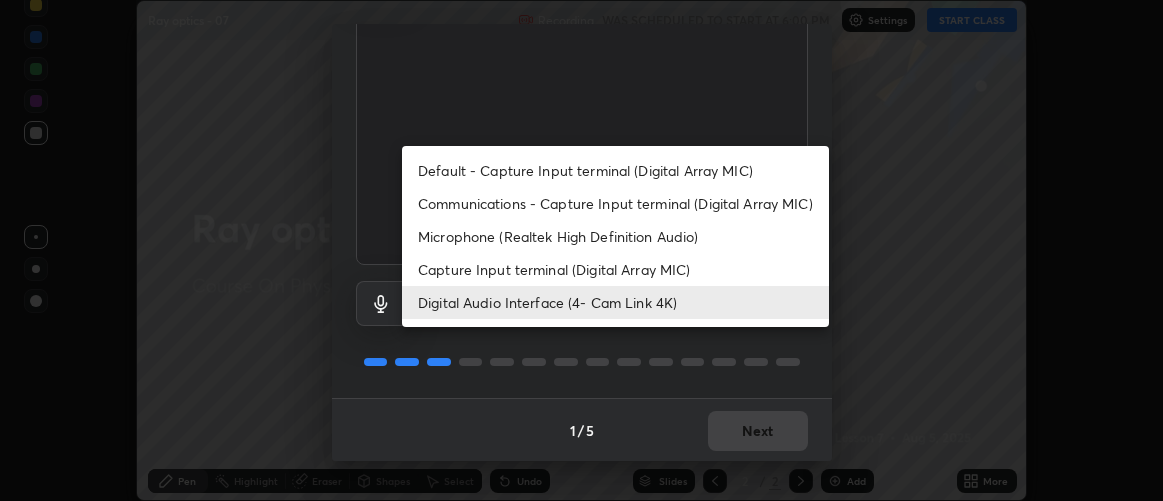 click on "Capture Input terminal (Digital Array MIC)" at bounding box center (615, 269) 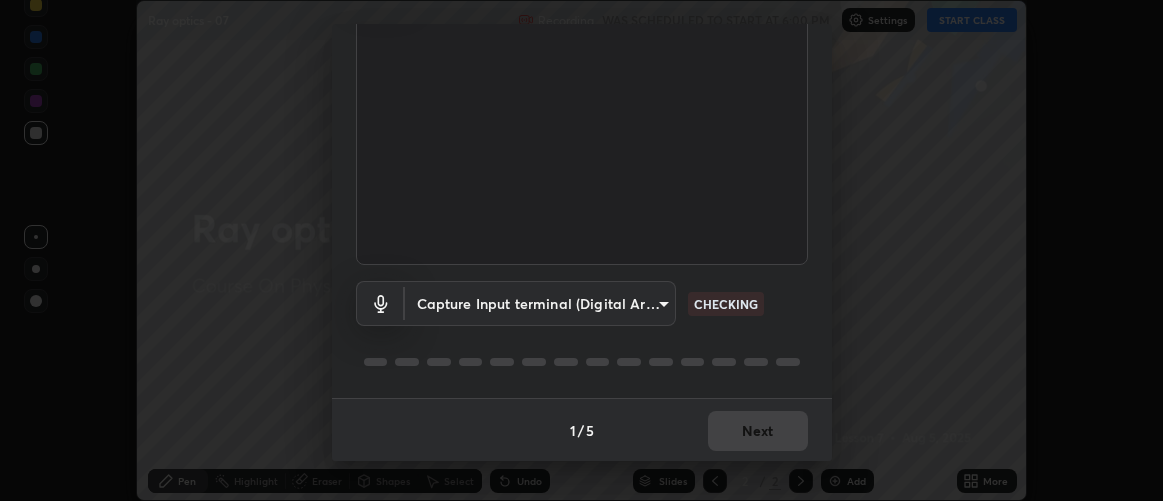 click on "Erase all Ray optics - 07 Recording WAS SCHEDULED TO START AT  6:00 PM Settings START CLASS Setting up your live class Ray optics - 07 • L7 of Course On Physics for NEET NEET Conquer 2 2026 [FIRST] [LAST] Pen Highlight Eraser Shapes Select Undo Slides 2 / 2 Add More No doubts shared Encourage your learners to ask a doubt for better clarity Report an issue Reason for reporting Buffering Chat not working Audio - Video sync issue Educator video quality low ​ Attach an image Report Media settings Cam Link 4K (0fd9:0066) [HASH] CHECKING Capture Input terminal (Digital Array MIC) [HASH] CHECKING 1 / 5 Next" at bounding box center (581, 250) 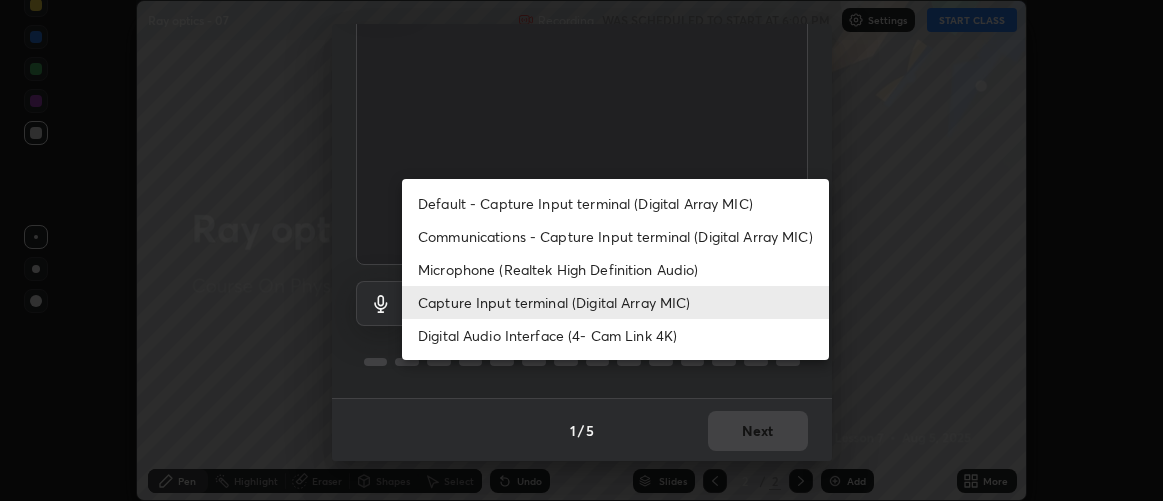 click on "Digital Audio Interface (4- Cam Link 4K)" at bounding box center (615, 335) 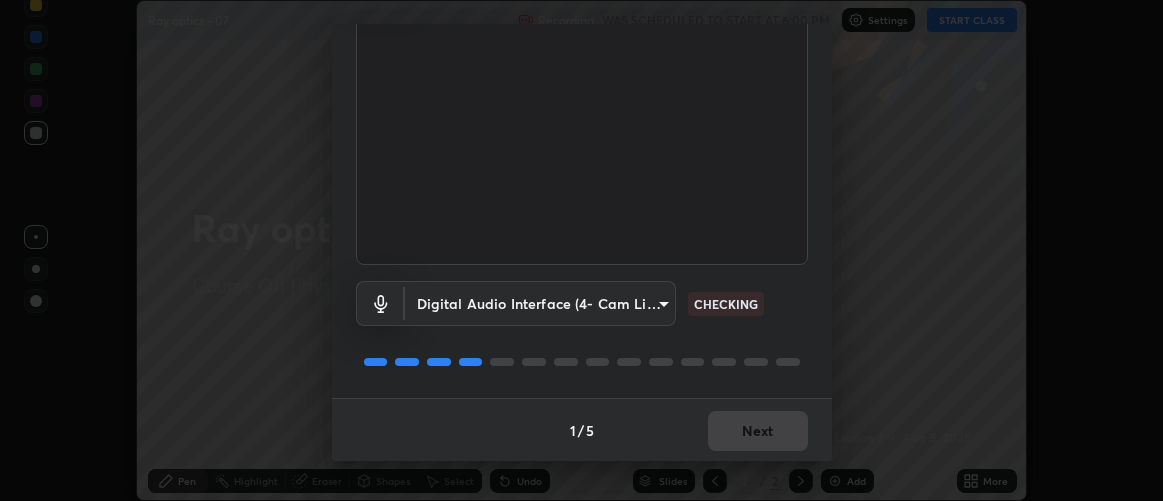 click on "1 / 5 Next" at bounding box center (582, 430) 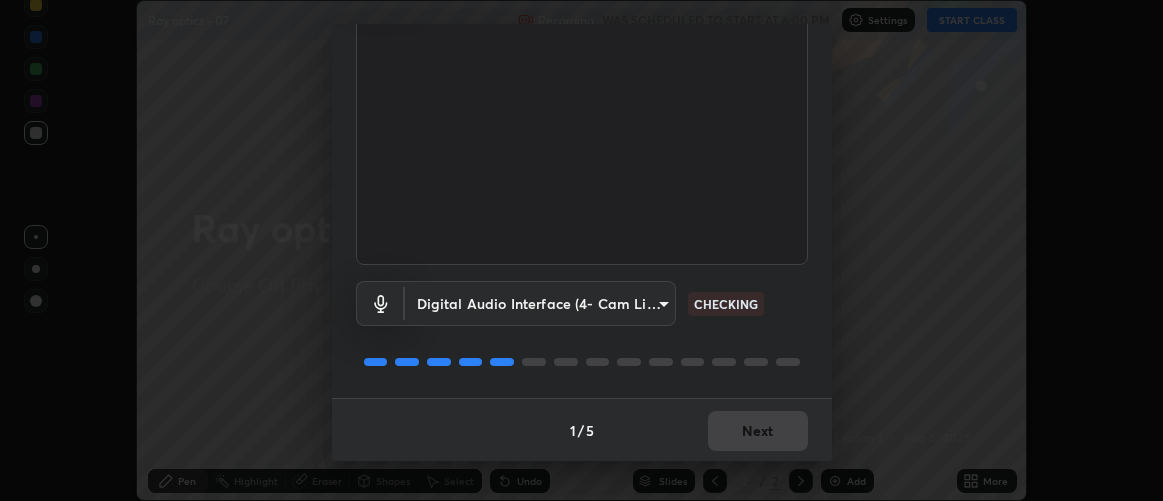 click on "1 / 5 Next" at bounding box center [582, 430] 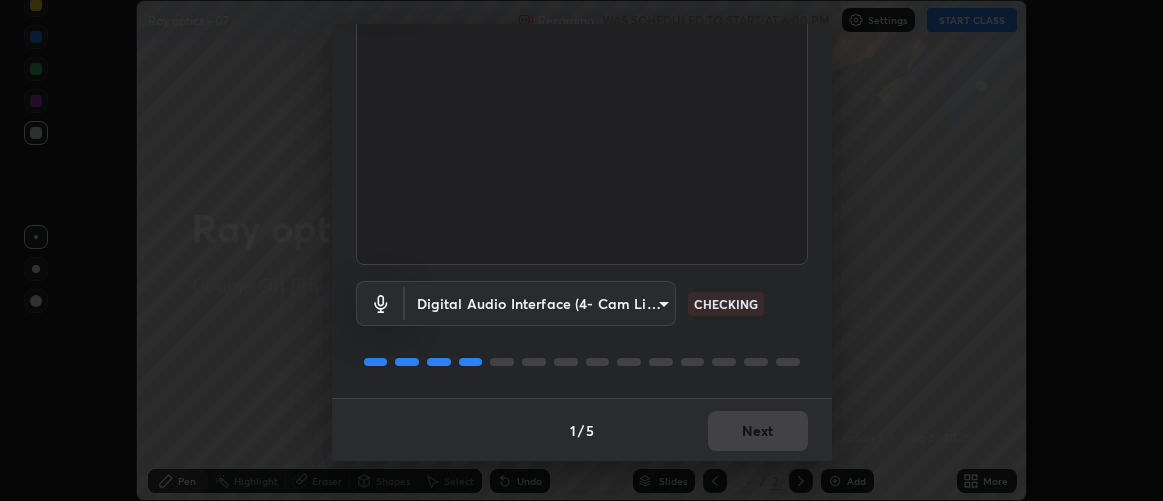 click on "1 / 5 Next" at bounding box center [582, 430] 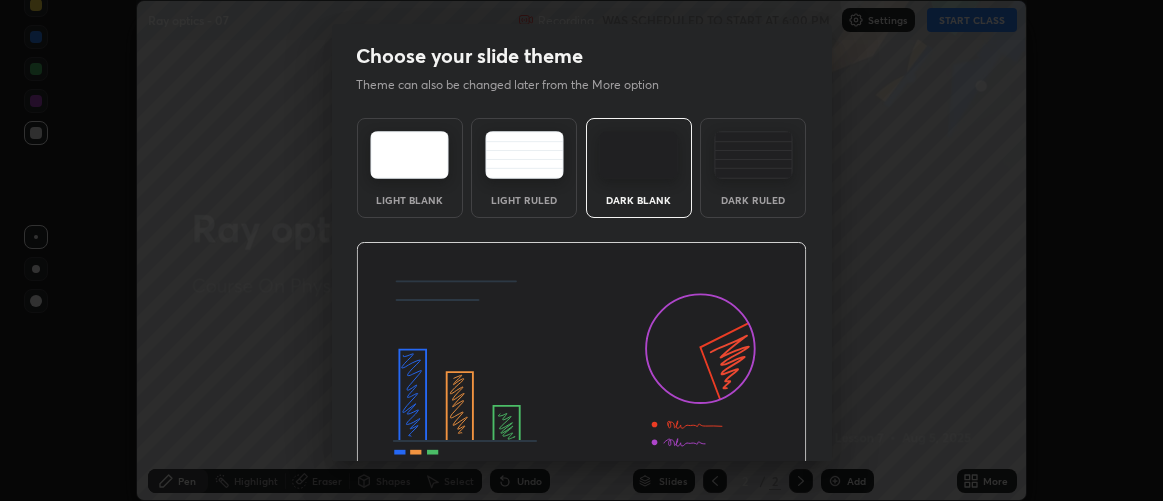 click at bounding box center [581, 369] 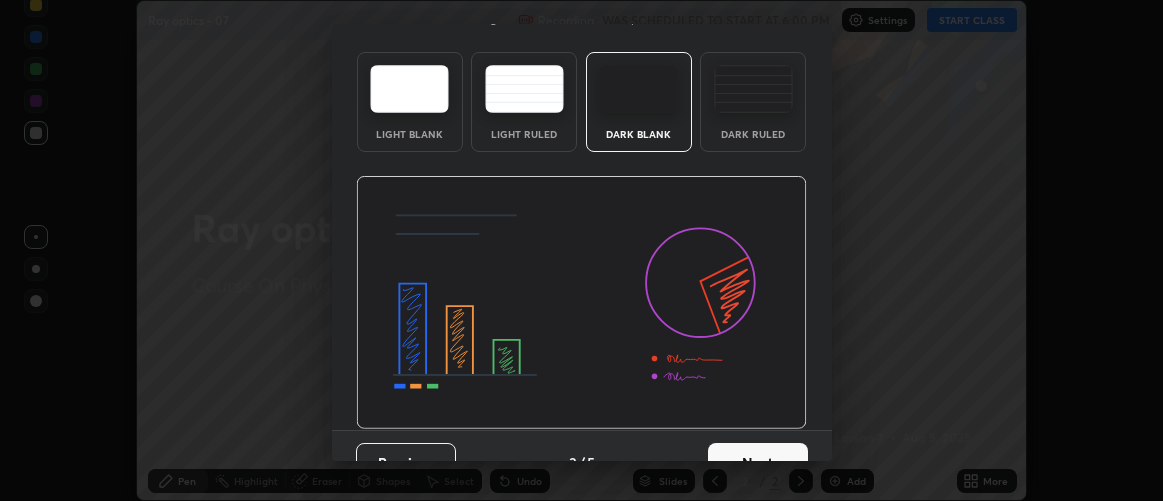 scroll, scrollTop: 98, scrollLeft: 0, axis: vertical 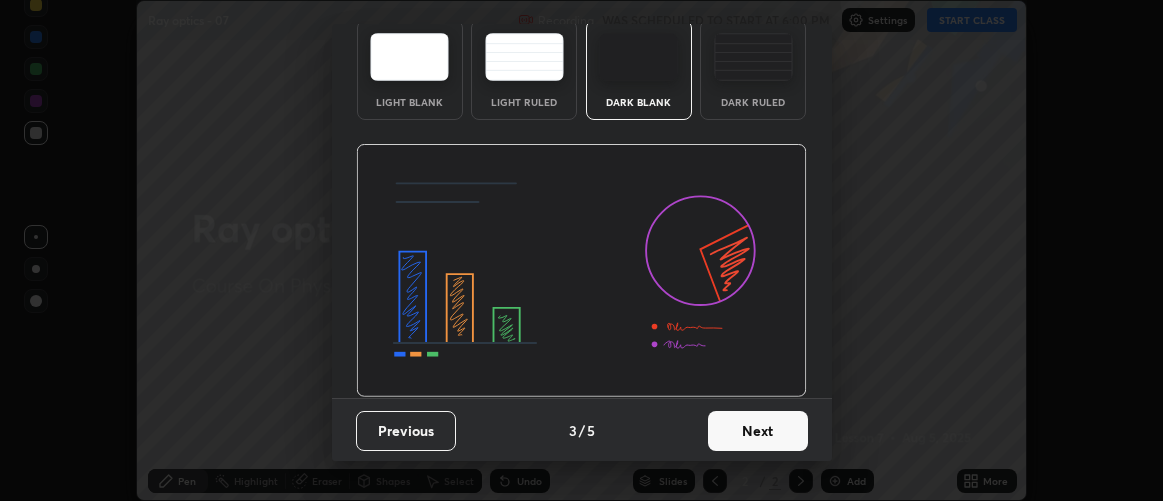 click on "Next" at bounding box center (758, 431) 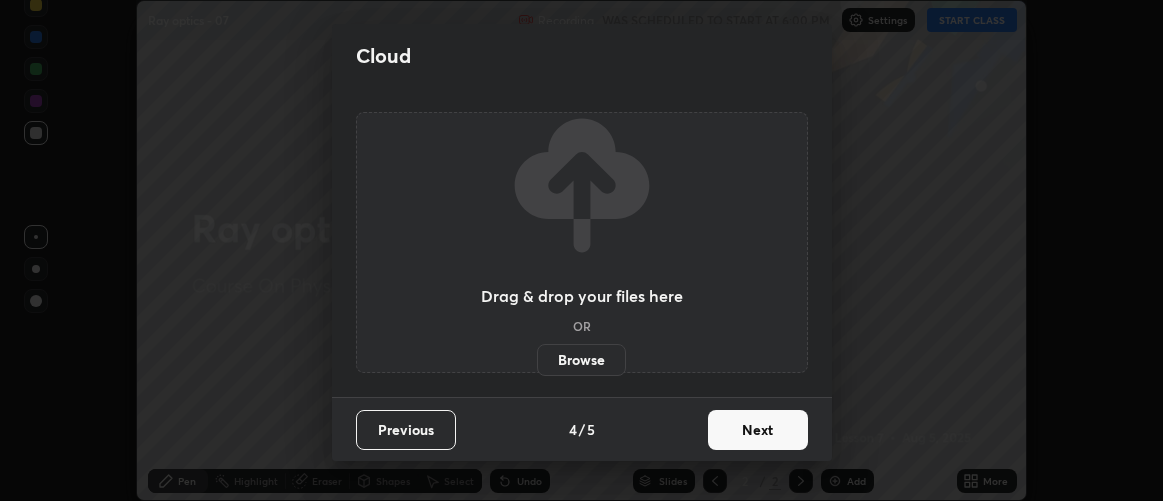 scroll, scrollTop: 0, scrollLeft: 0, axis: both 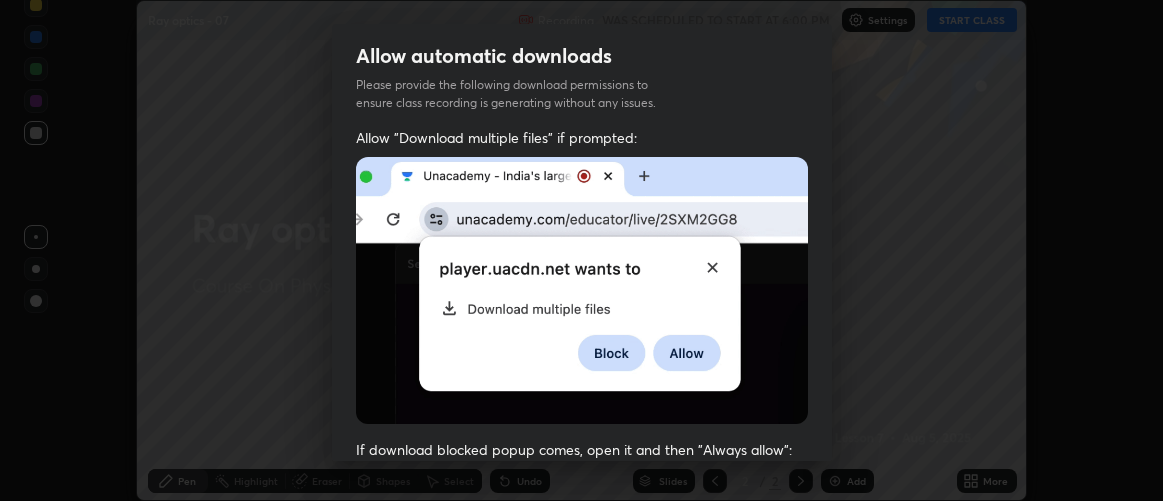 click on "Allow "Download multiple files" if prompted: If download blocked popup comes, open it and then "Always allow": I agree that if I don't provide required permissions, class recording will not be generated" at bounding box center (582, 549) 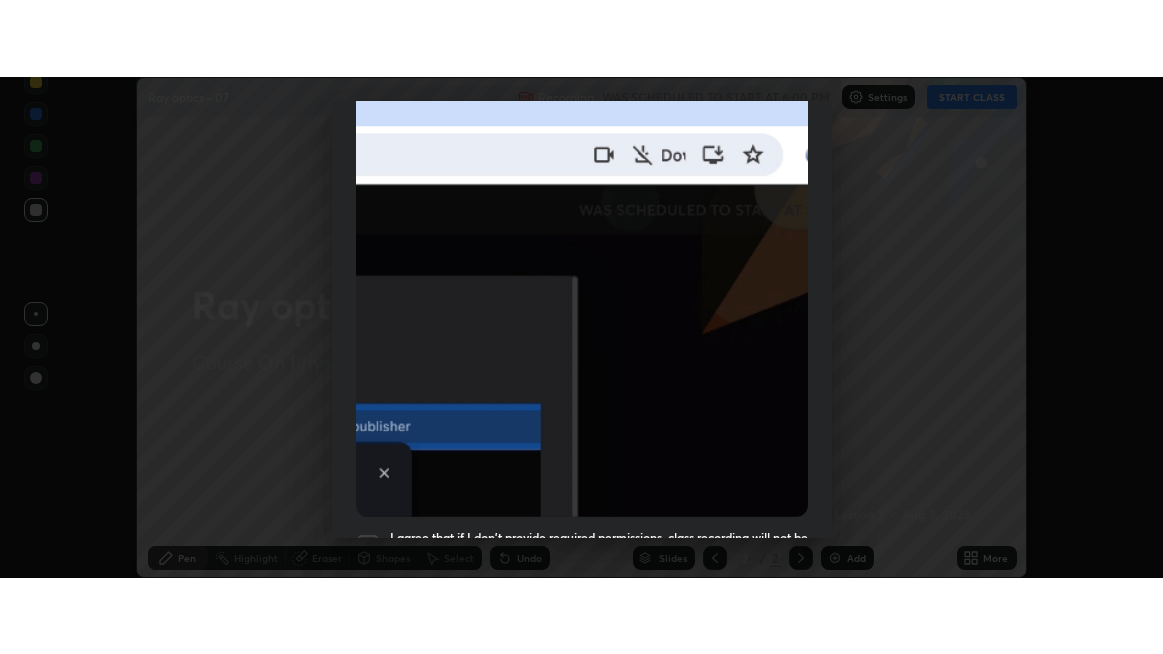 scroll, scrollTop: 563, scrollLeft: 0, axis: vertical 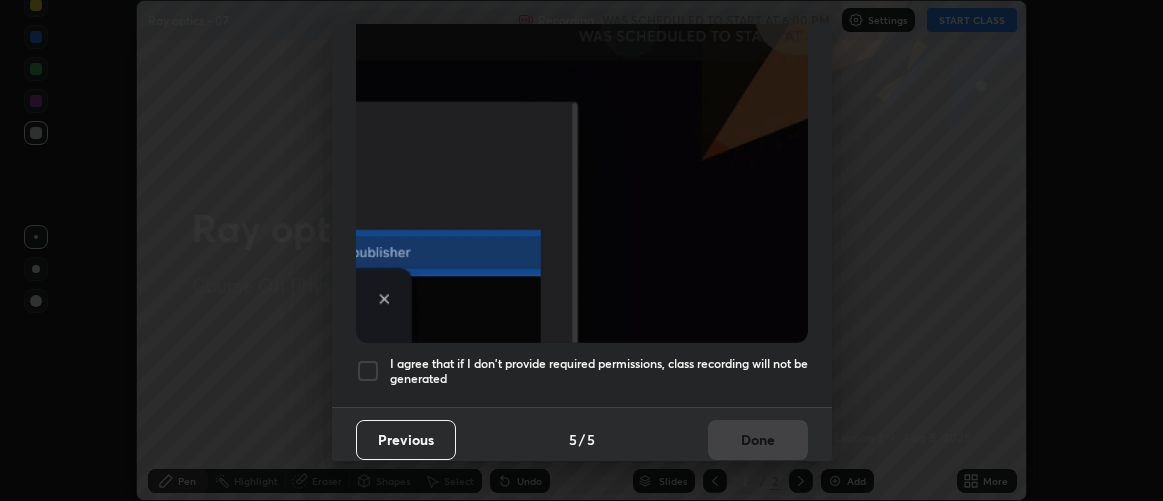 click on "I agree that if I don't provide required permissions, class recording will not be generated" at bounding box center [599, 371] 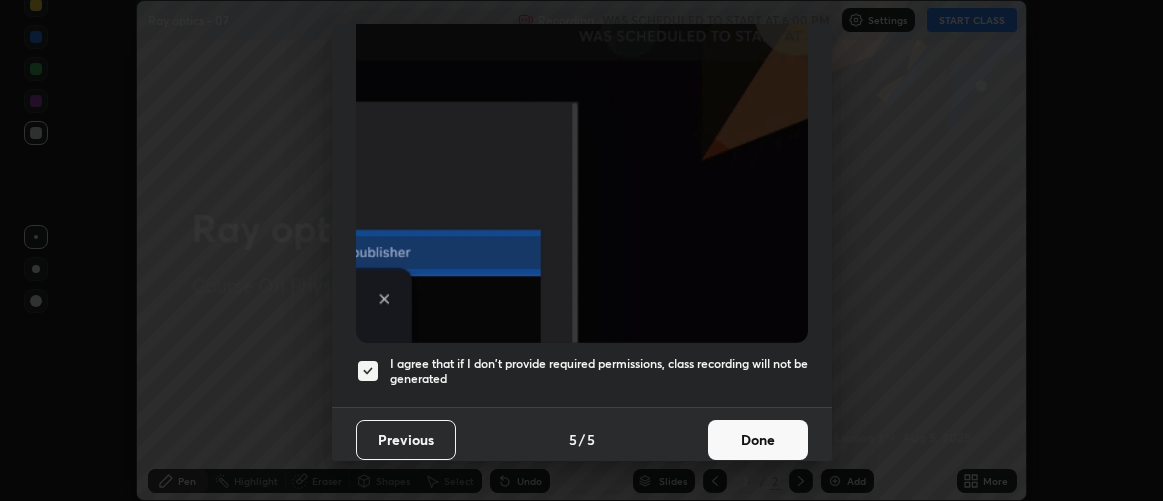 click on "Done" at bounding box center (758, 440) 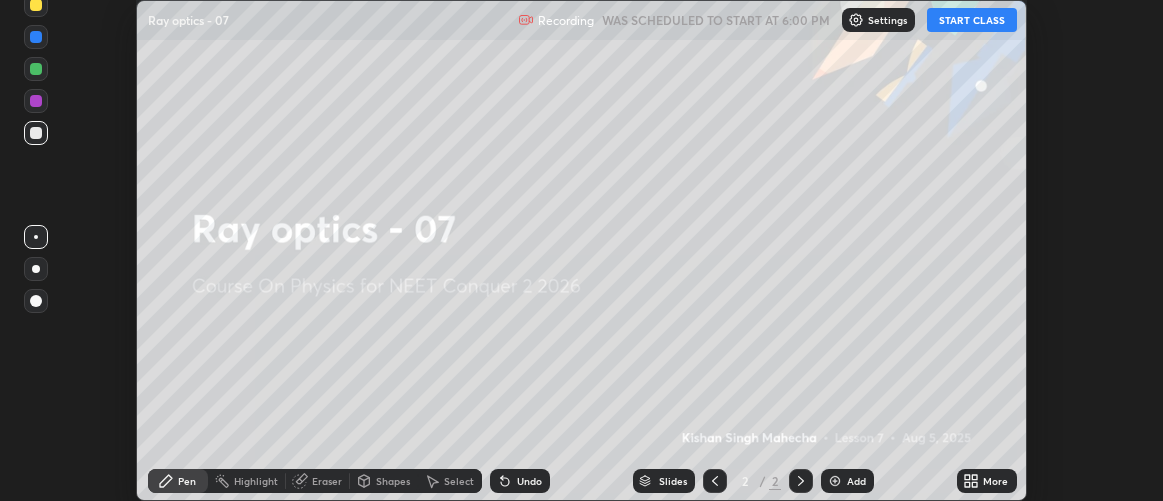 click 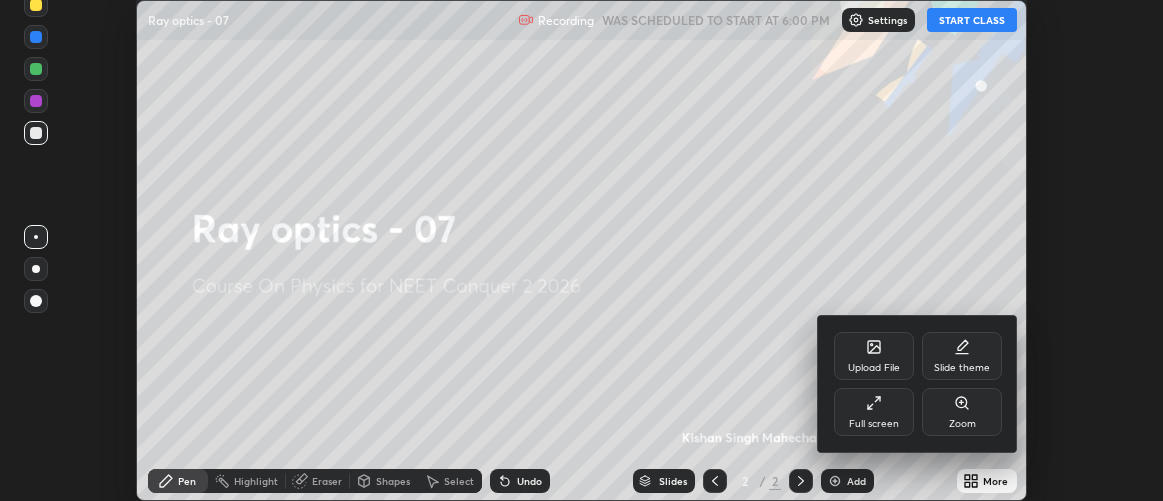 click on "Full screen" at bounding box center [874, 412] 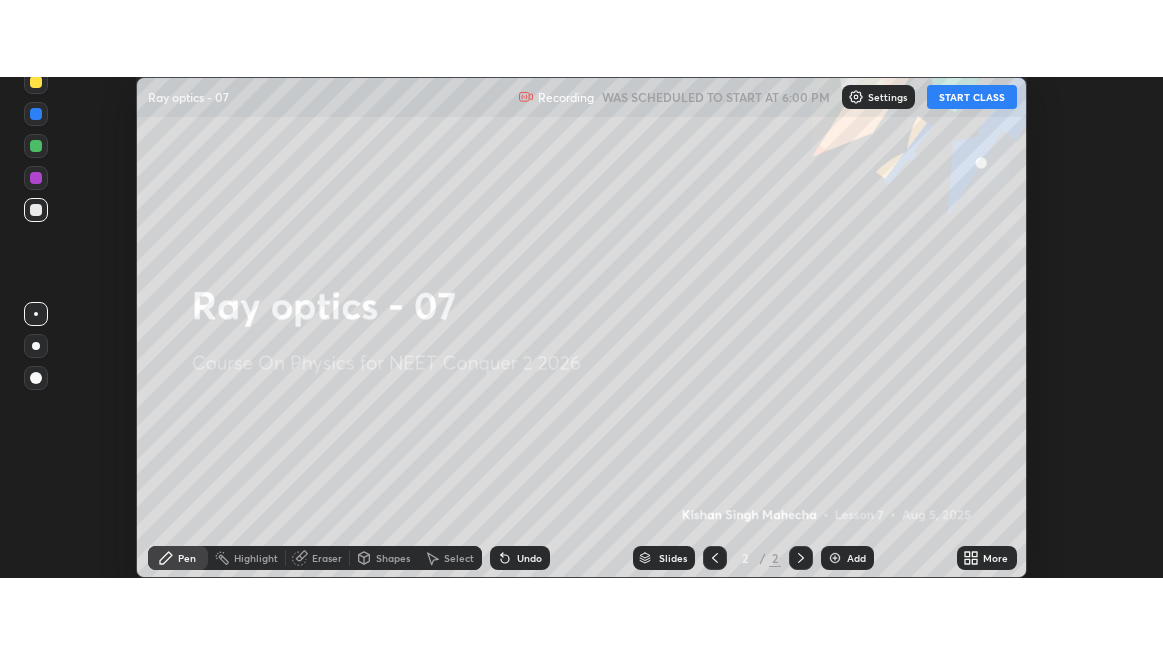 scroll, scrollTop: 99345, scrollLeft: 98836, axis: both 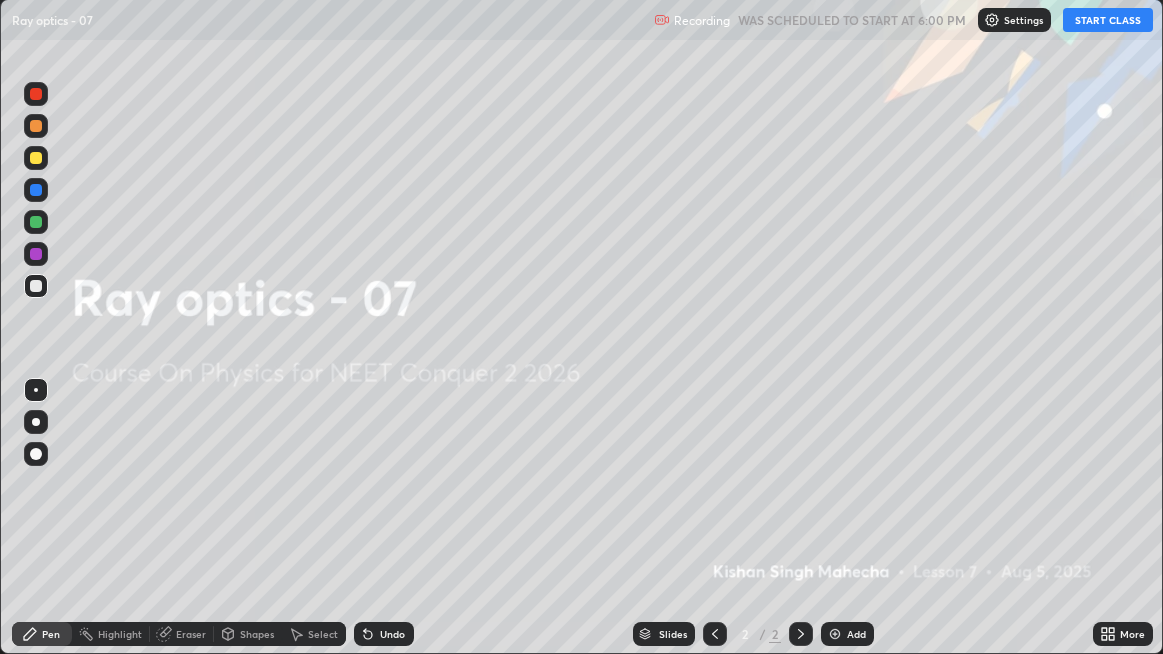 click on "START CLASS" at bounding box center (1108, 20) 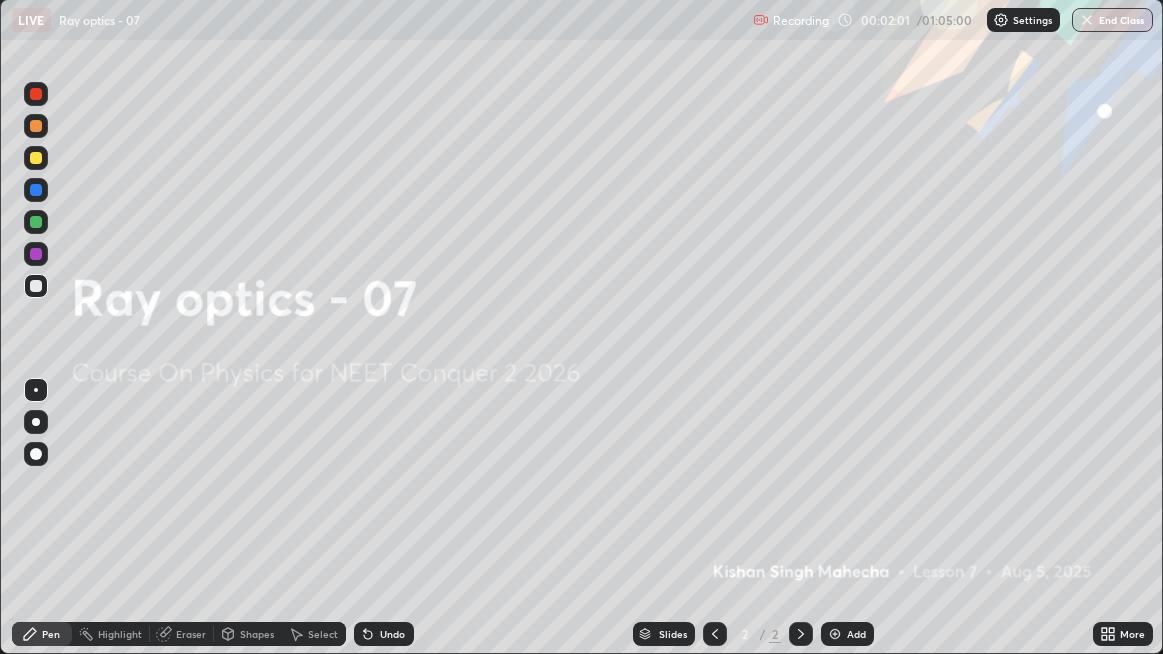 click on "Add" at bounding box center [847, 634] 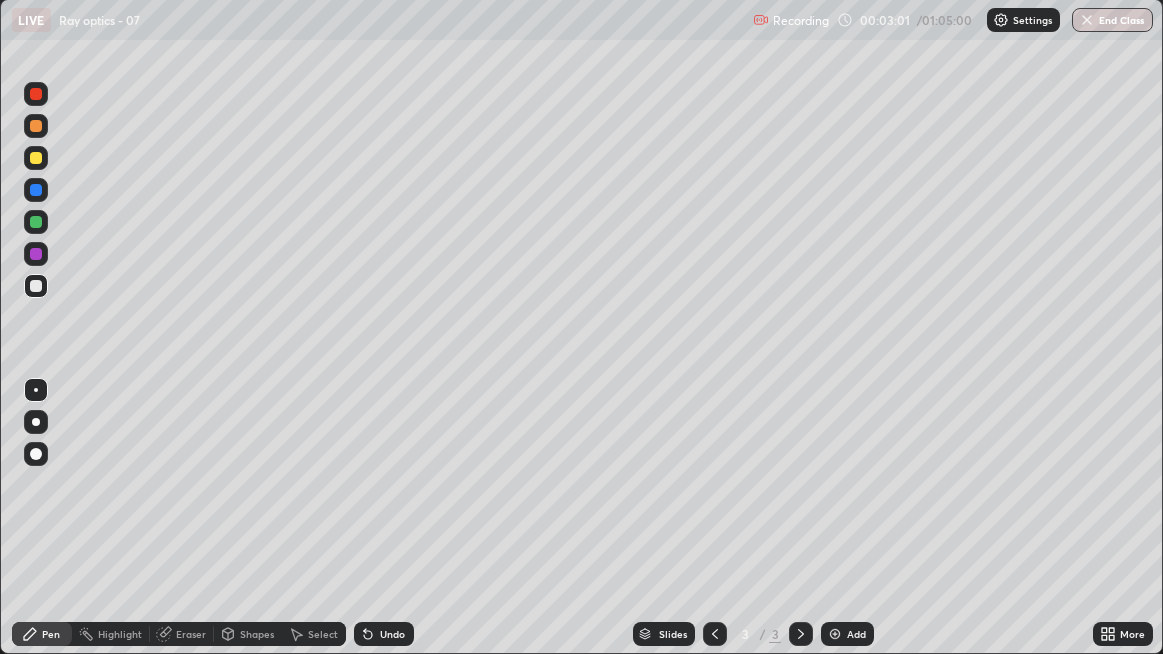click on "Eraser" at bounding box center (191, 634) 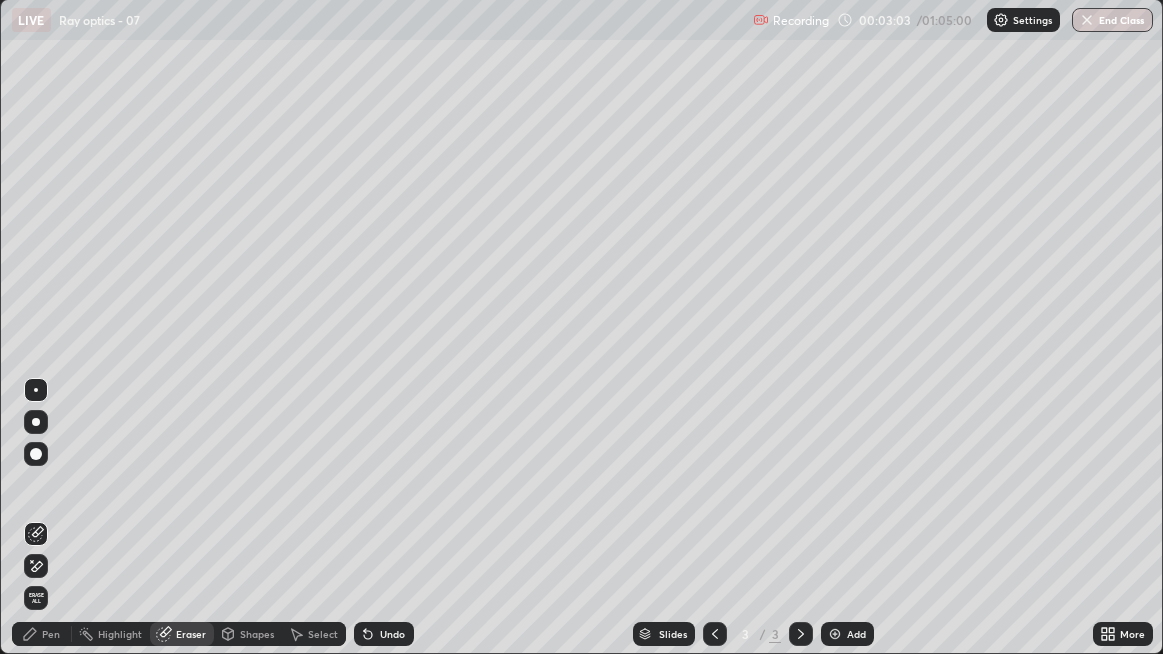click on "Pen" at bounding box center [51, 634] 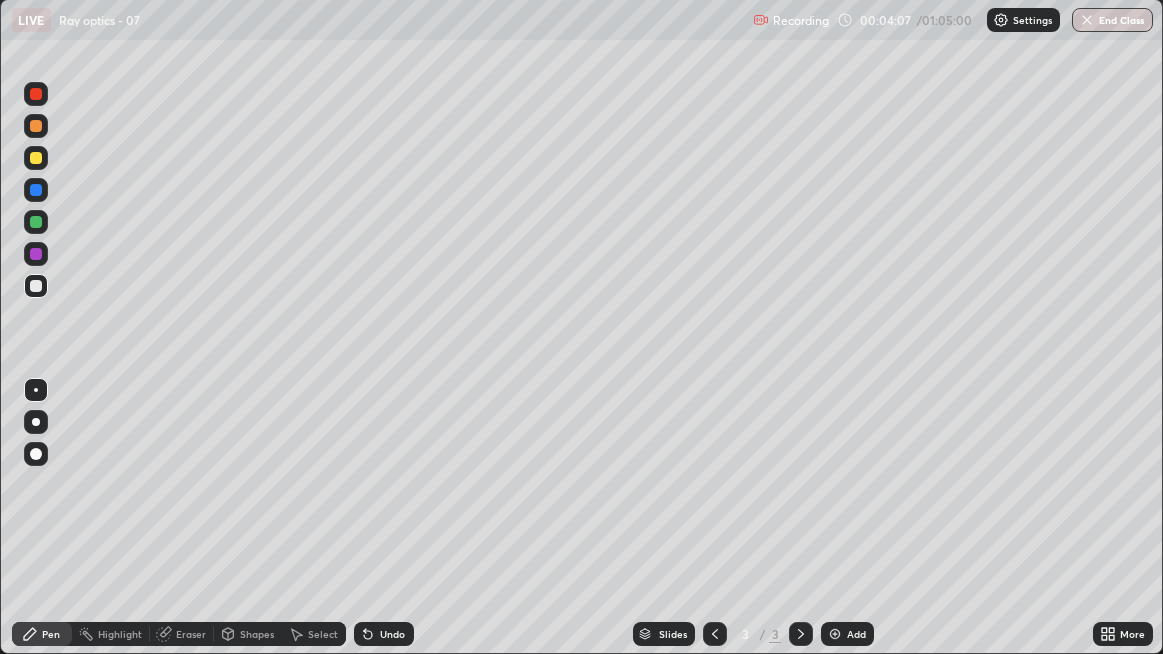 click 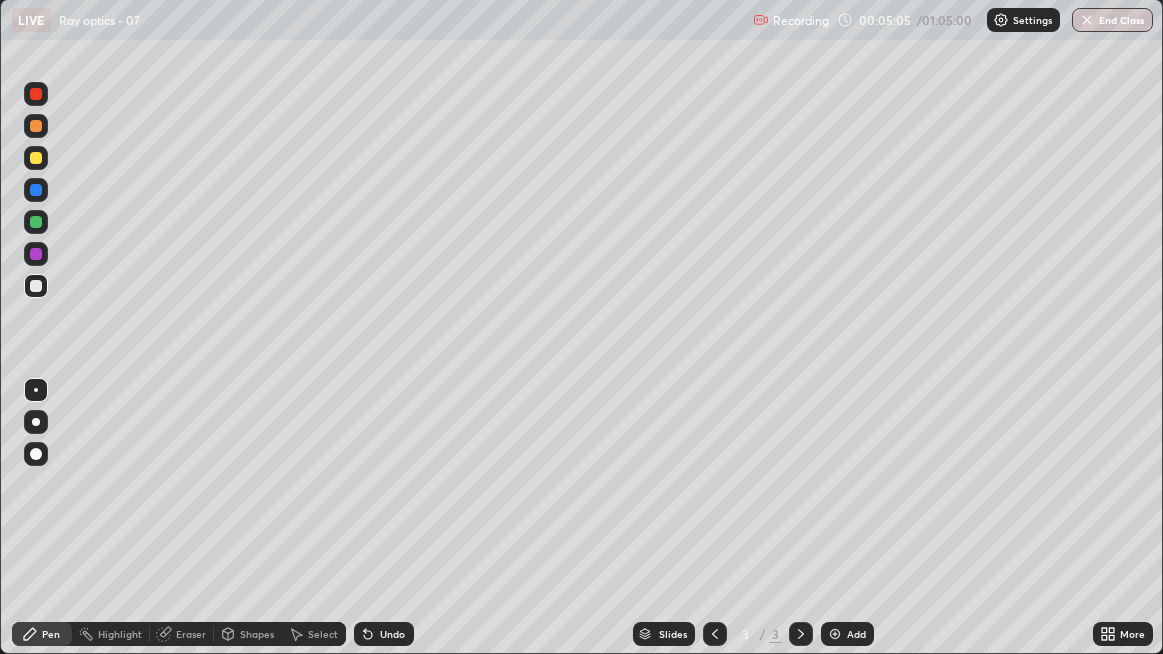 click on "Eraser" at bounding box center (191, 634) 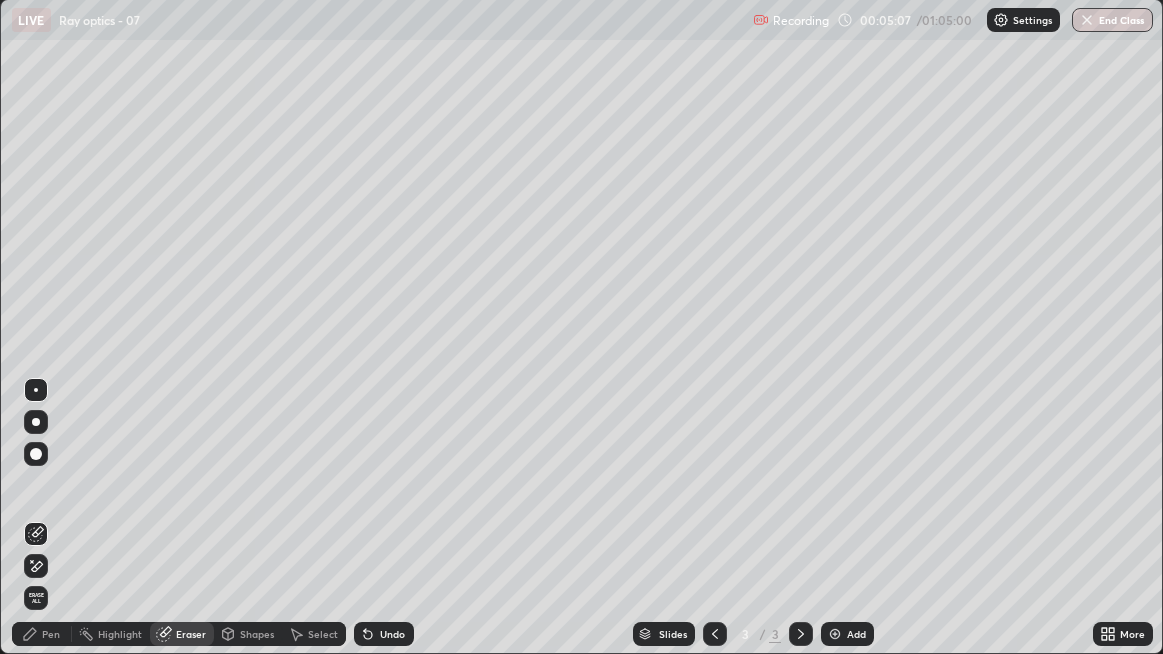 click on "Pen" at bounding box center (51, 634) 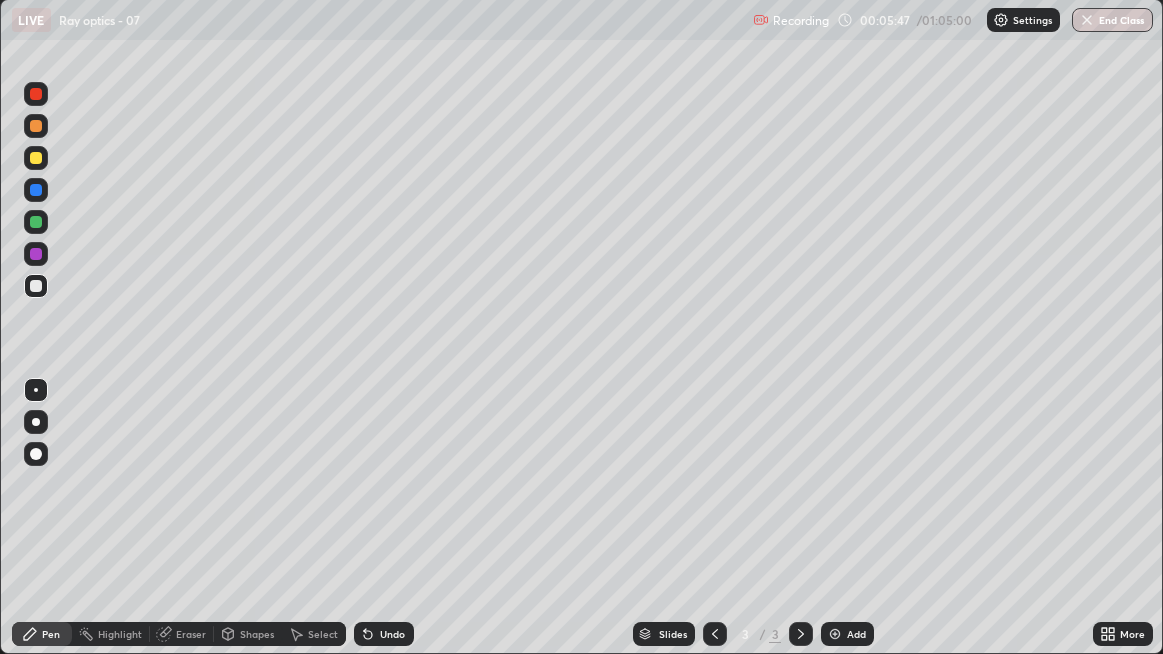 click 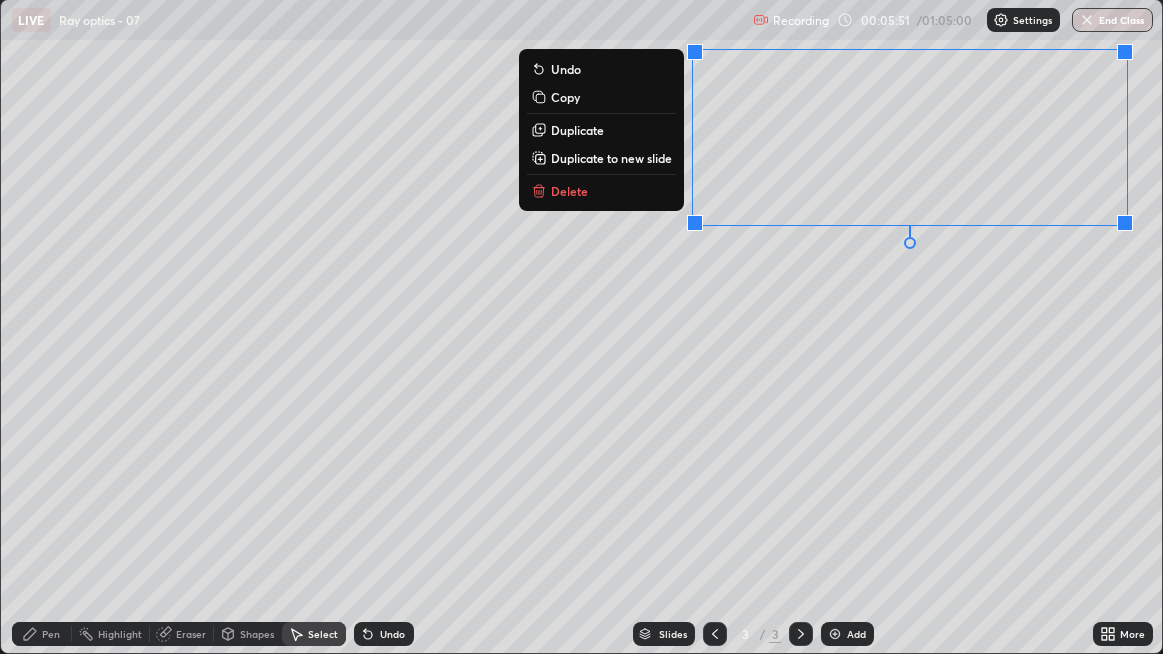 click on "Delete" at bounding box center (569, 191) 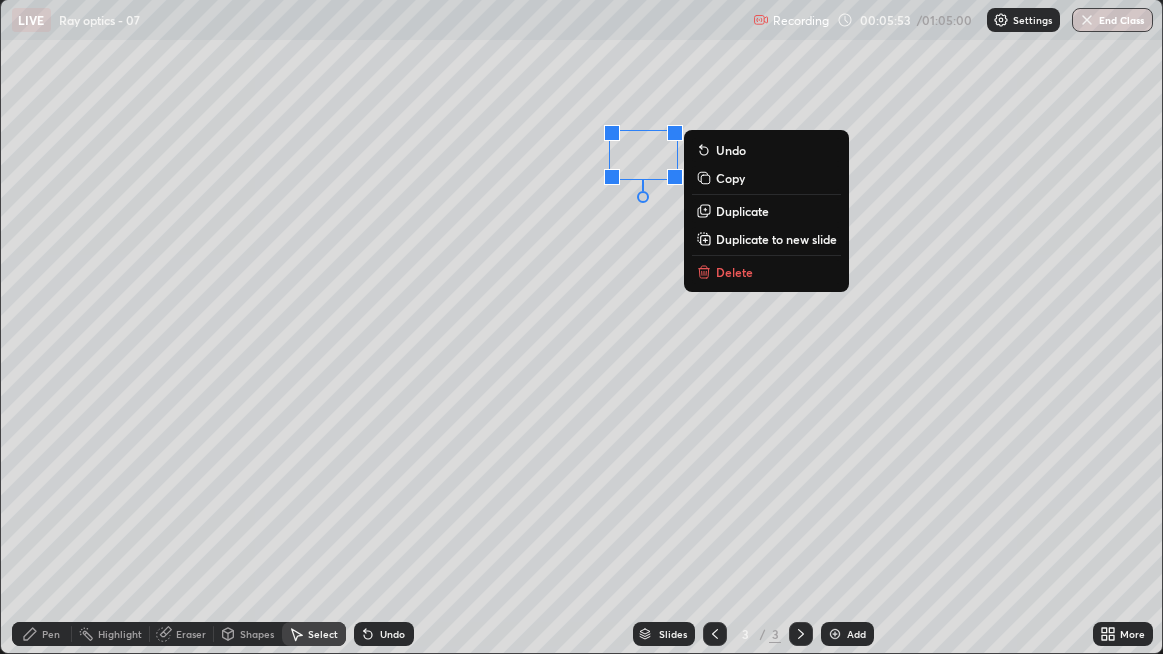 click on "Delete" at bounding box center (734, 272) 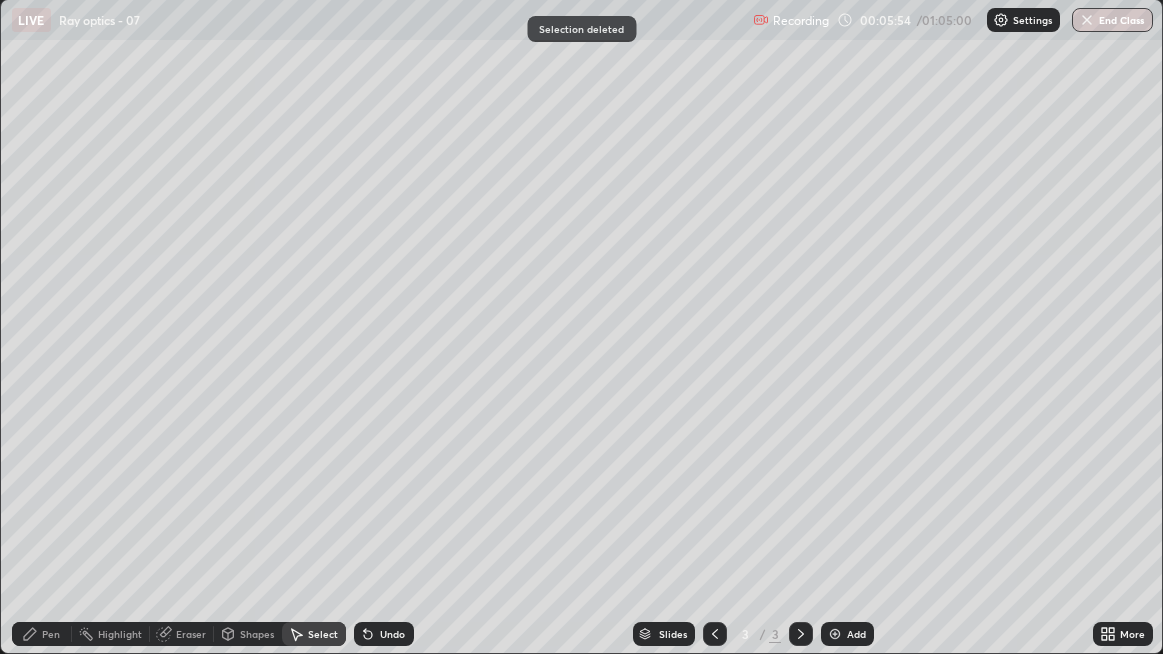 click on "Pen" at bounding box center [51, 634] 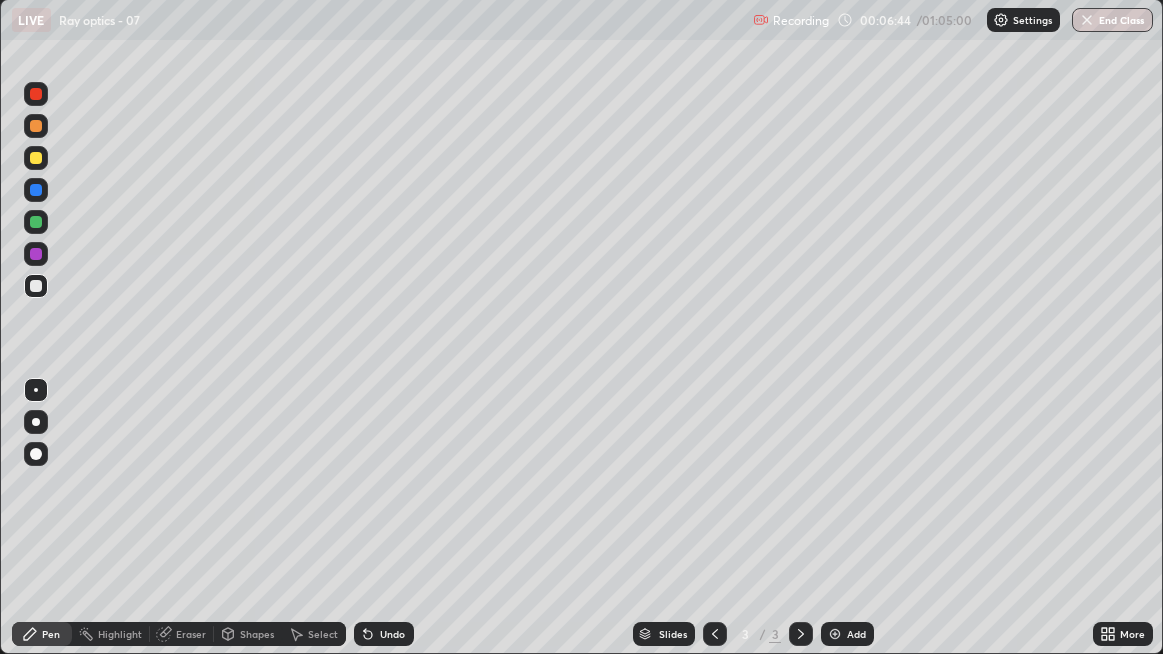click on "Select" at bounding box center (323, 634) 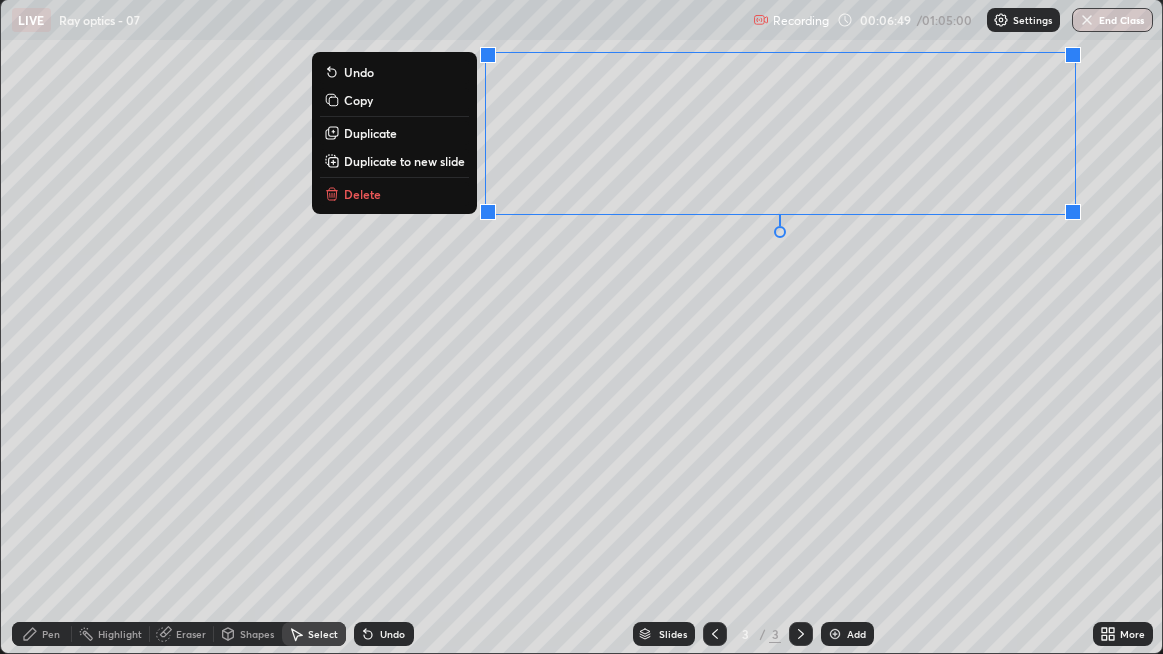 click on "Delete" at bounding box center (362, 194) 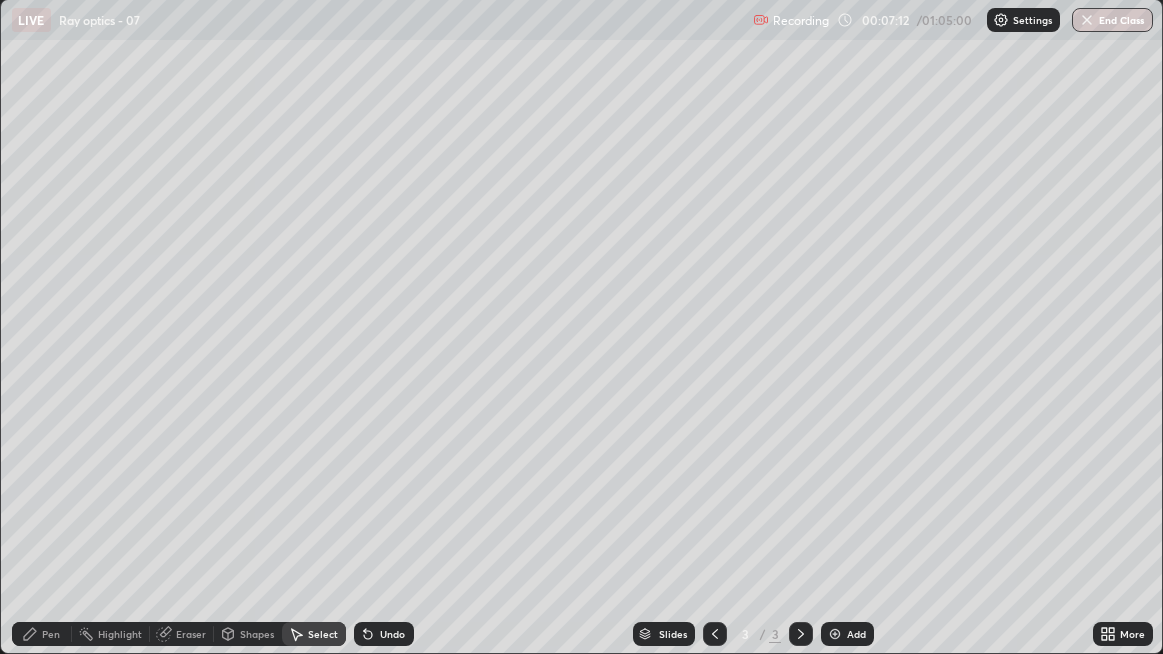 click on "Pen" at bounding box center (42, 634) 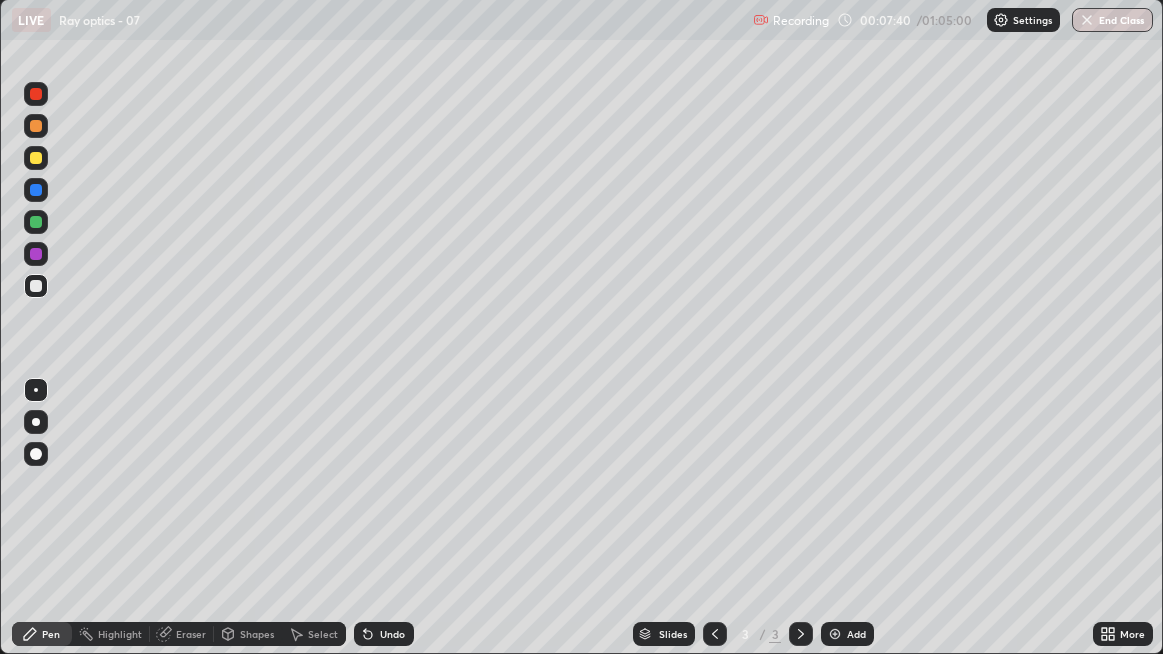 click 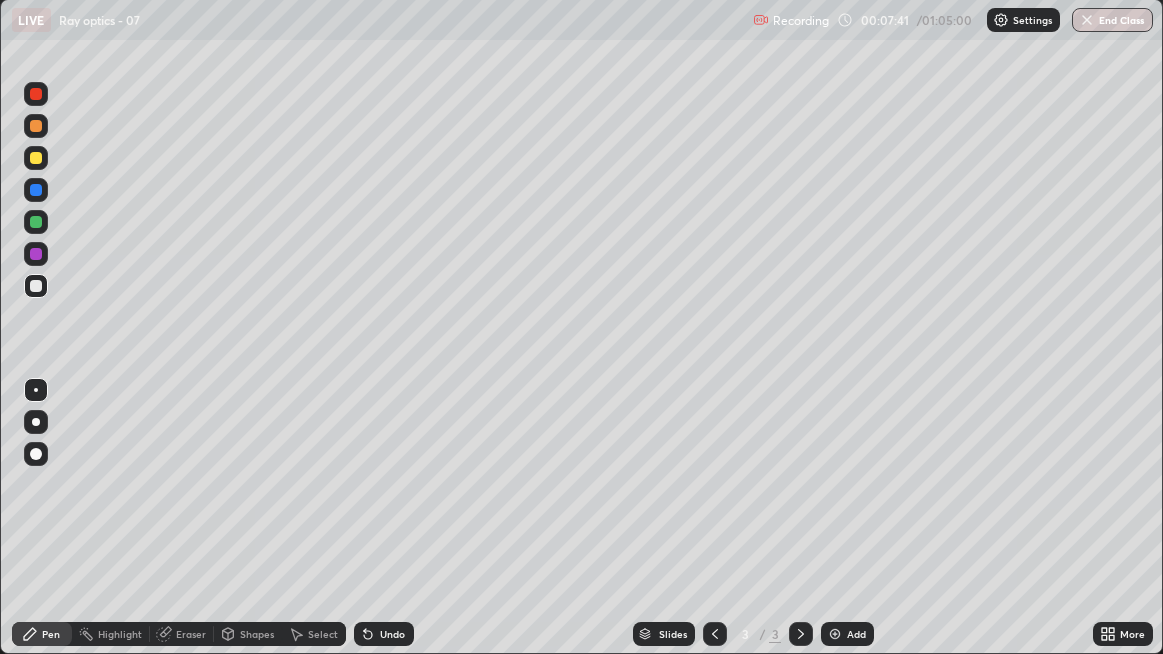 click 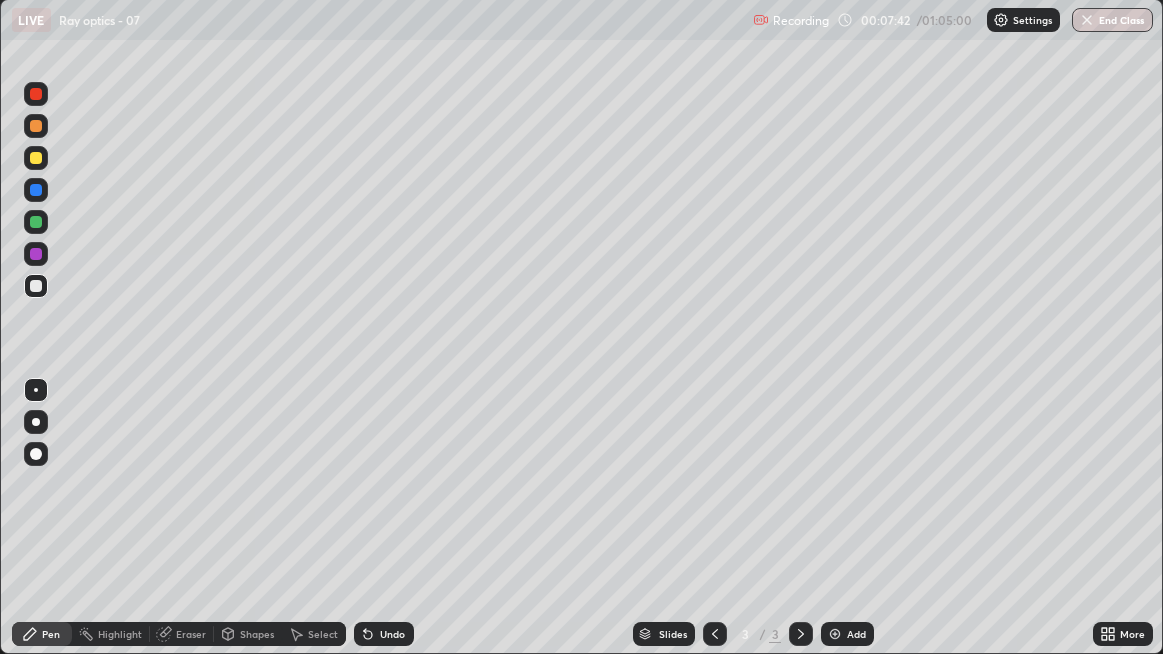 click 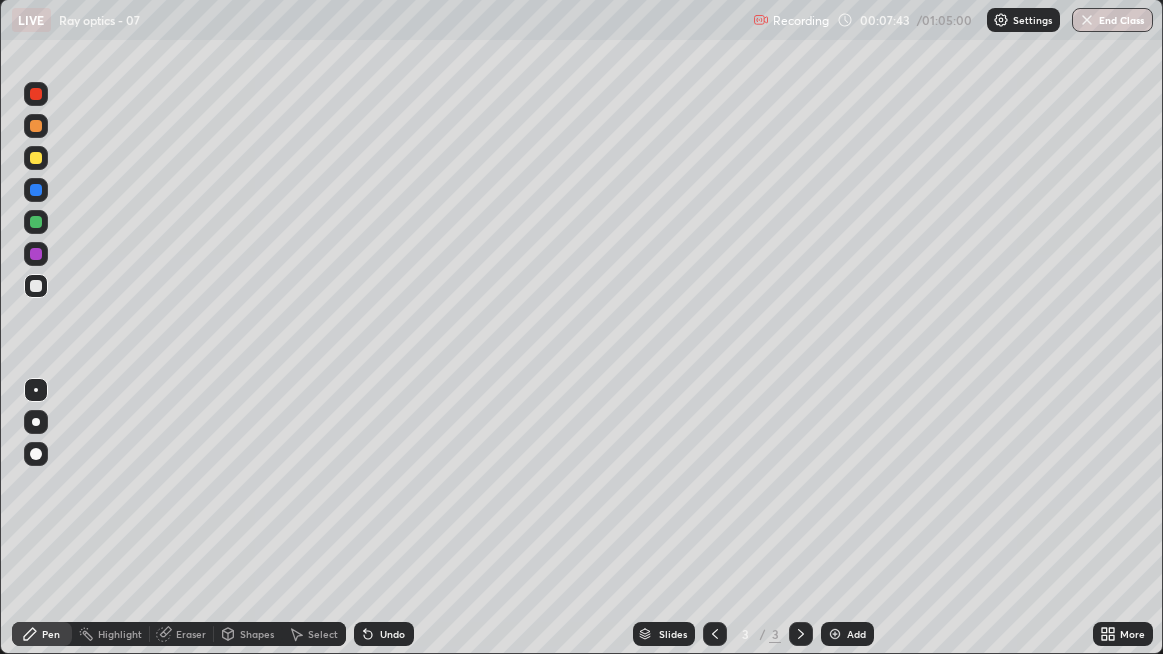 click 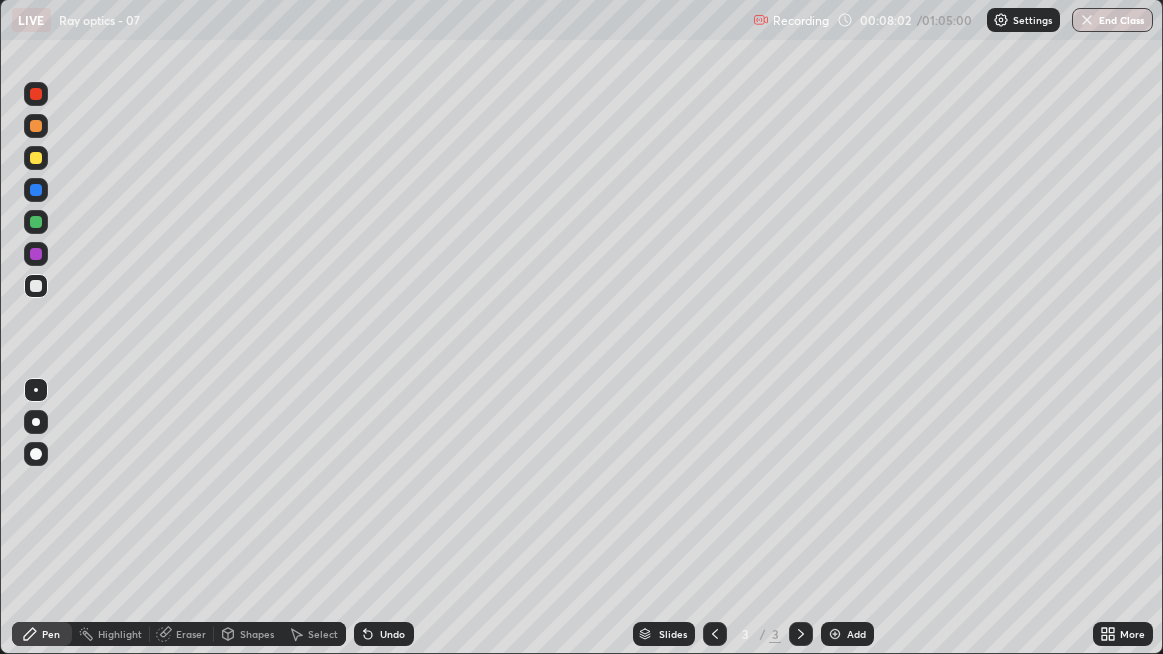 click on "Undo" at bounding box center [384, 634] 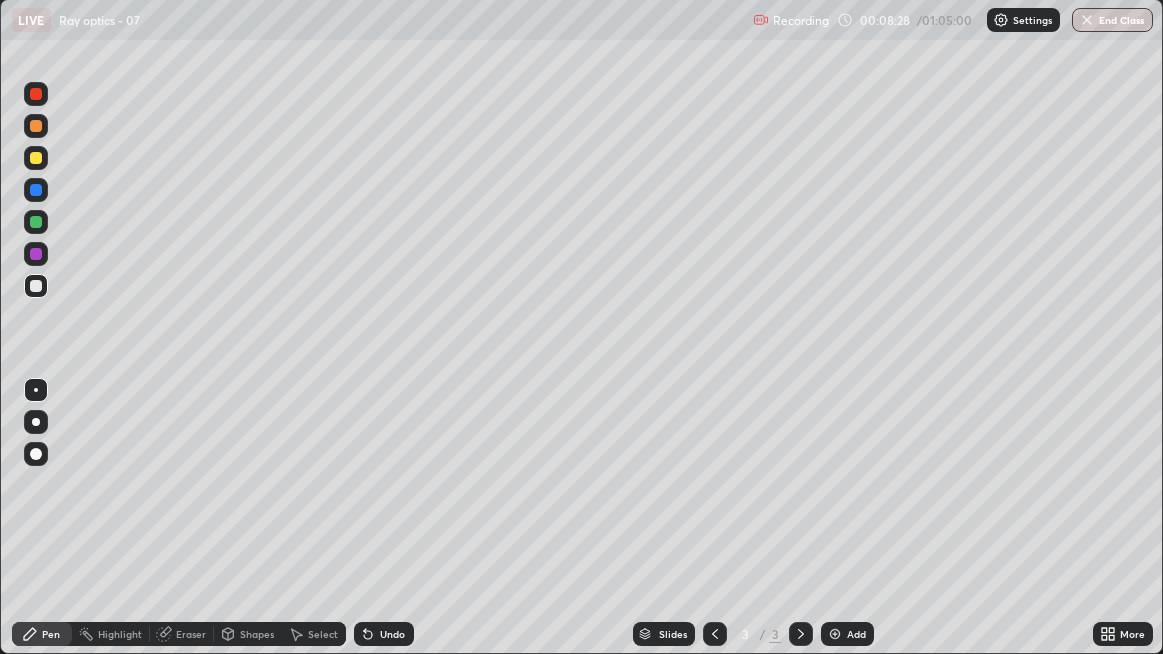 click at bounding box center (36, 158) 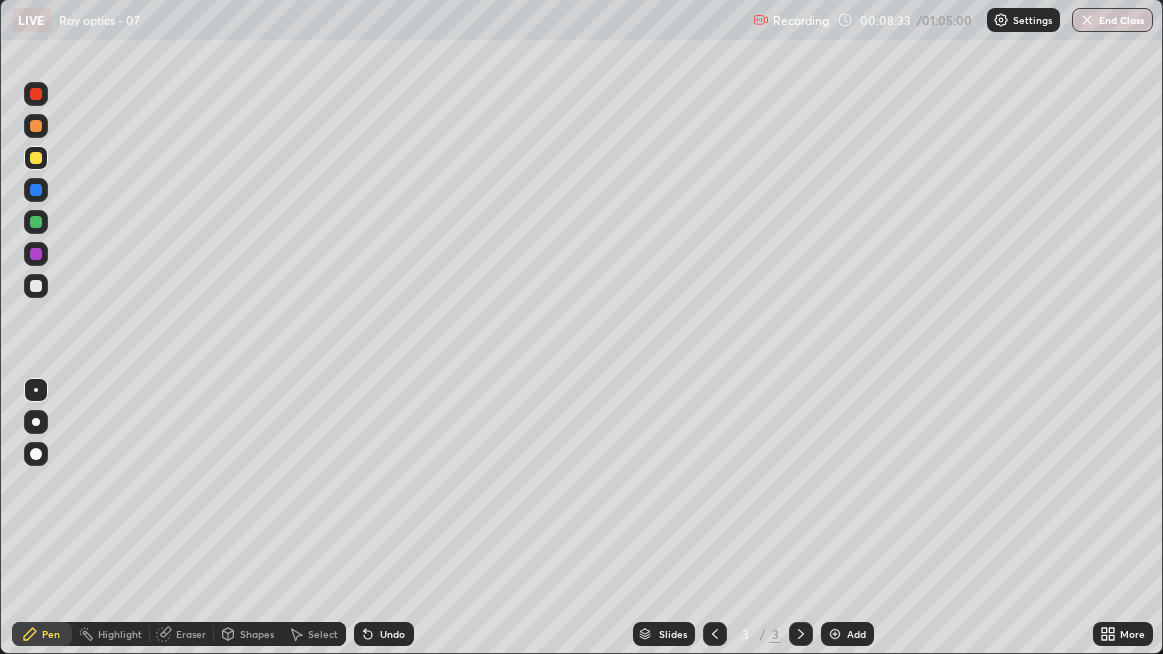 click on "Undo" at bounding box center [384, 634] 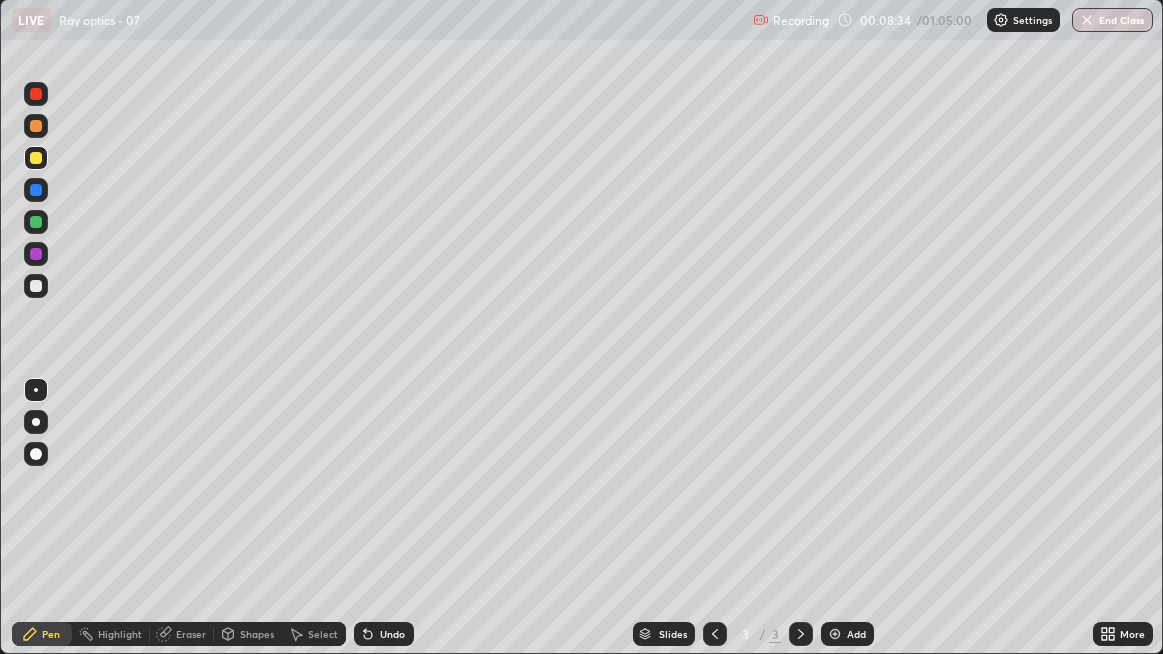 click on "Undo" at bounding box center [384, 634] 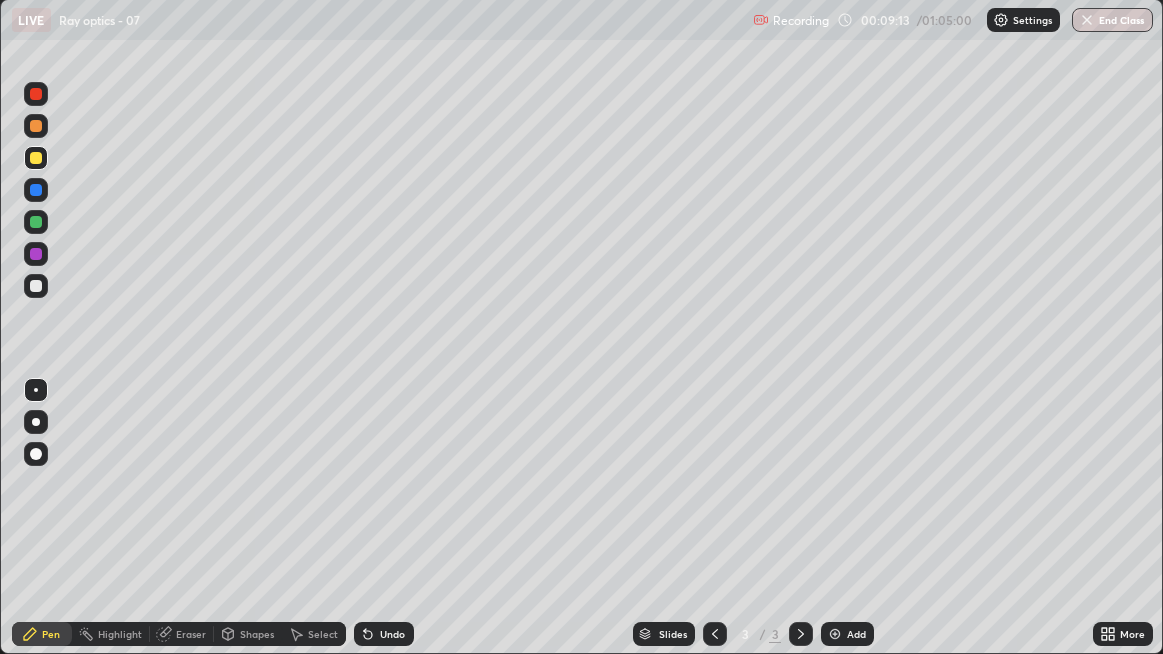 click on "Undo" at bounding box center [392, 634] 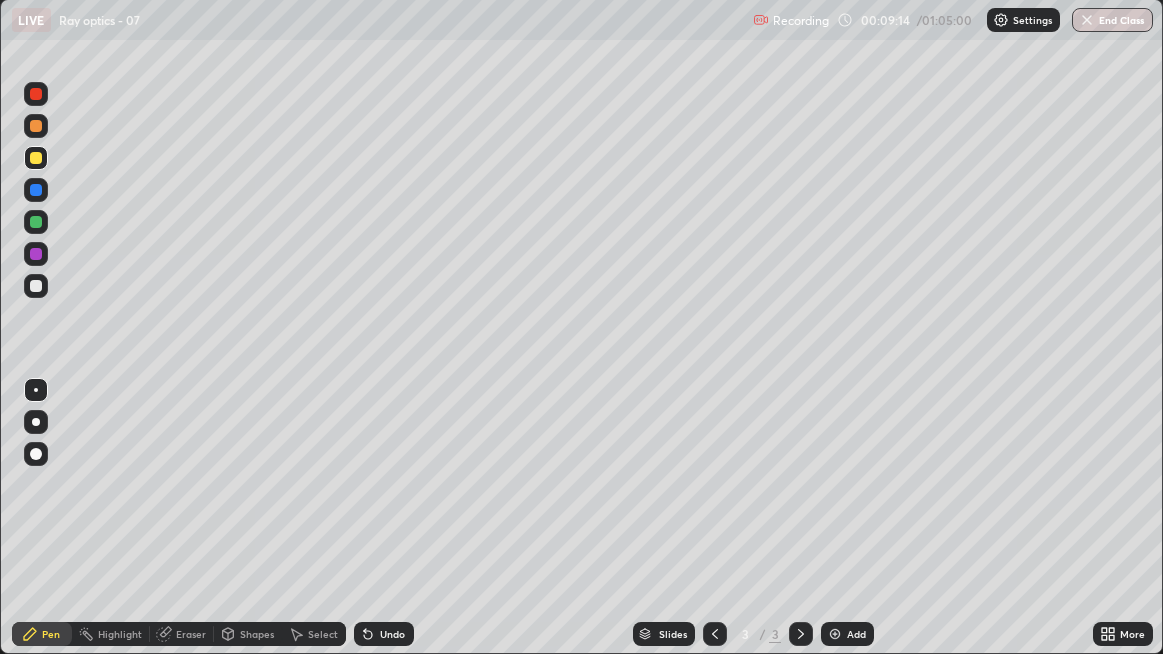 click on "Undo" at bounding box center [392, 634] 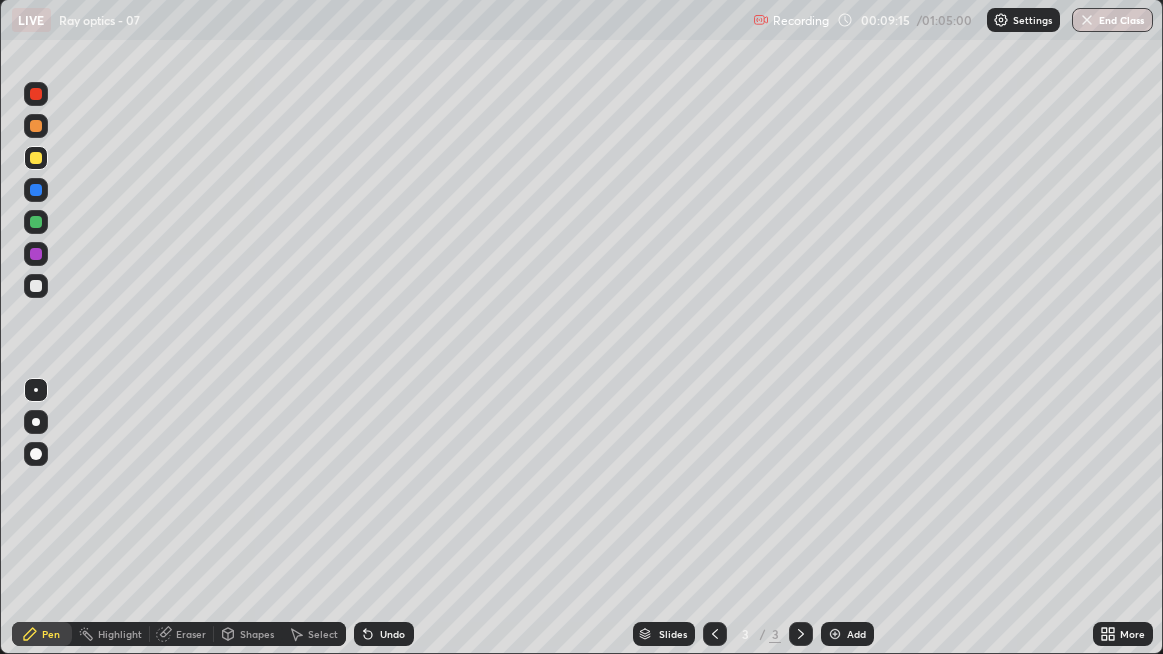 click on "Undo" at bounding box center [392, 634] 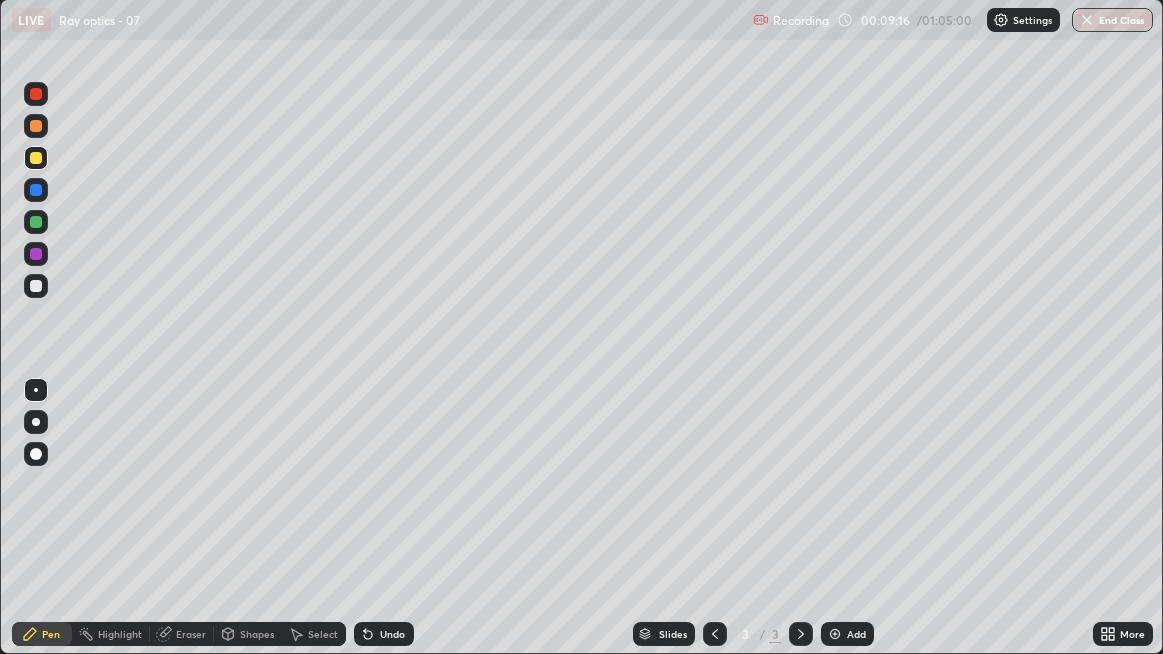 click 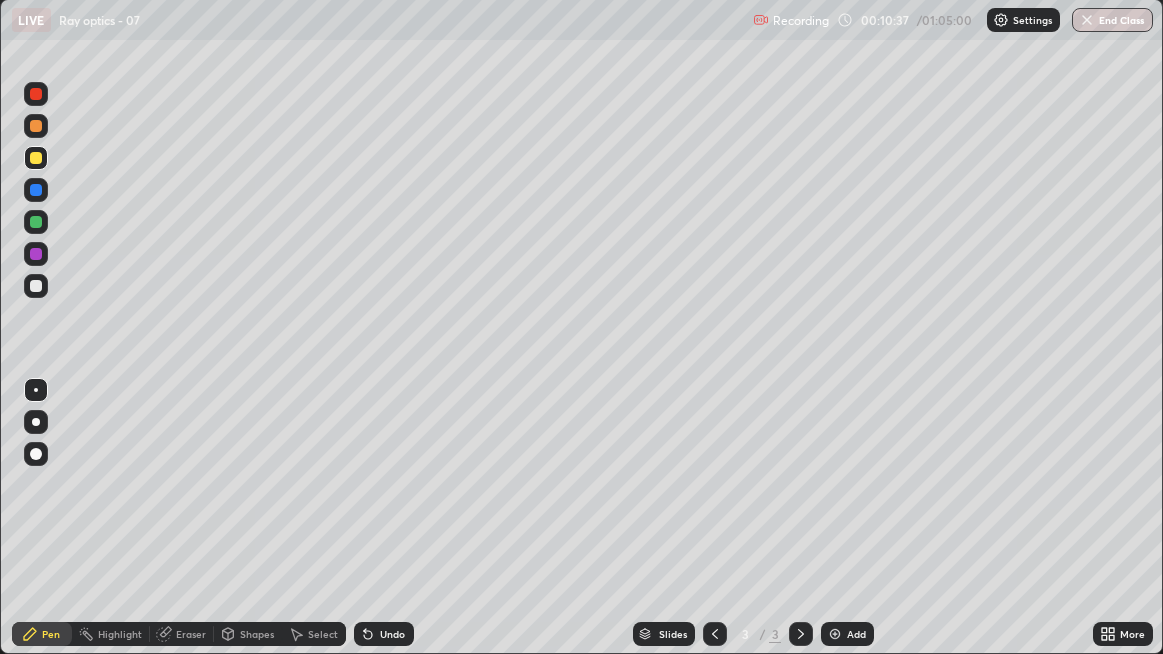 click on "Undo" at bounding box center [392, 634] 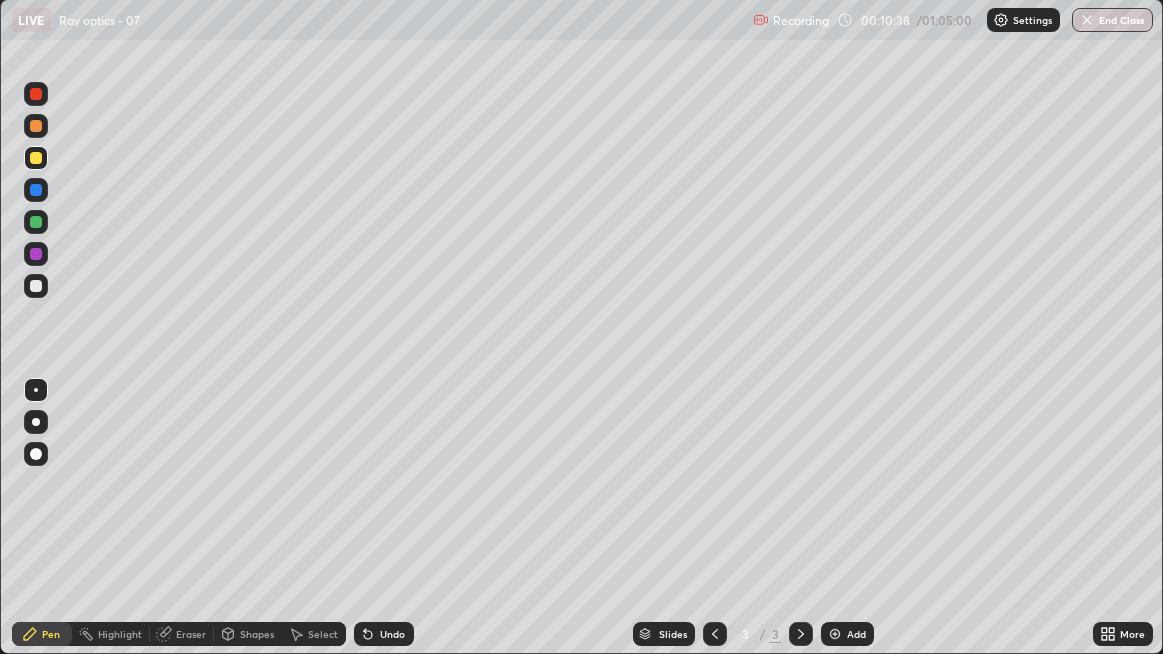 click on "Undo" at bounding box center (392, 634) 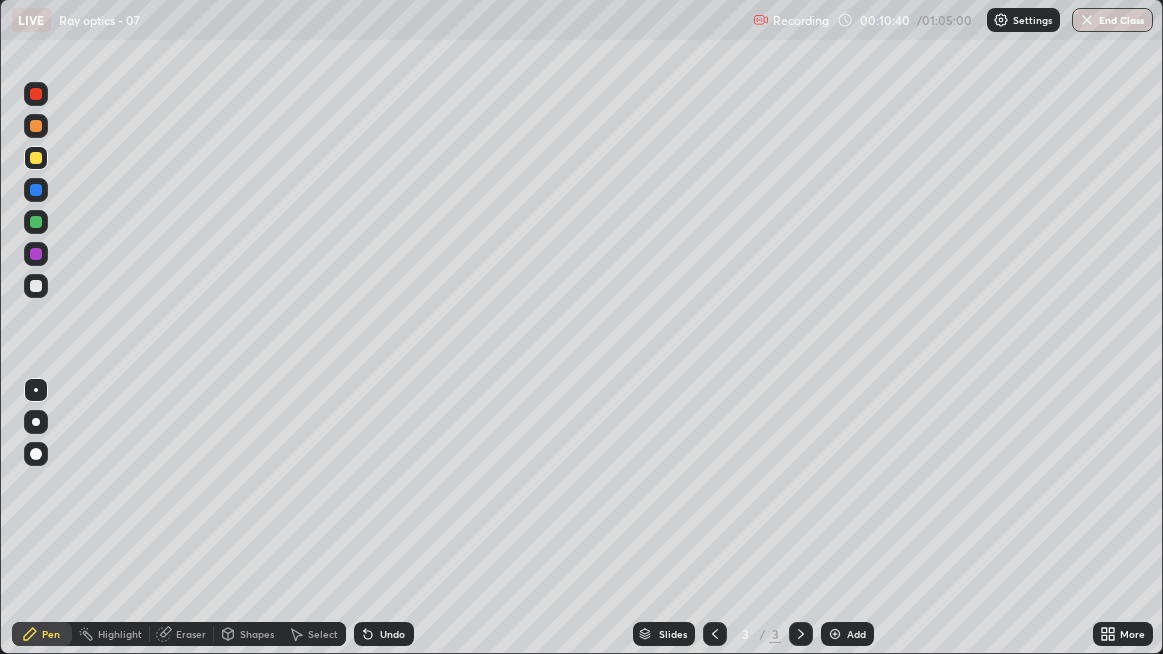 click on "Undo" at bounding box center [392, 634] 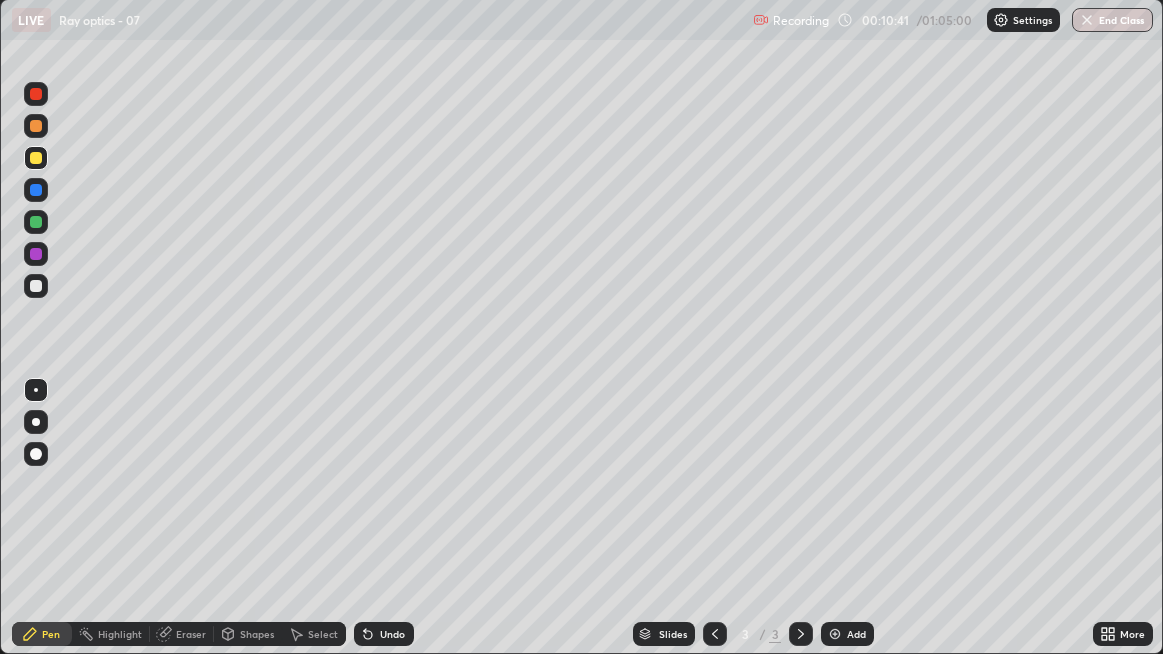click 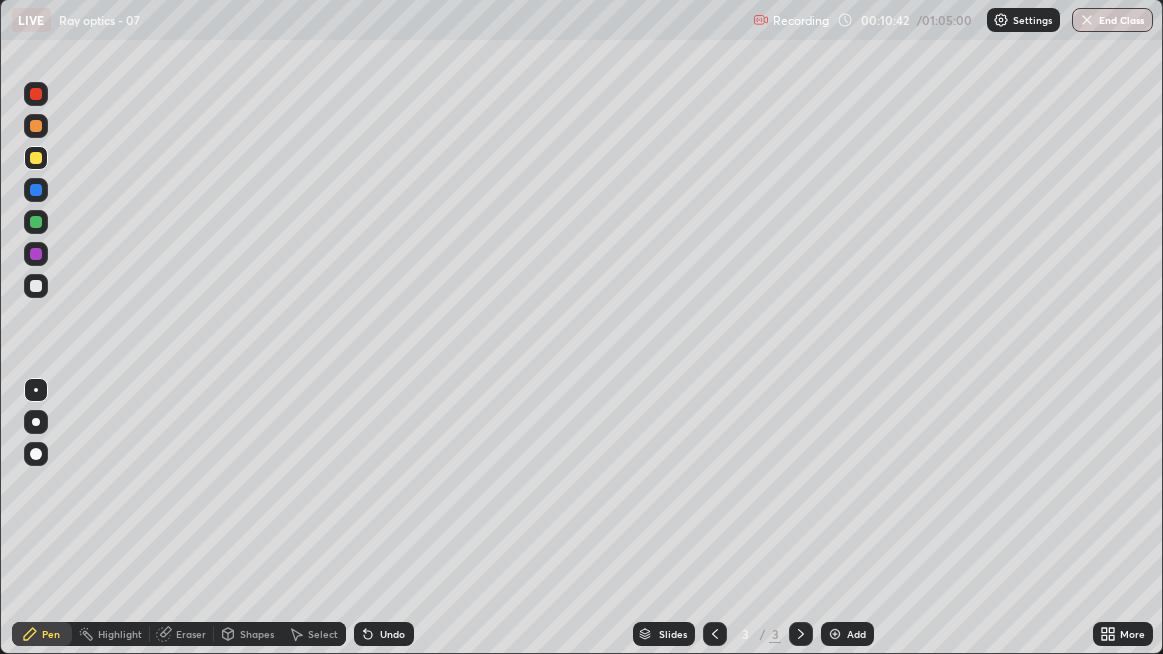 click 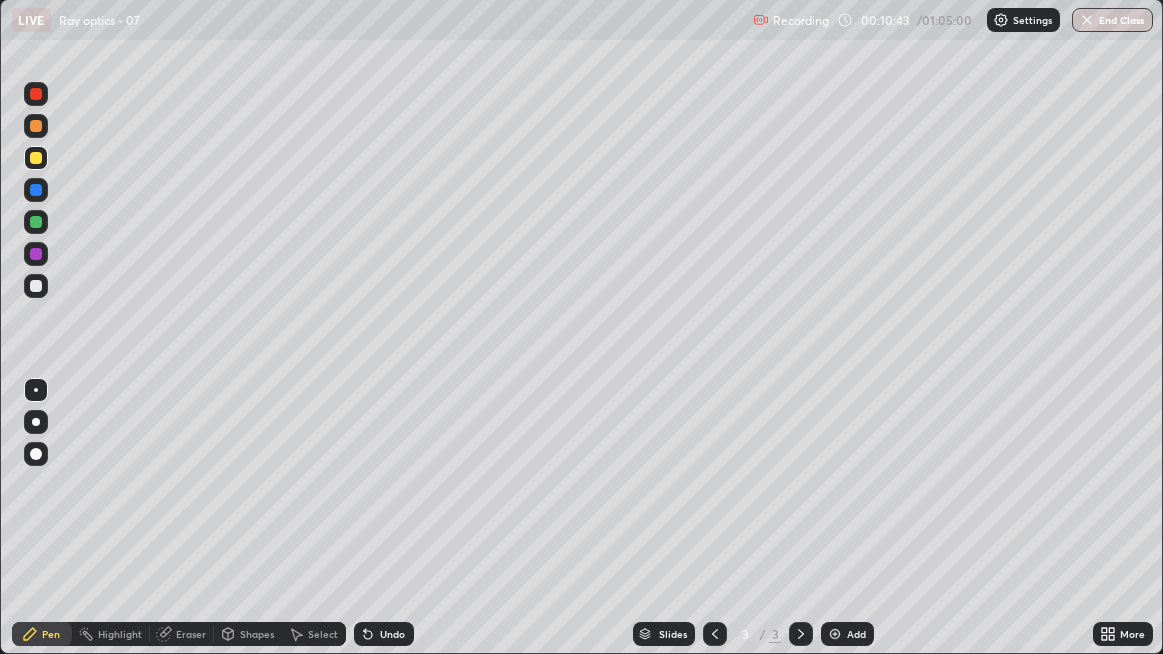 click 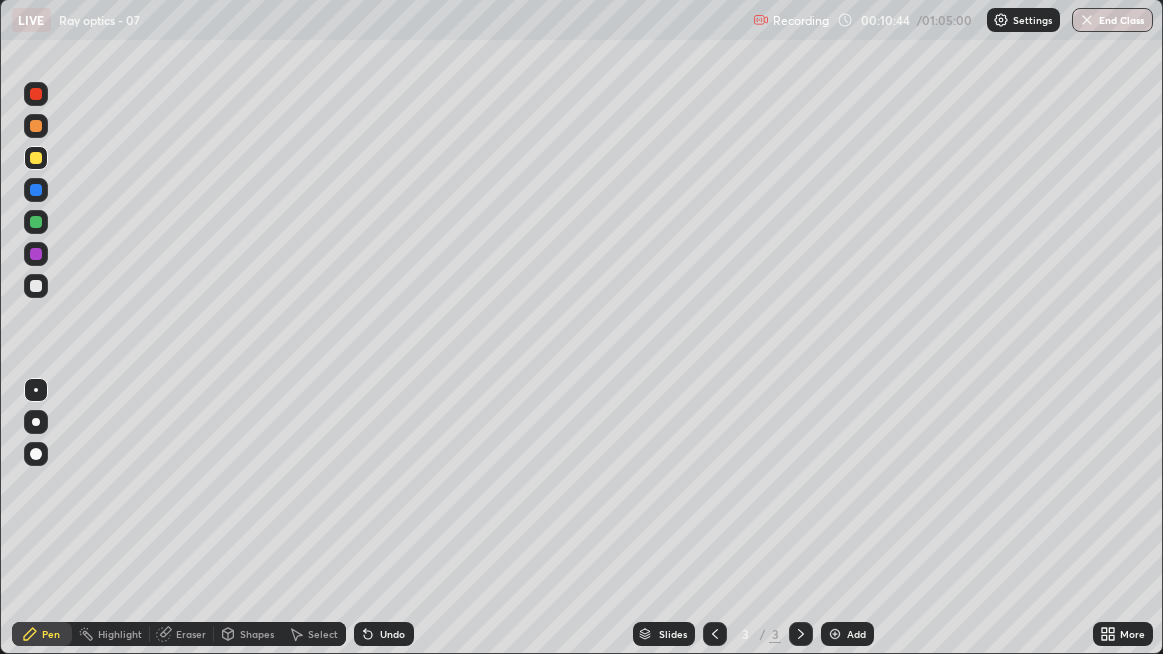 click on "Undo" at bounding box center [392, 634] 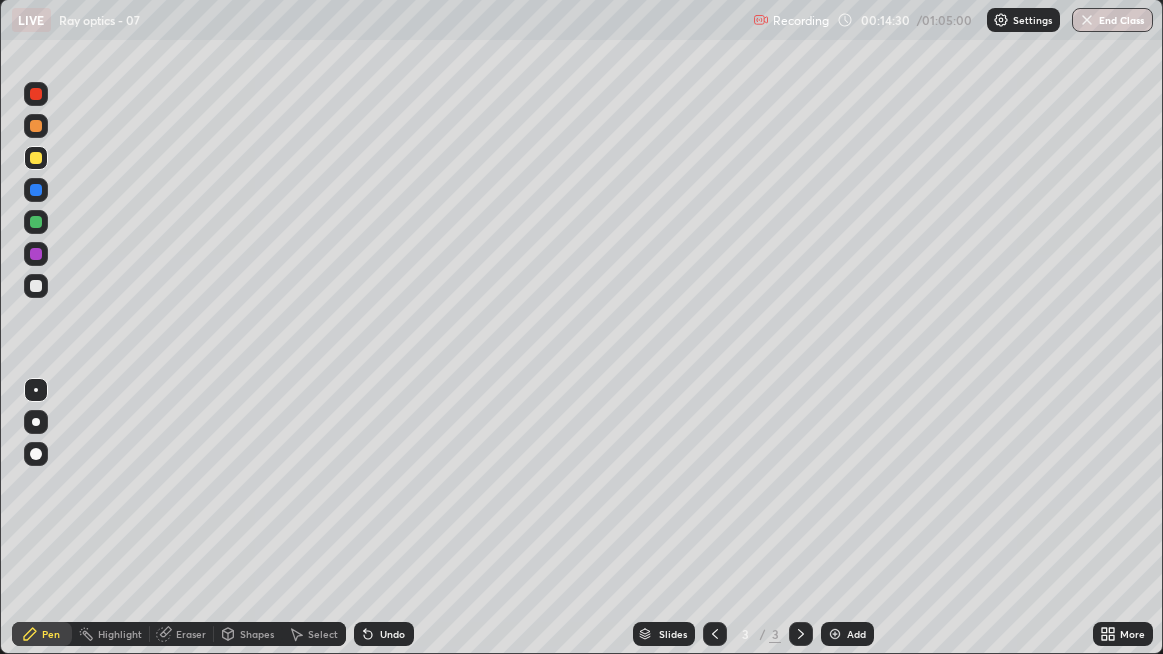 click on "Undo" at bounding box center [392, 634] 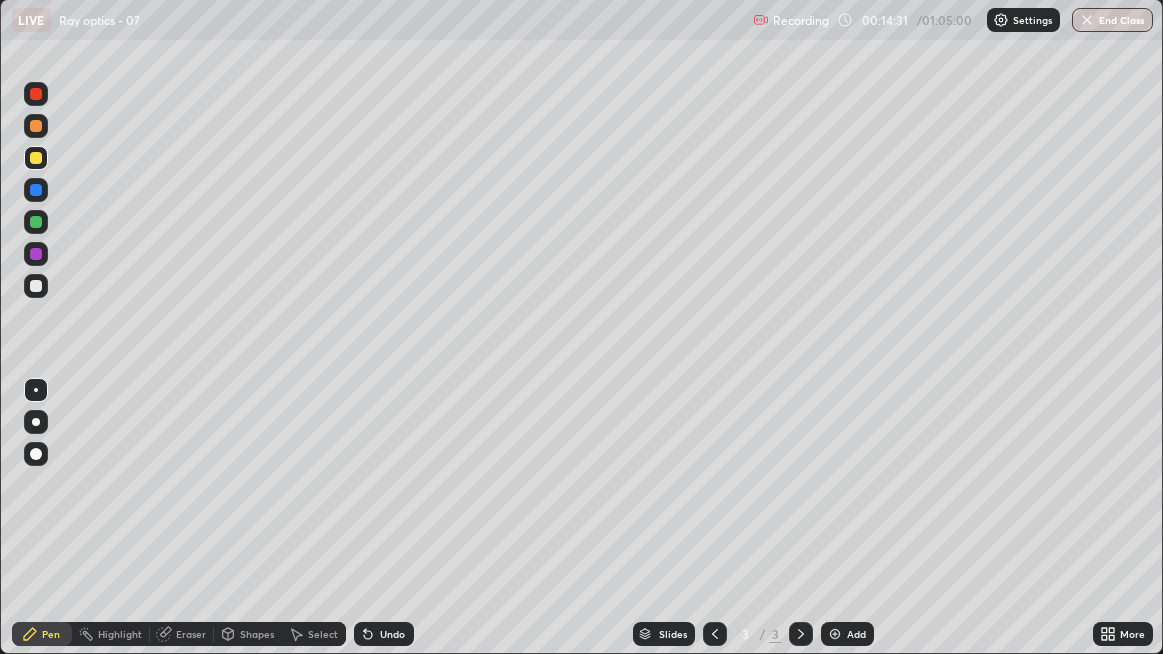 click on "Undo" at bounding box center (392, 634) 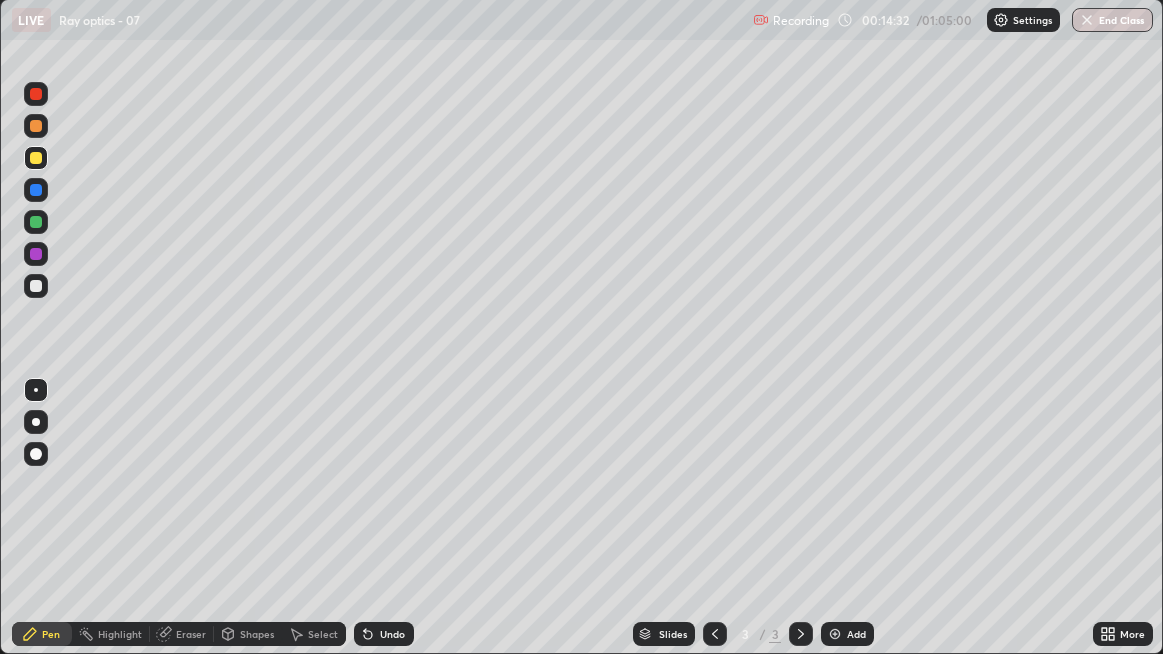 click on "Undo" at bounding box center [384, 634] 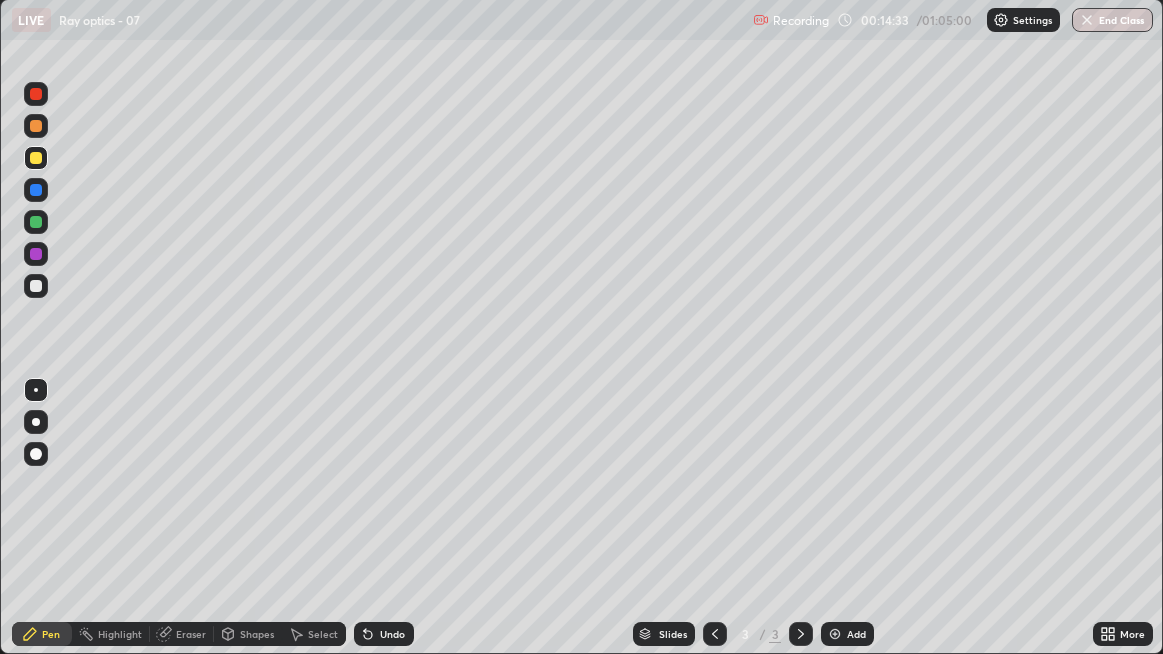 click on "Undo" at bounding box center (384, 634) 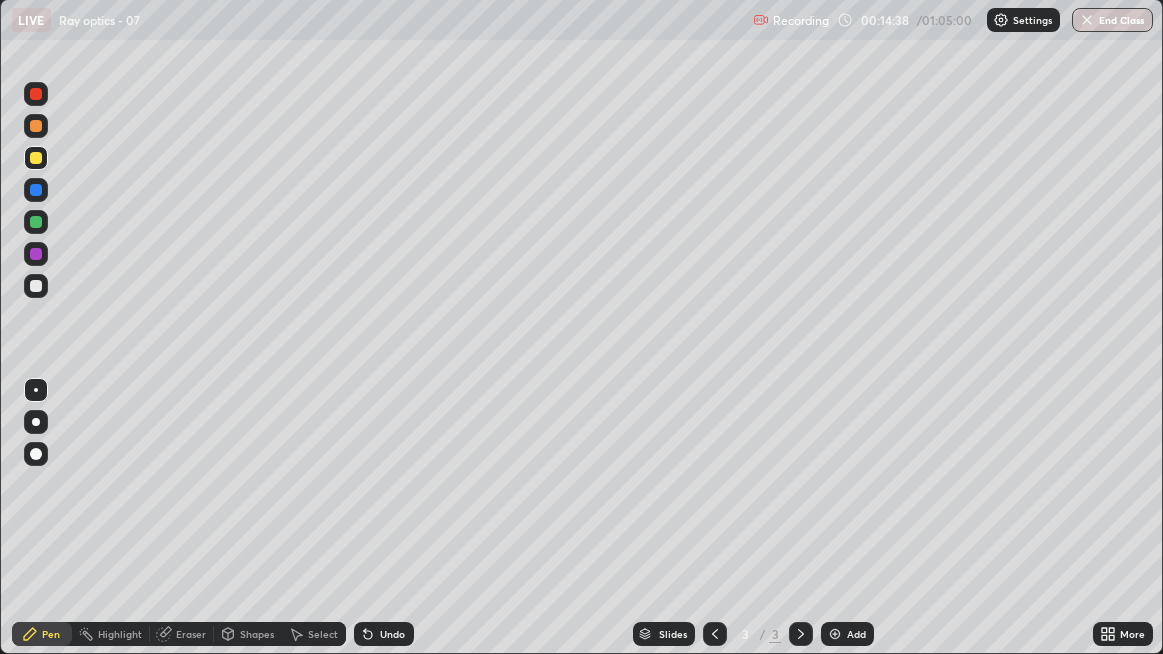 click on "Add" at bounding box center [847, 634] 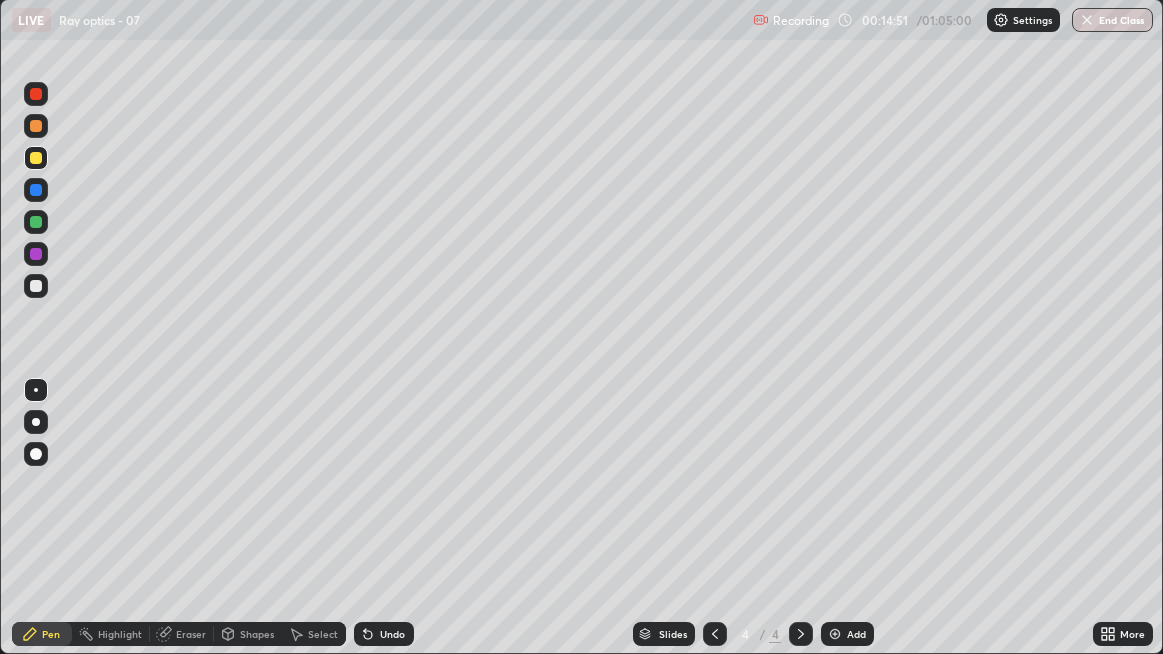 click at bounding box center (36, 222) 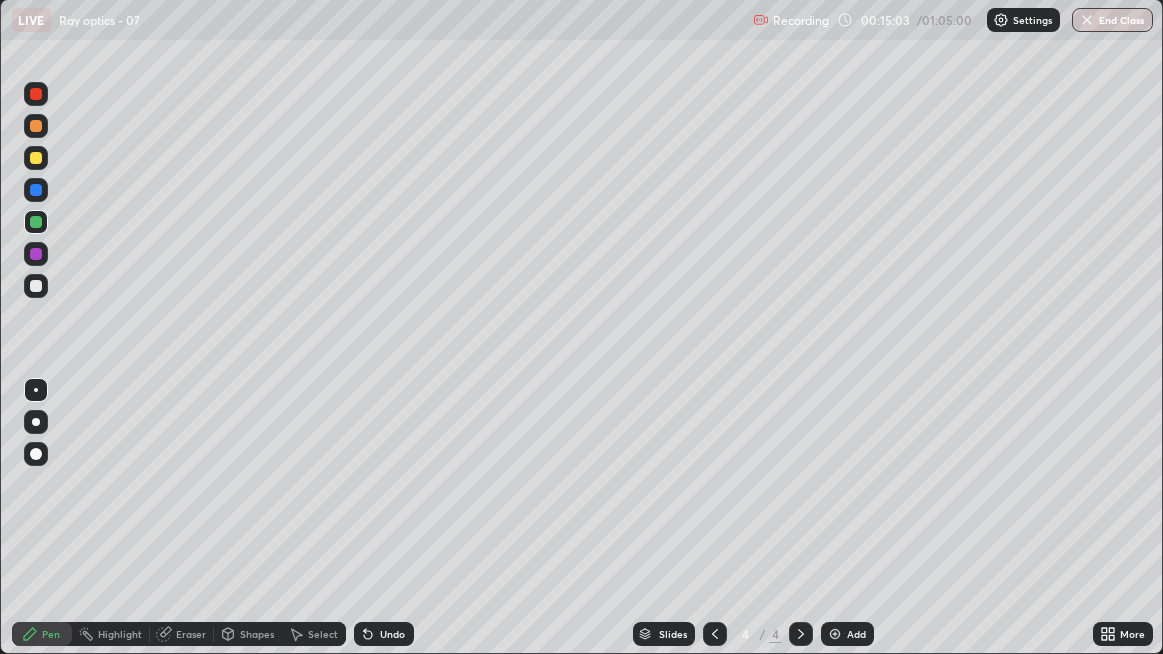 click on "Undo" at bounding box center [384, 634] 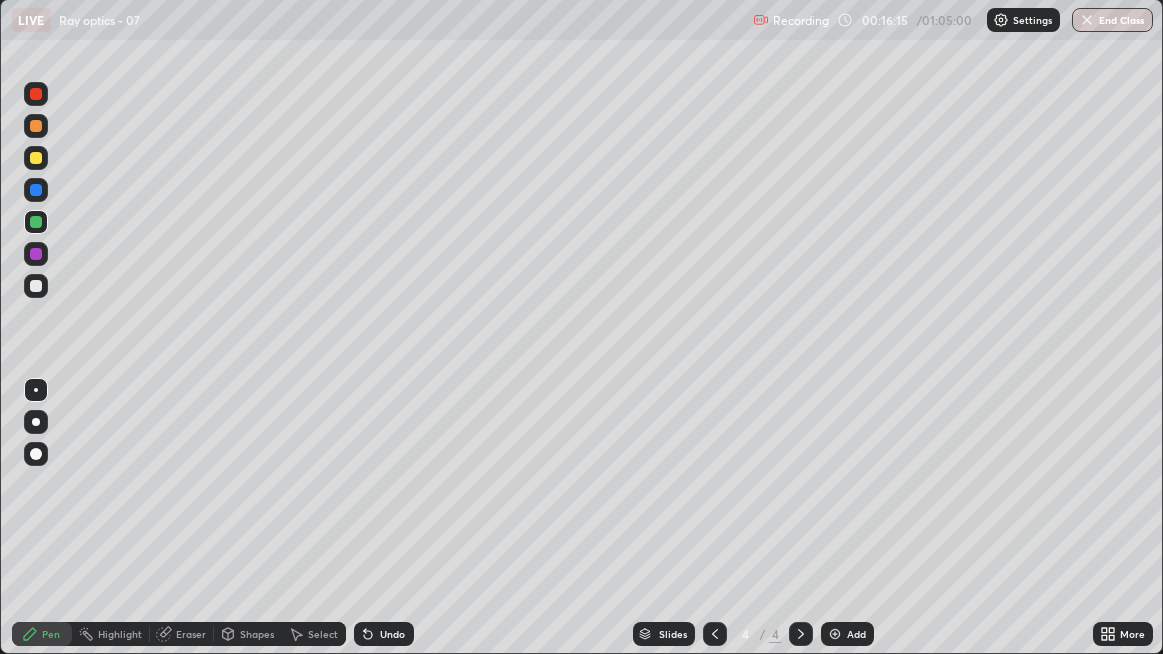 click at bounding box center (36, 286) 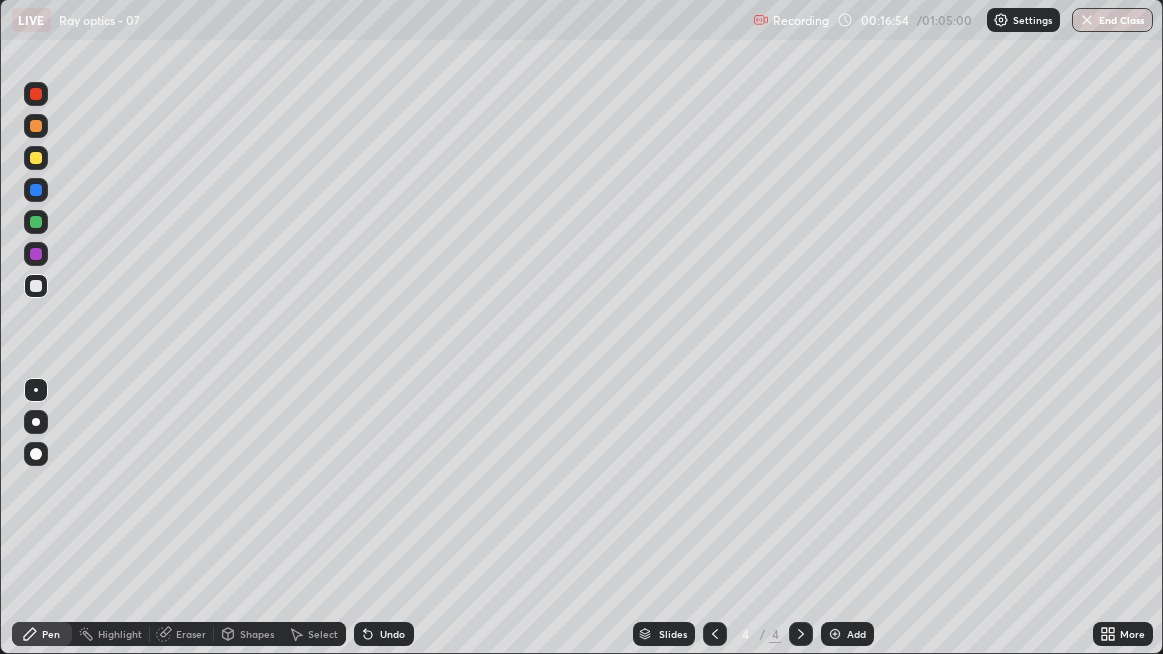 click 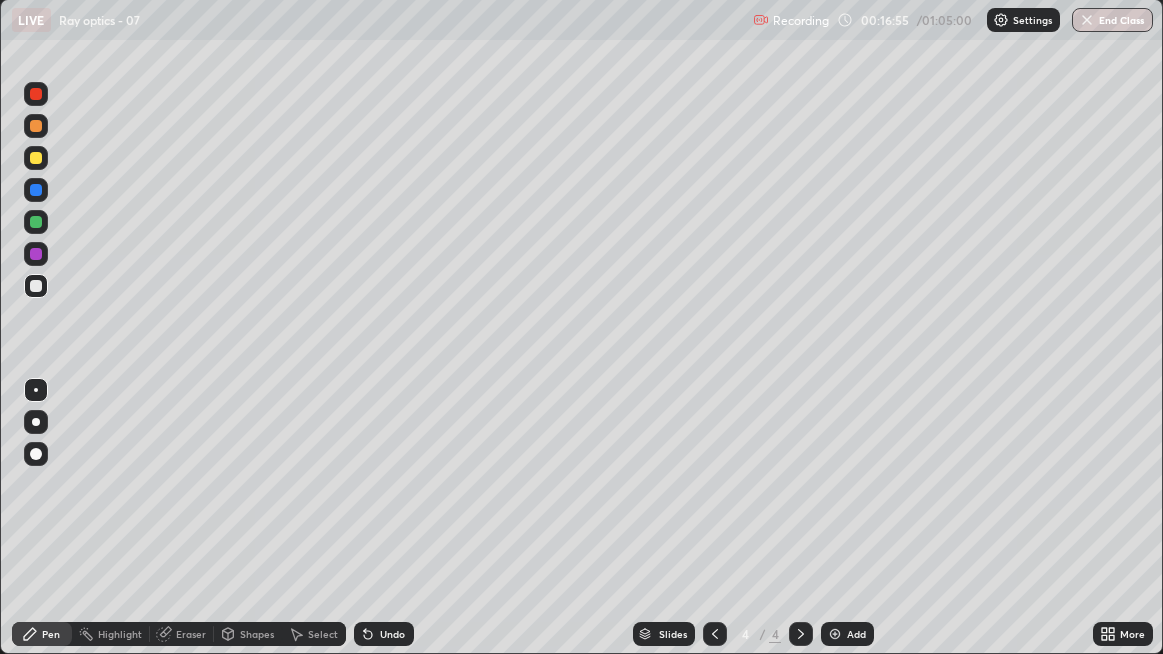 click 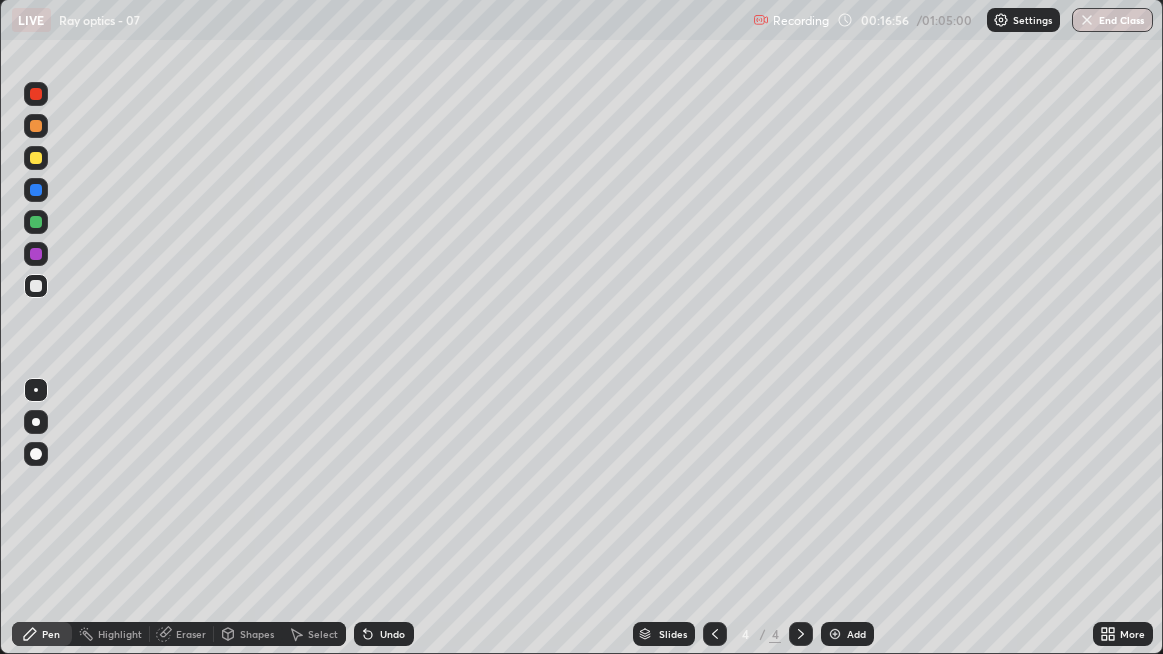 click 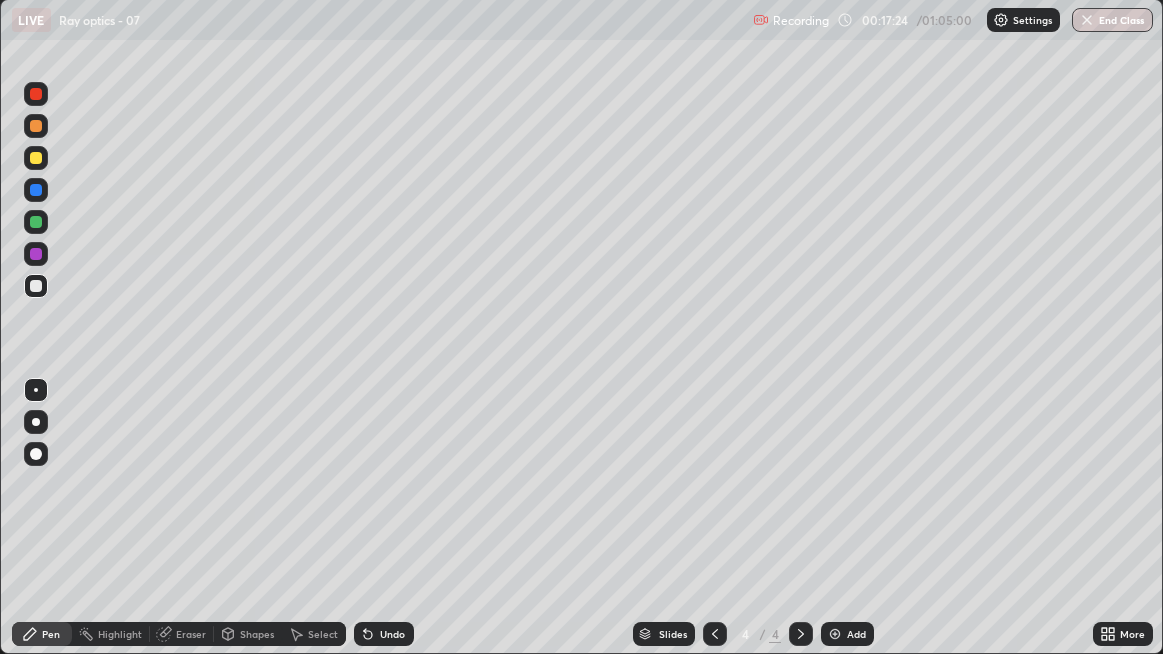 click on "Select" at bounding box center (323, 634) 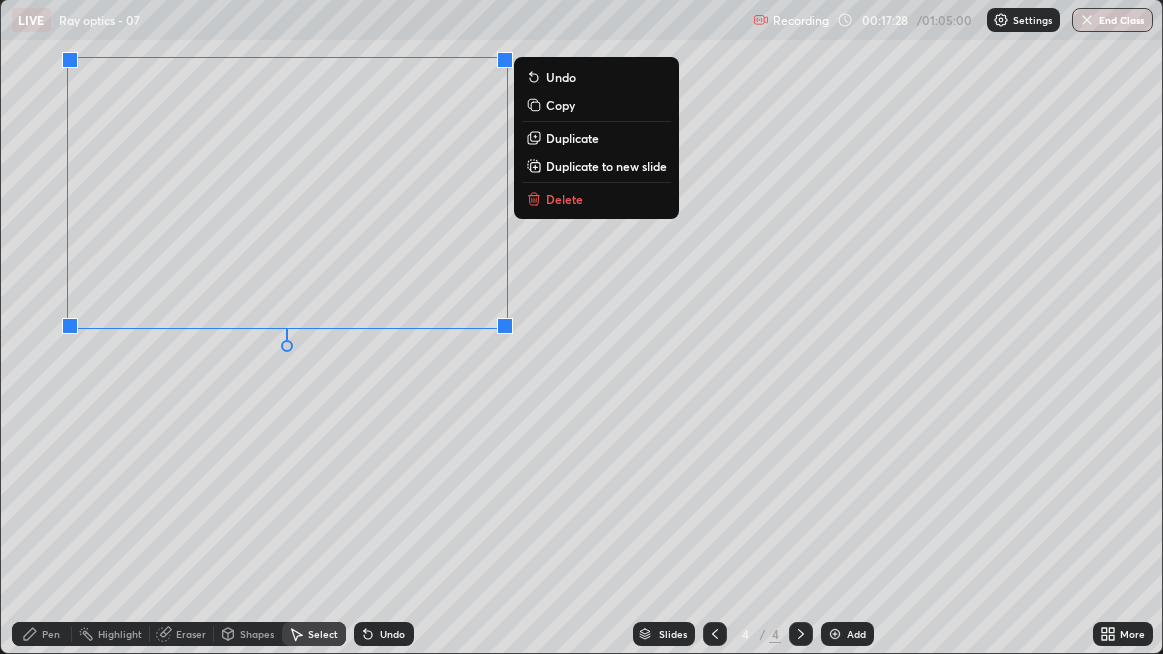 click on "Duplicate" at bounding box center (572, 138) 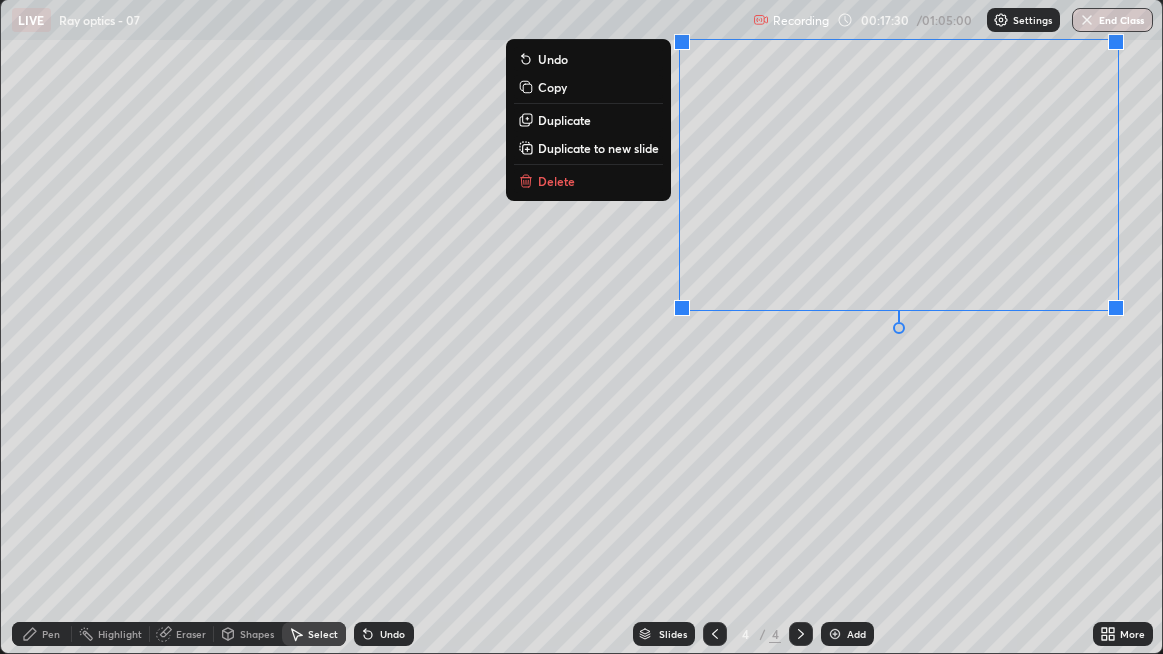 click on "0 ° Undo Copy Duplicate Duplicate to new slide Delete" at bounding box center (582, 326) 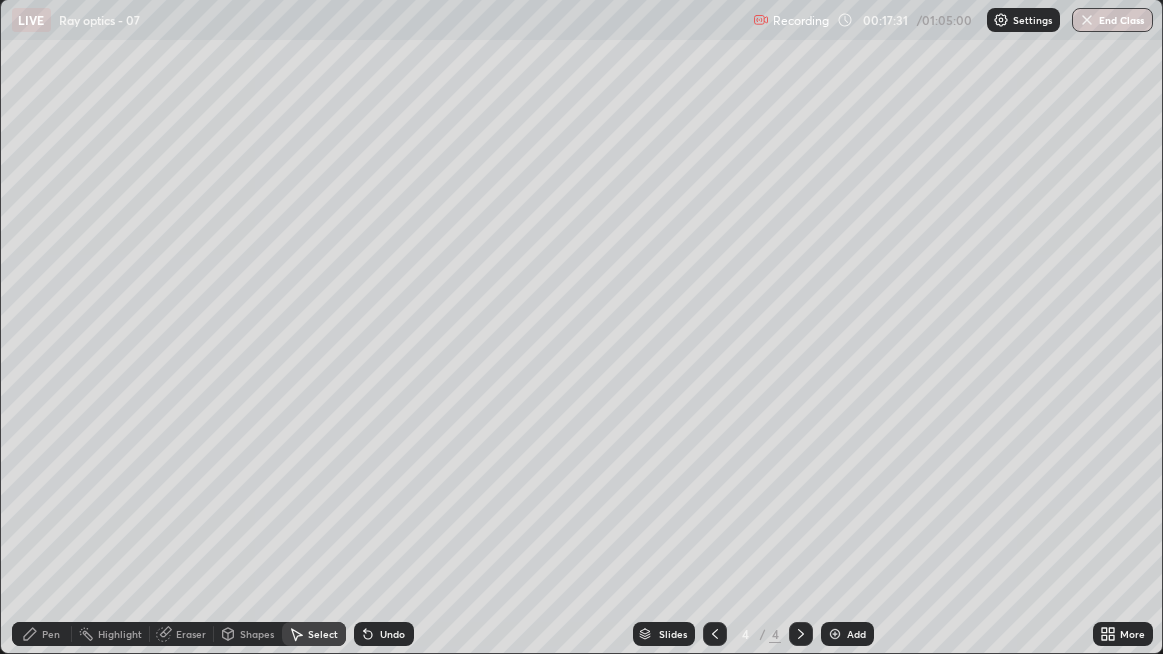 click on "Eraser" at bounding box center [191, 634] 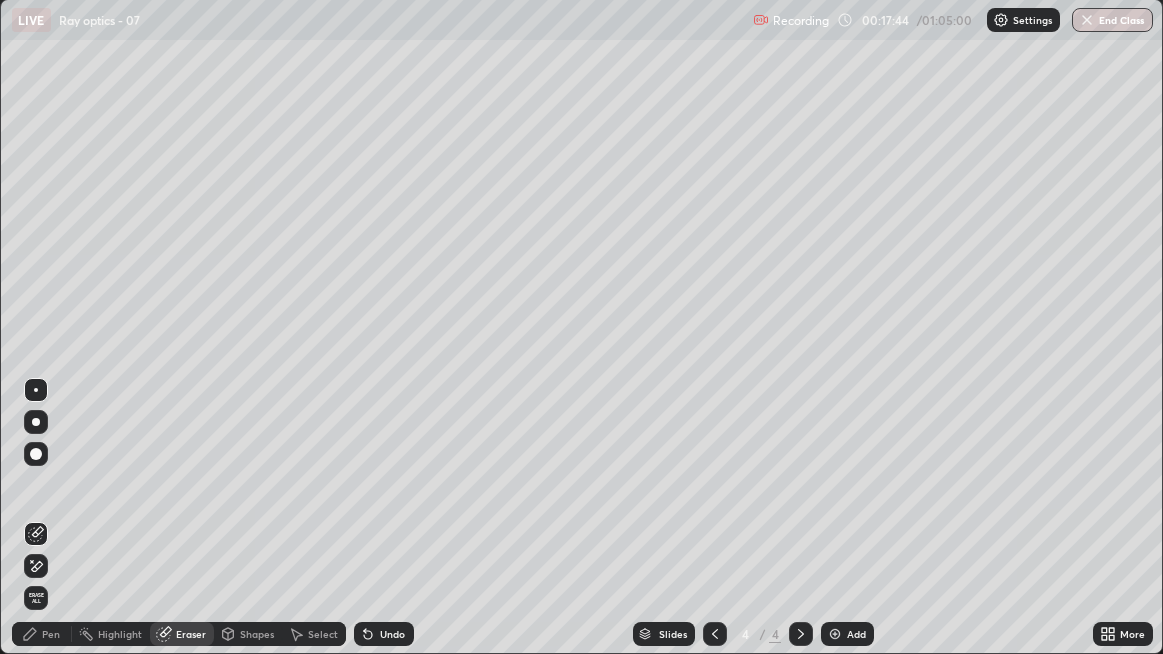 click on "Pen" at bounding box center (42, 634) 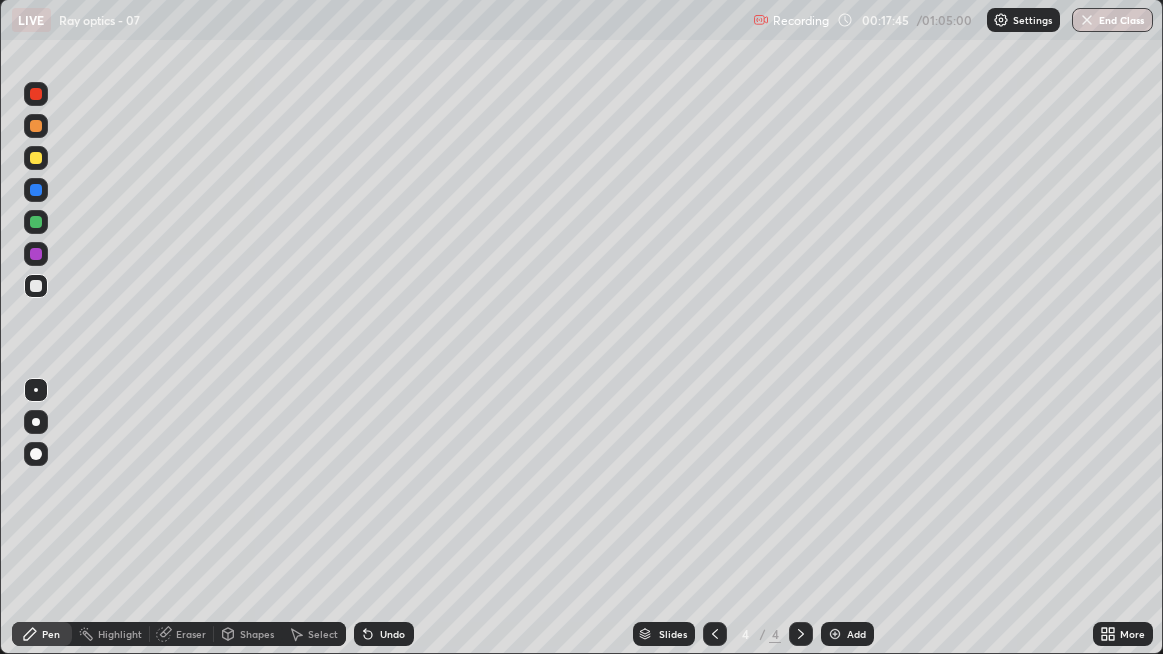 click at bounding box center [36, 222] 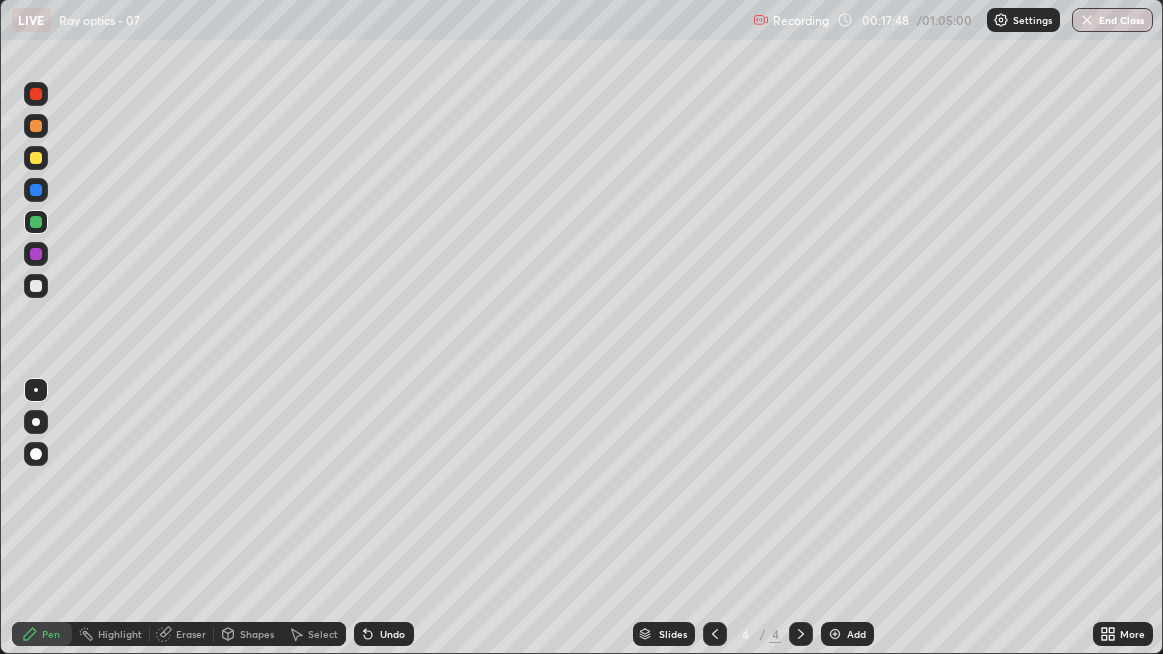 click at bounding box center [36, 286] 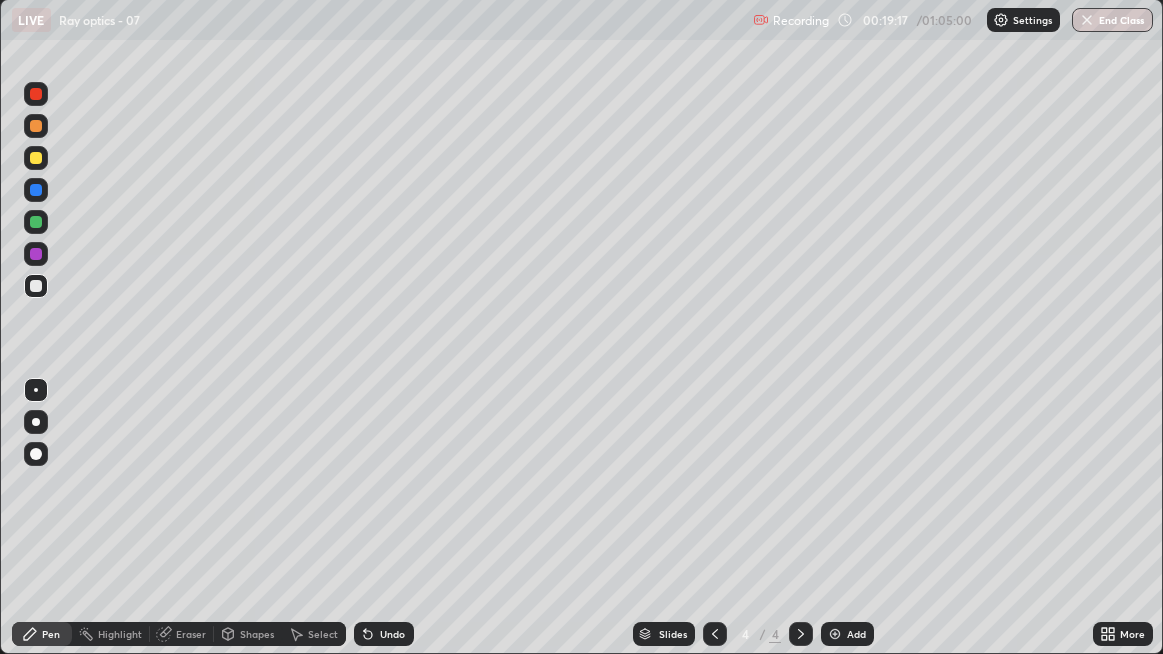 click on "Undo" at bounding box center [384, 634] 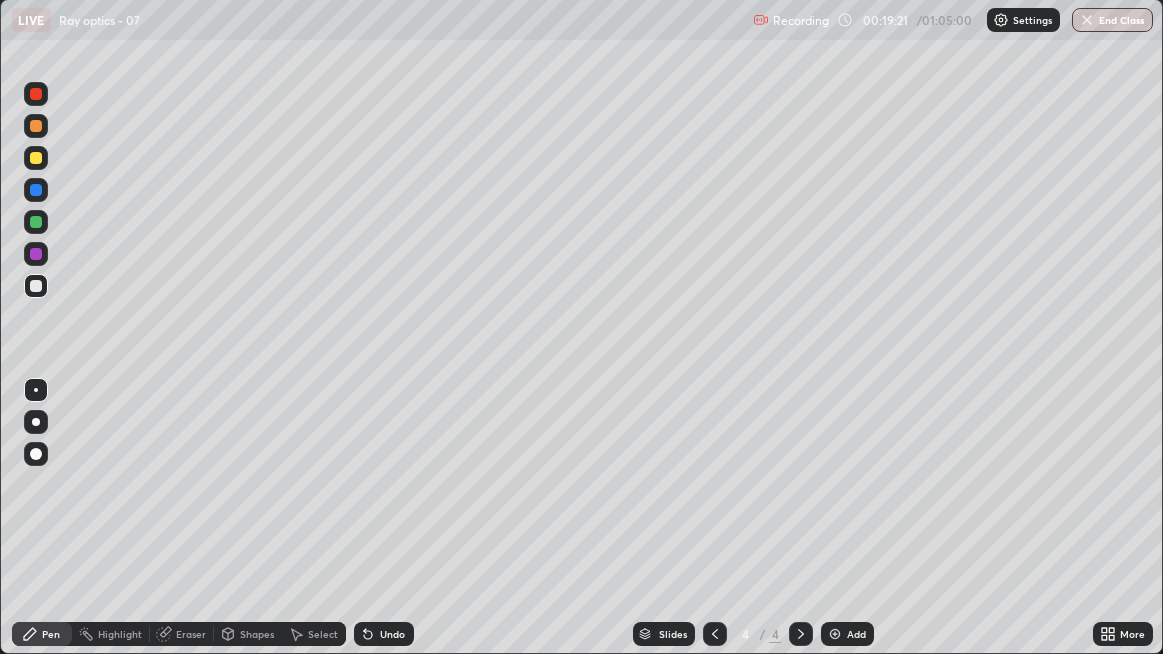 click on "Eraser" at bounding box center (191, 634) 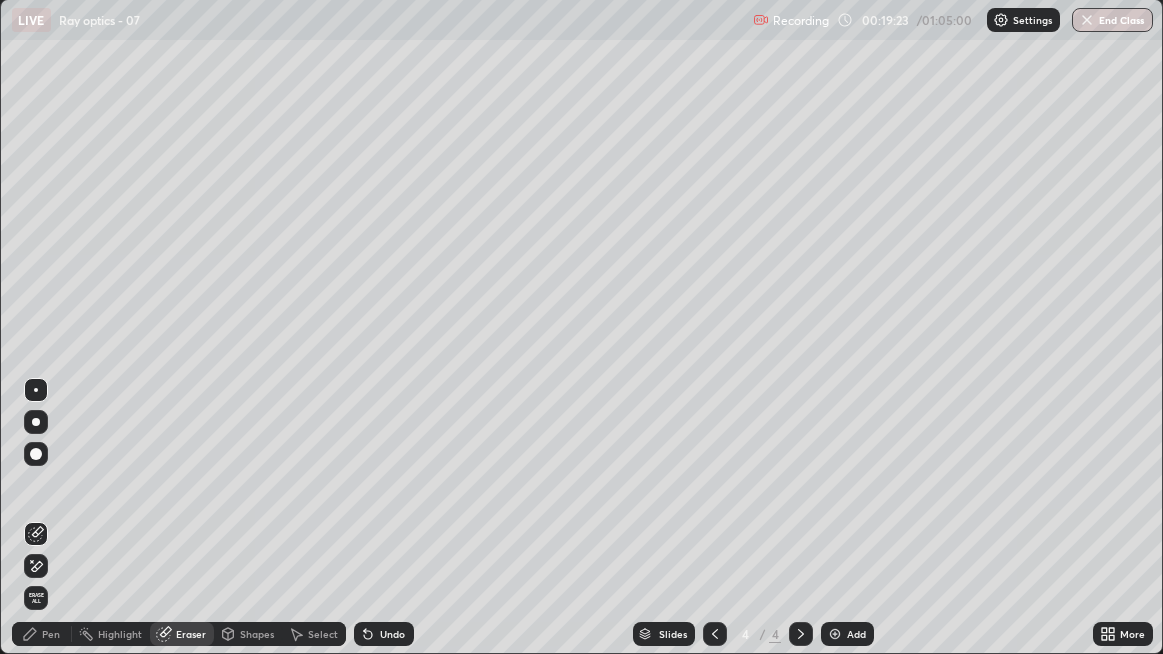 click on "Pen" at bounding box center (51, 634) 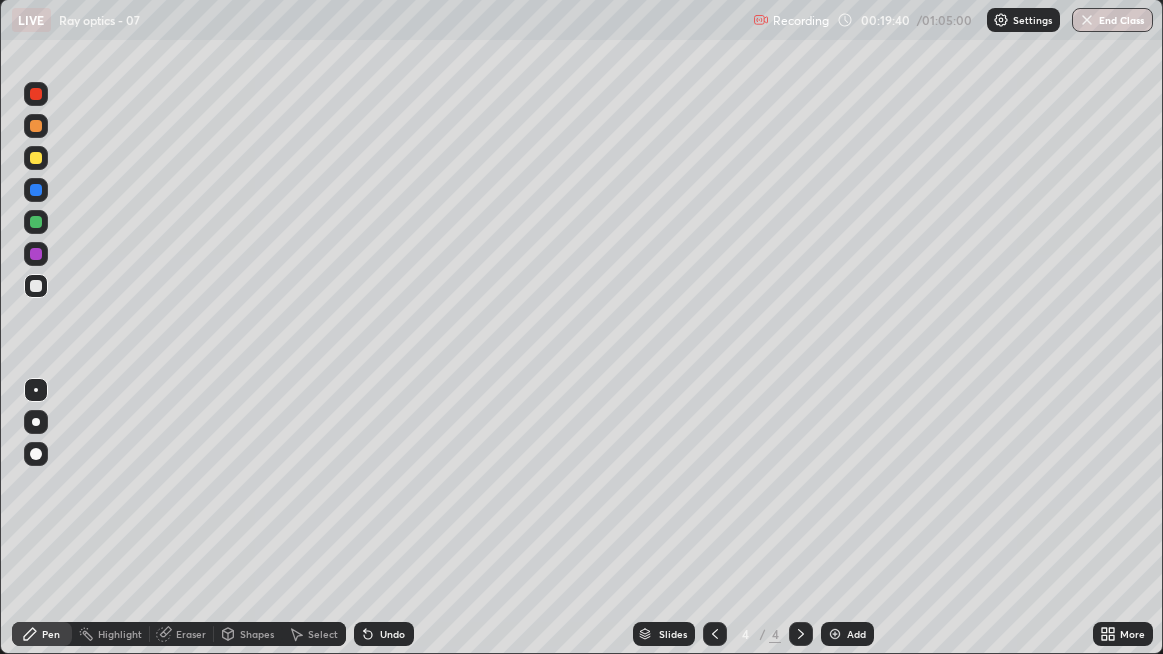 click at bounding box center (36, 222) 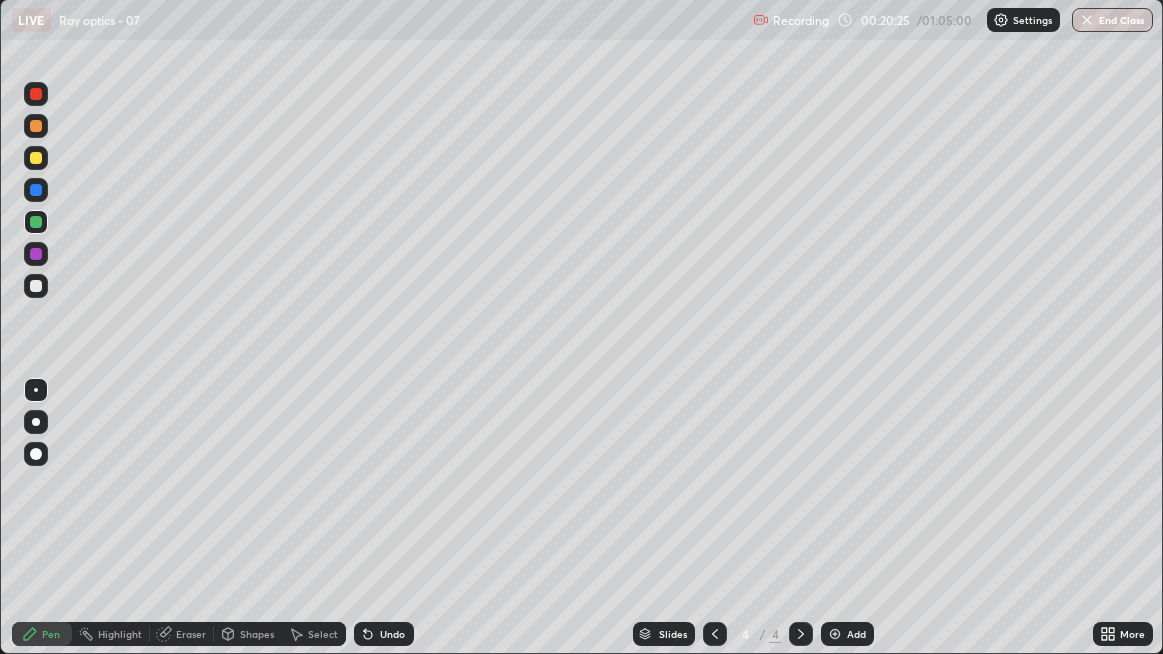 click at bounding box center [36, 286] 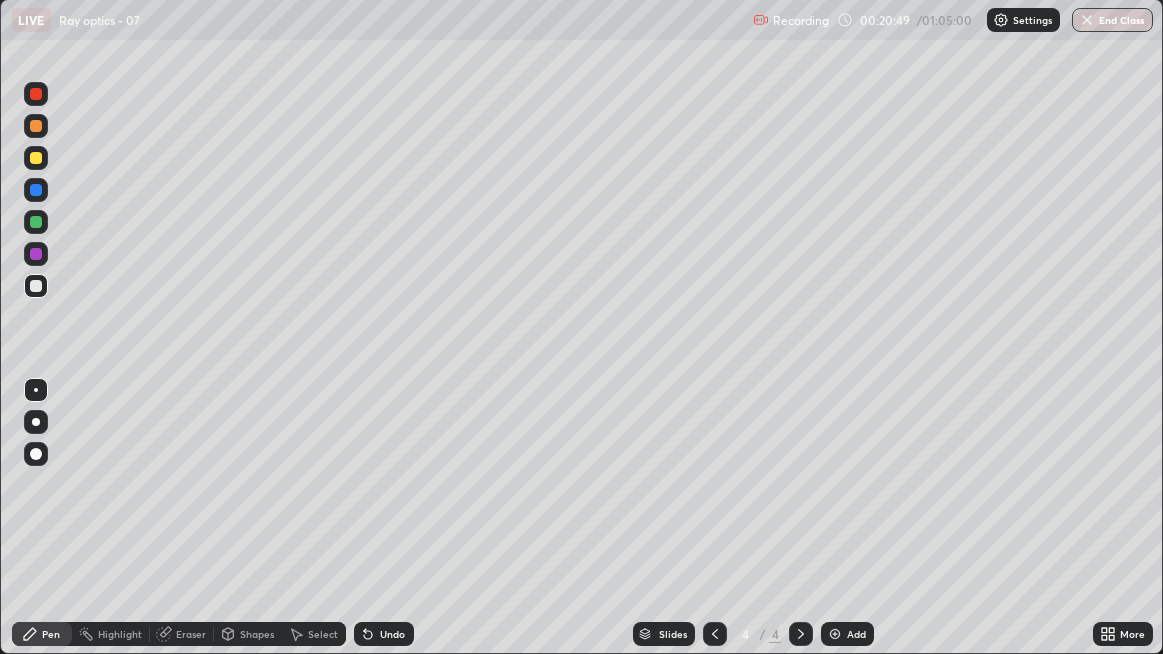 click at bounding box center (36, 222) 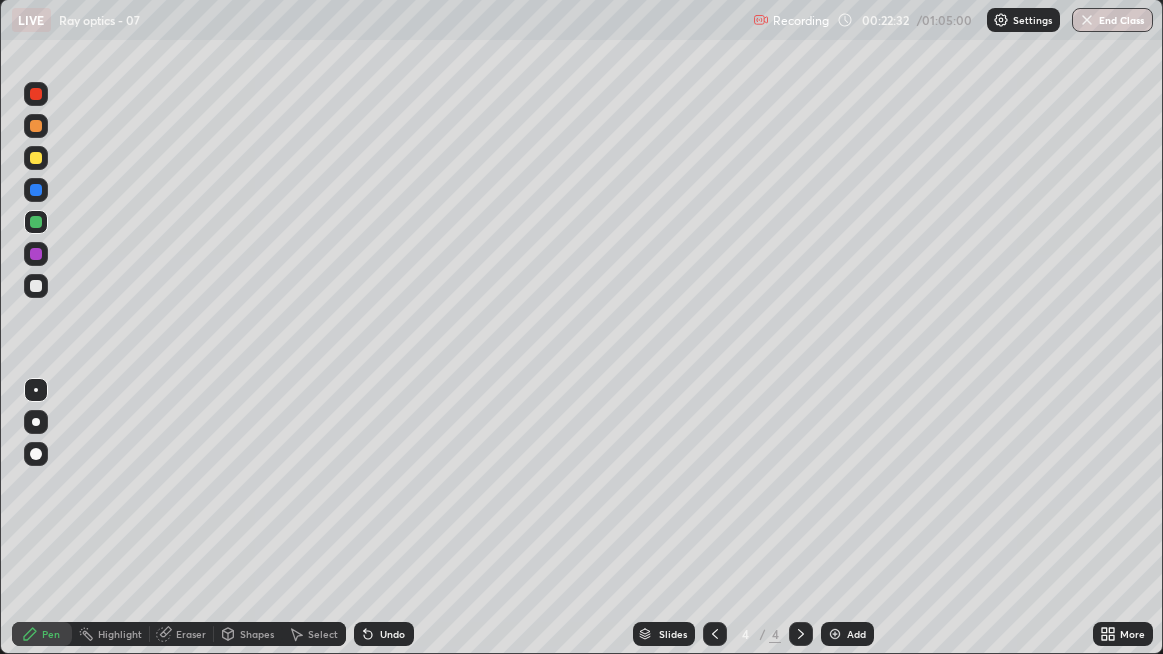 click at bounding box center [36, 286] 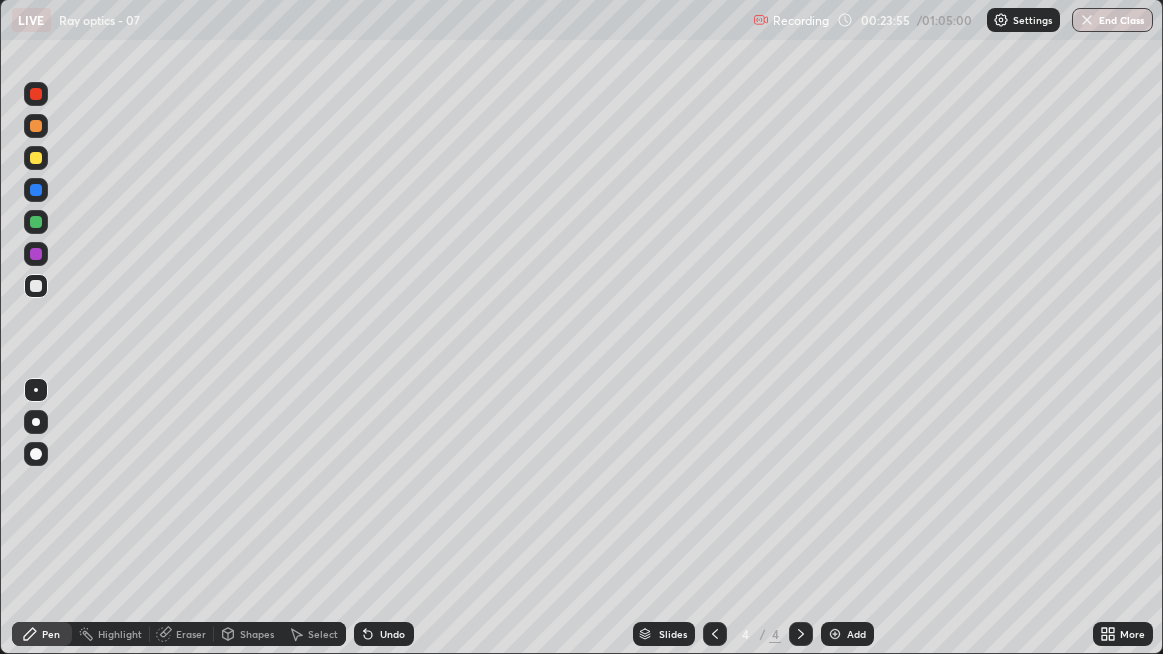 click at bounding box center [36, 158] 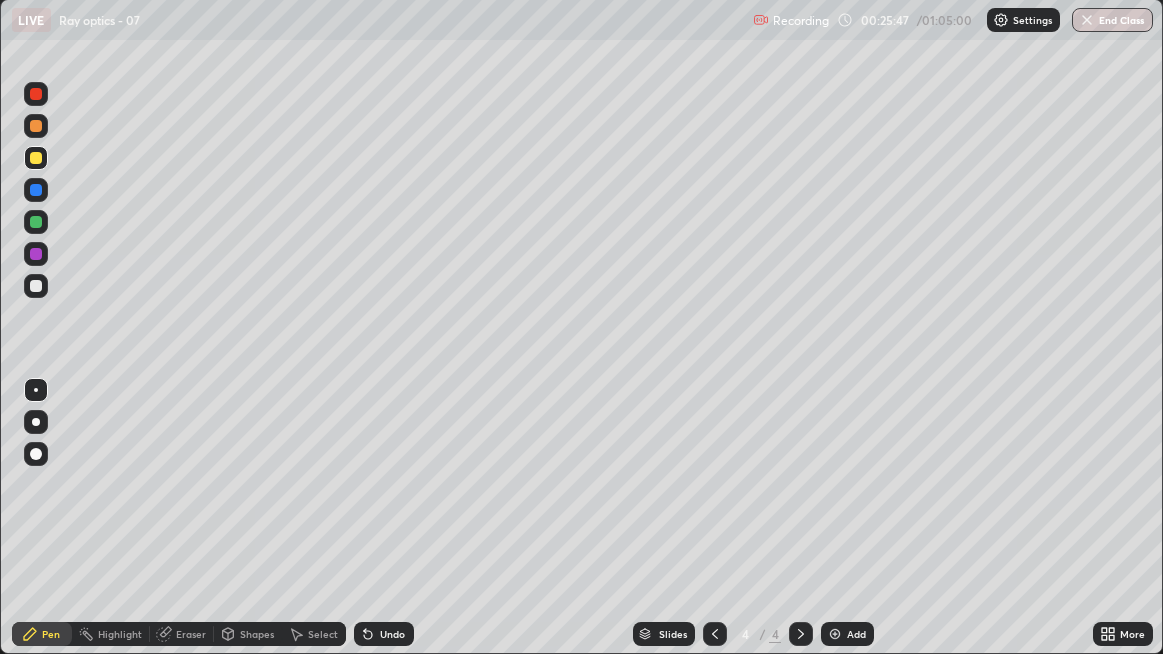 click at bounding box center [36, 286] 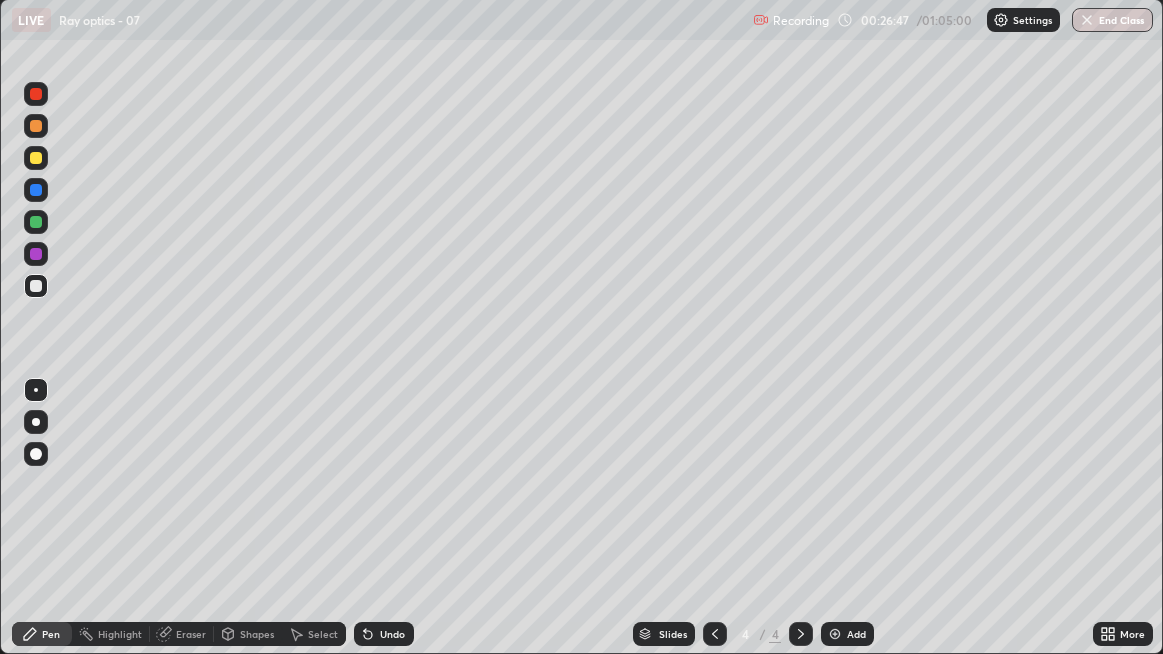 click at bounding box center (36, 222) 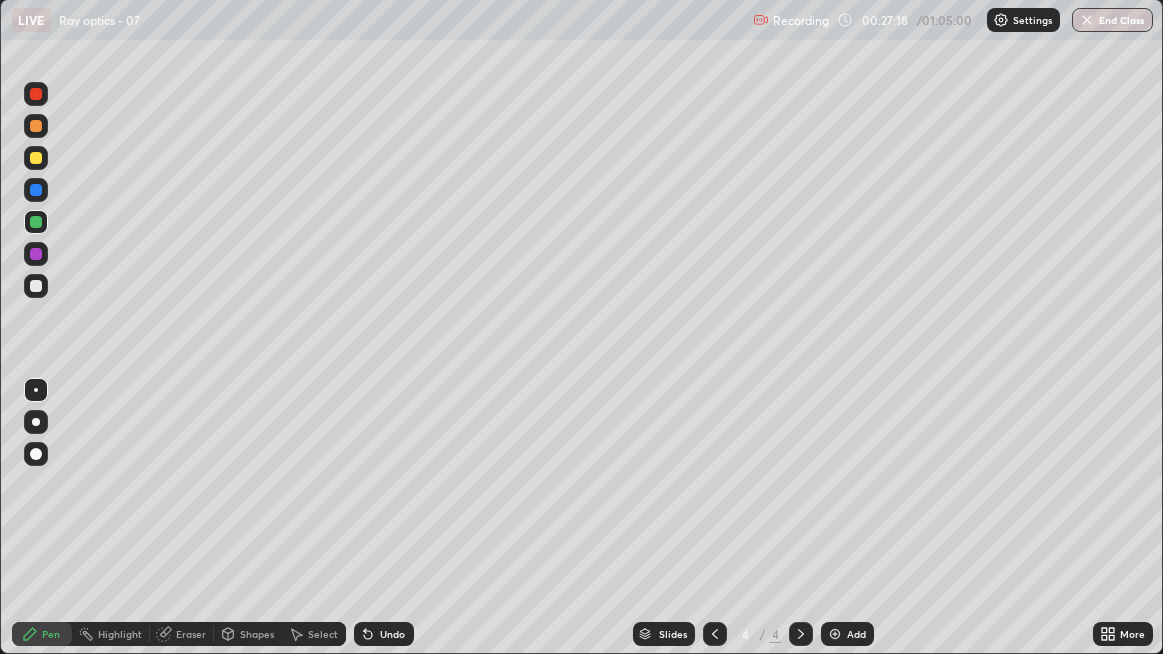 click on "Undo" at bounding box center (392, 634) 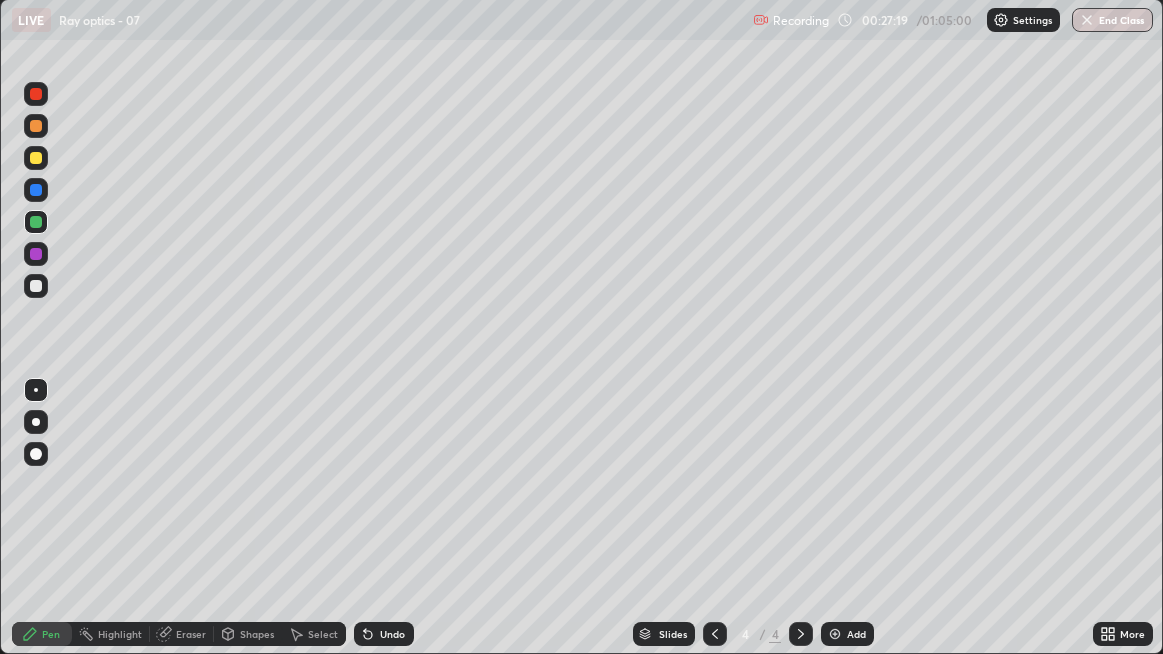 click on "Undo" at bounding box center (384, 634) 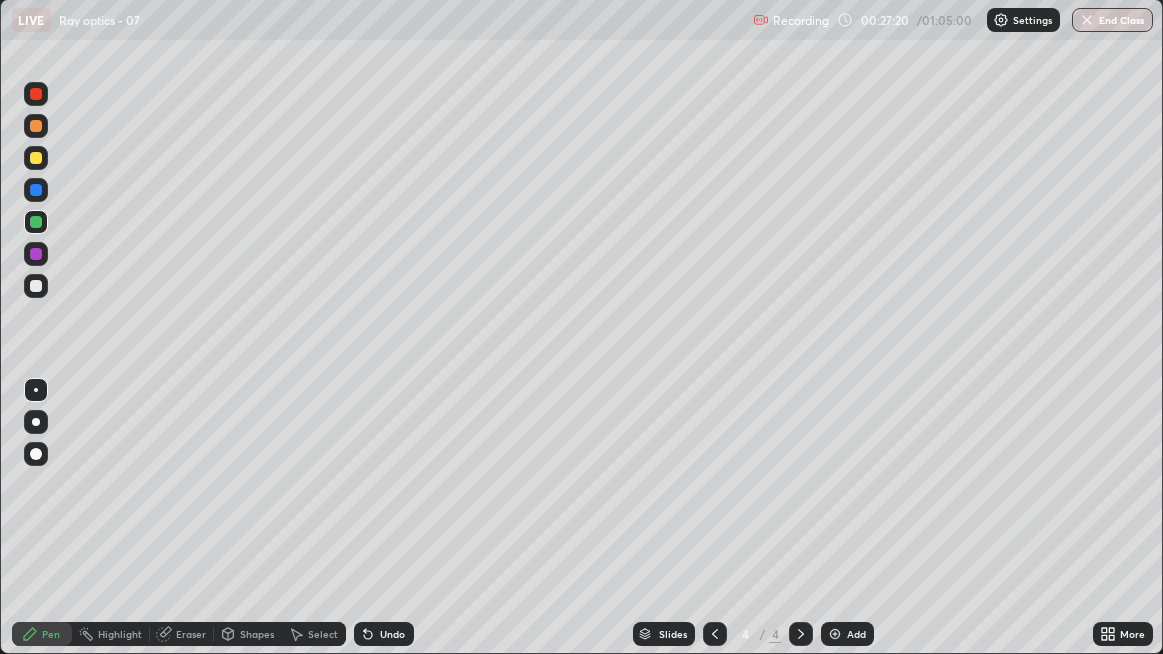 click on "Undo" at bounding box center [392, 634] 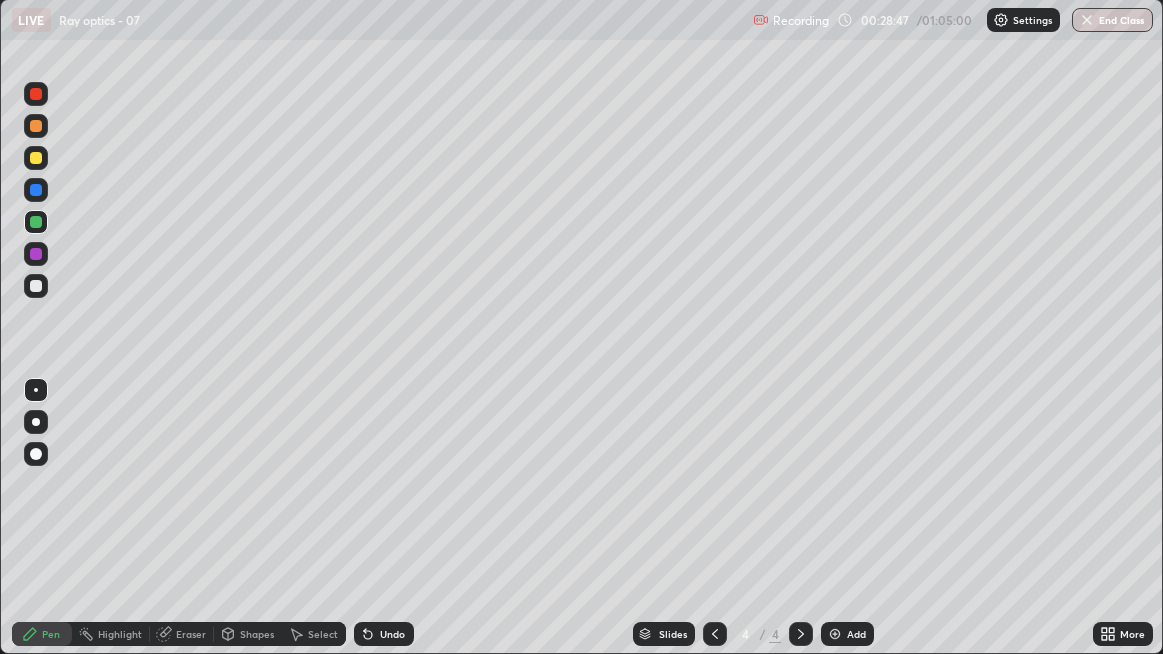 click on "Undo" at bounding box center (392, 634) 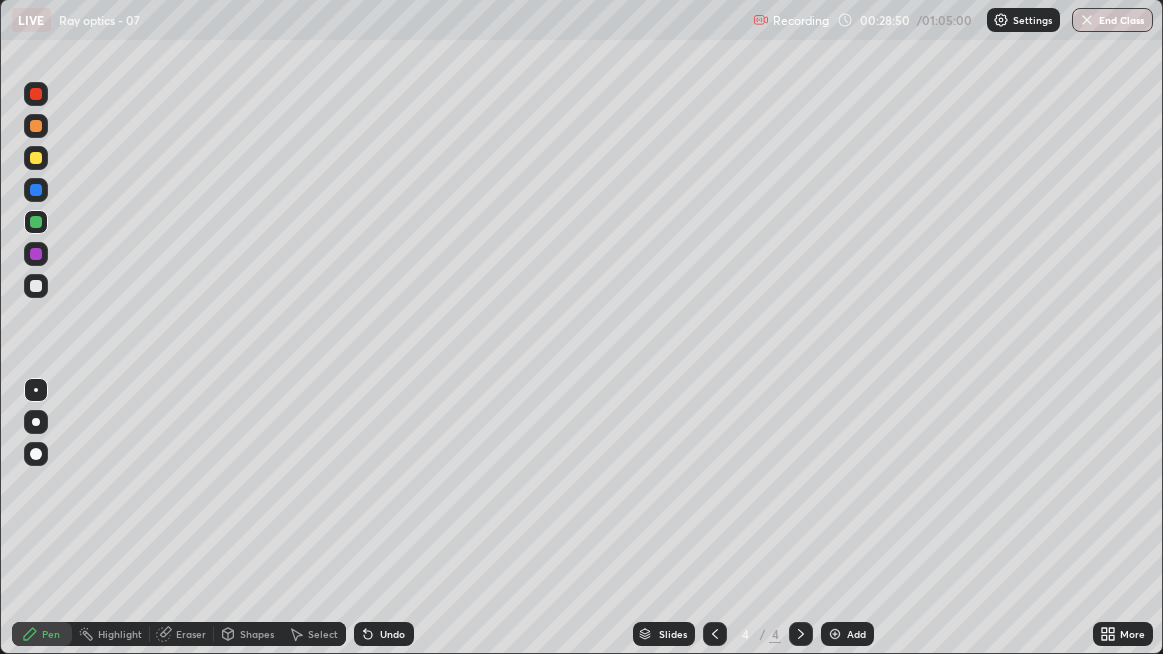 click at bounding box center (36, 286) 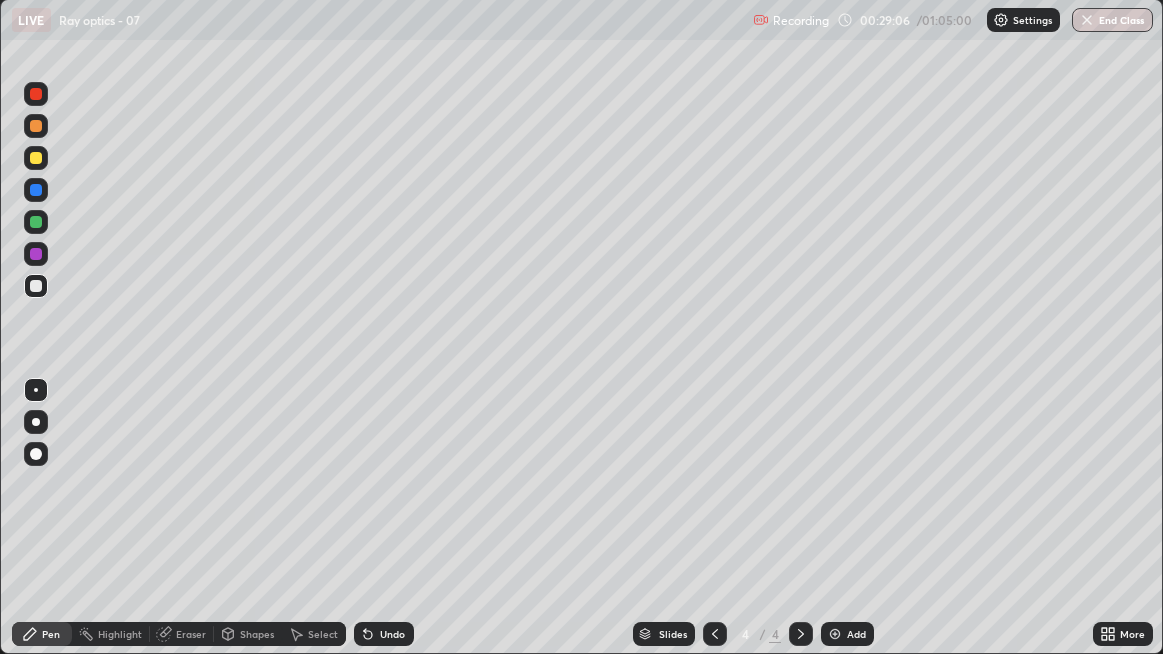 click on "Eraser" at bounding box center (191, 634) 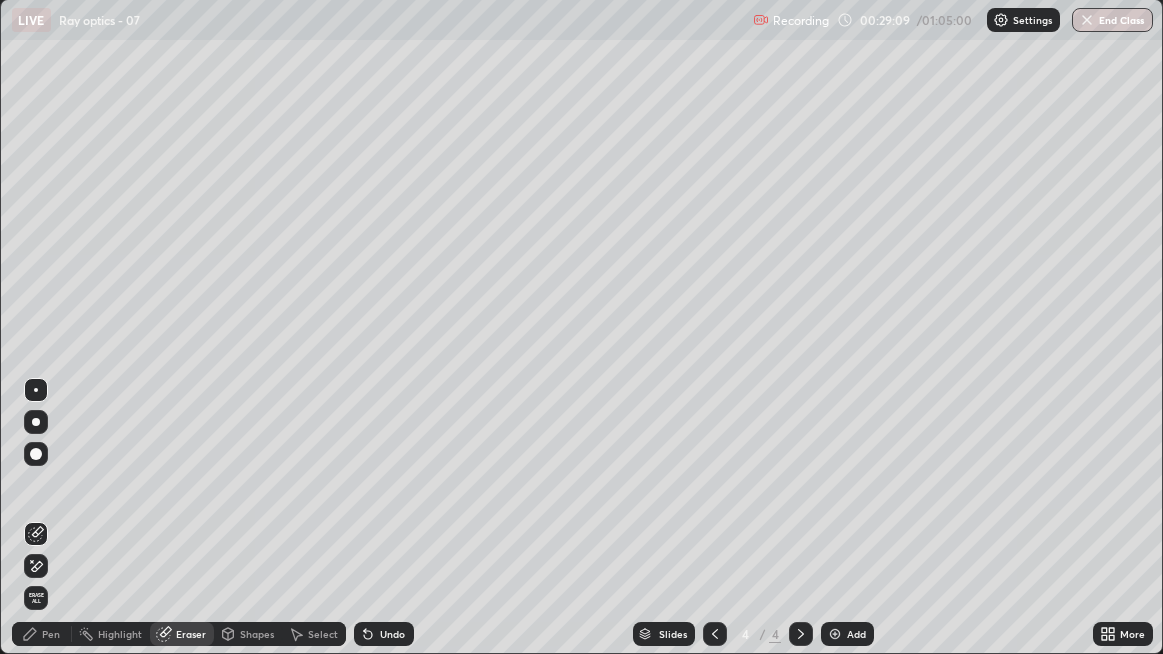click on "Pen" at bounding box center [42, 634] 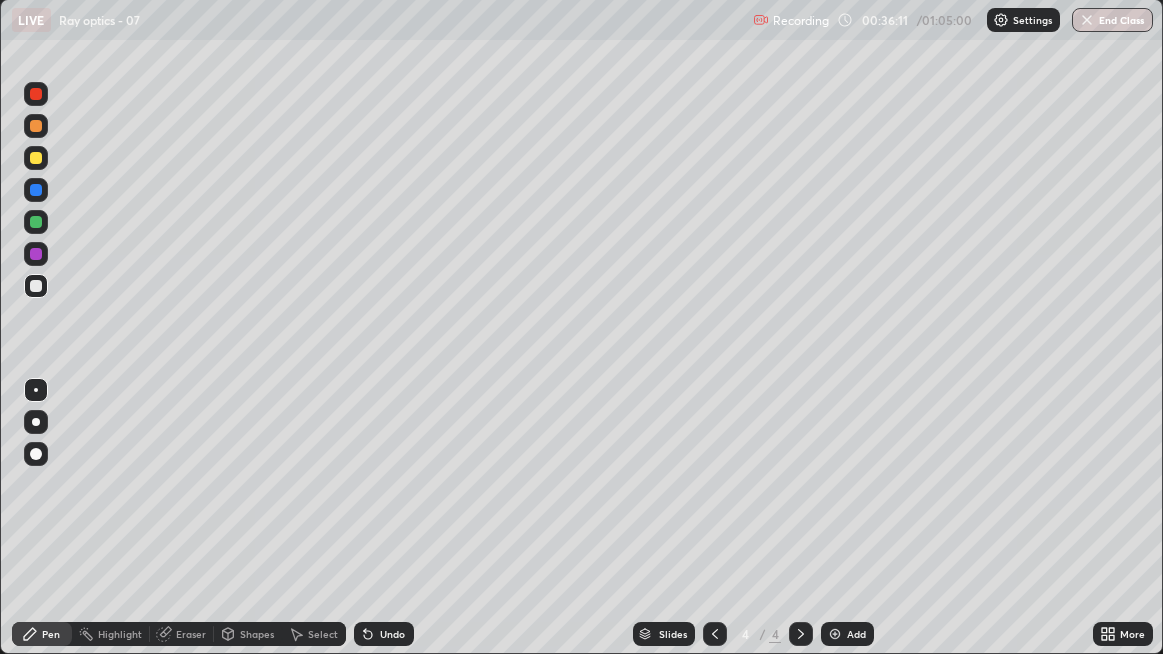click at bounding box center (835, 634) 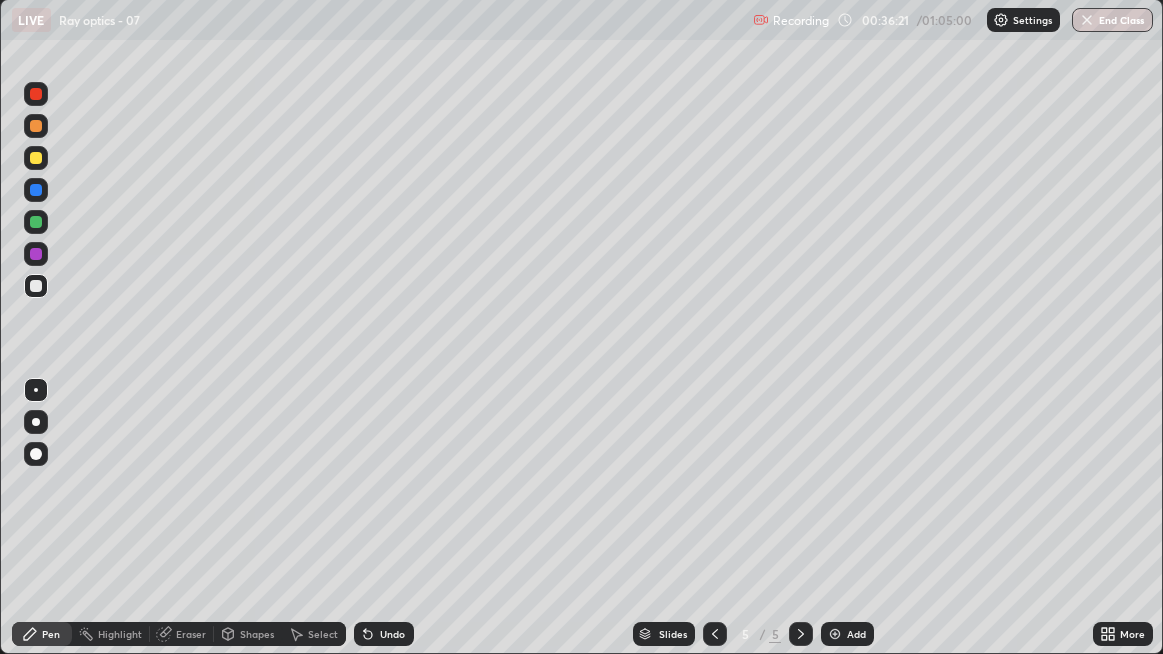 click 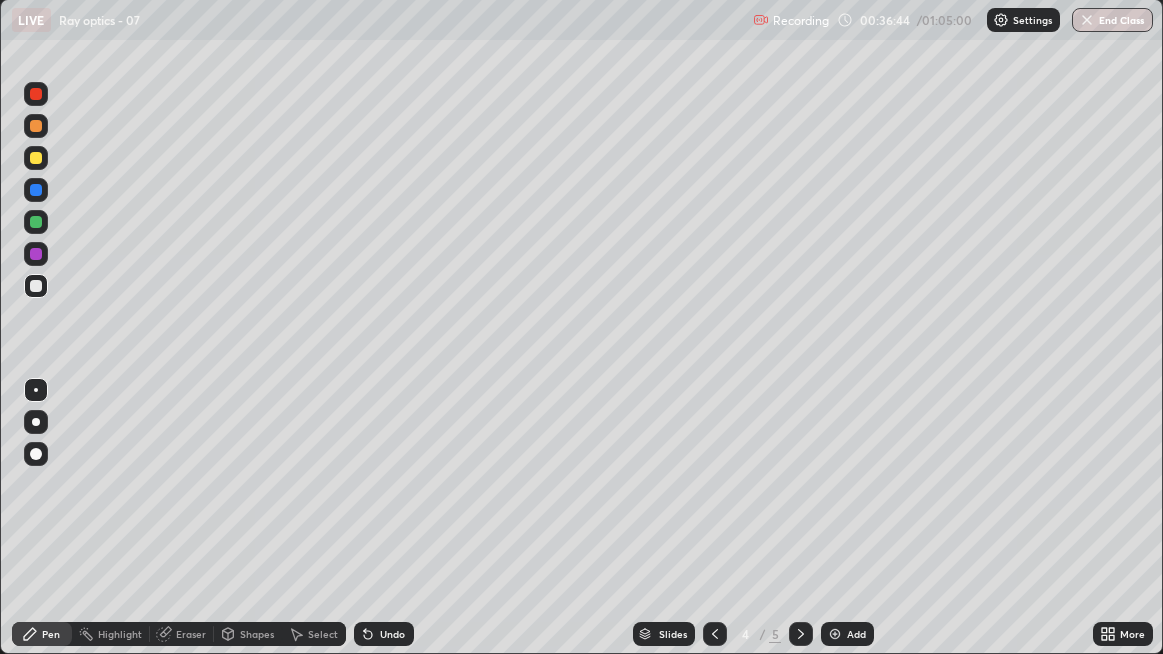 click 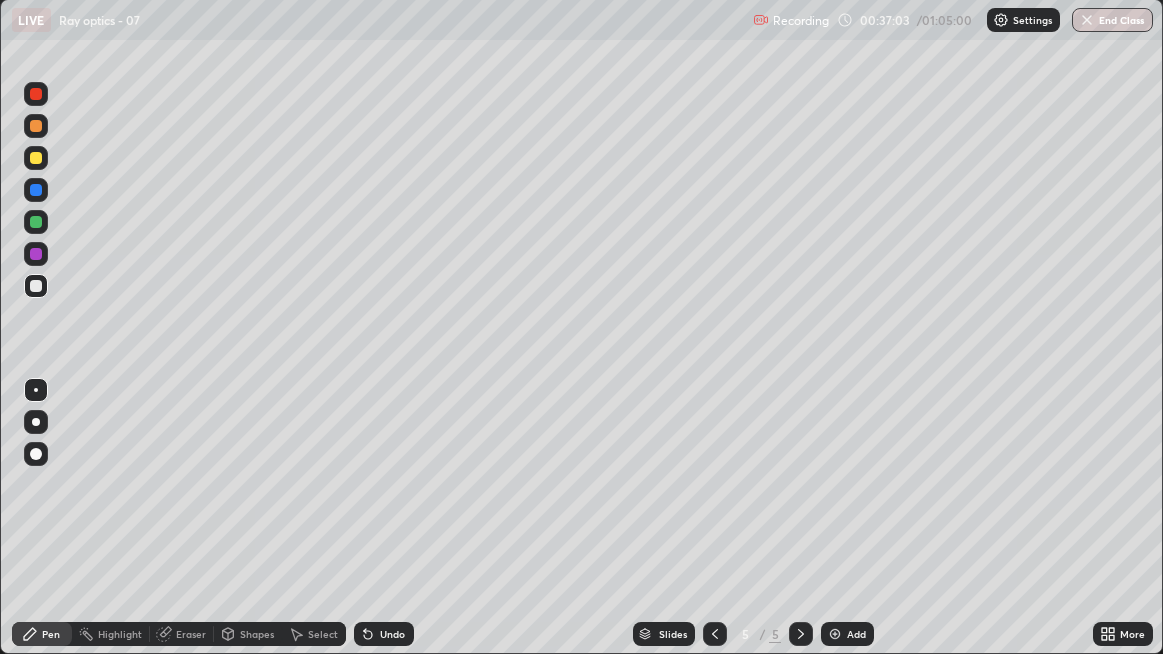 click 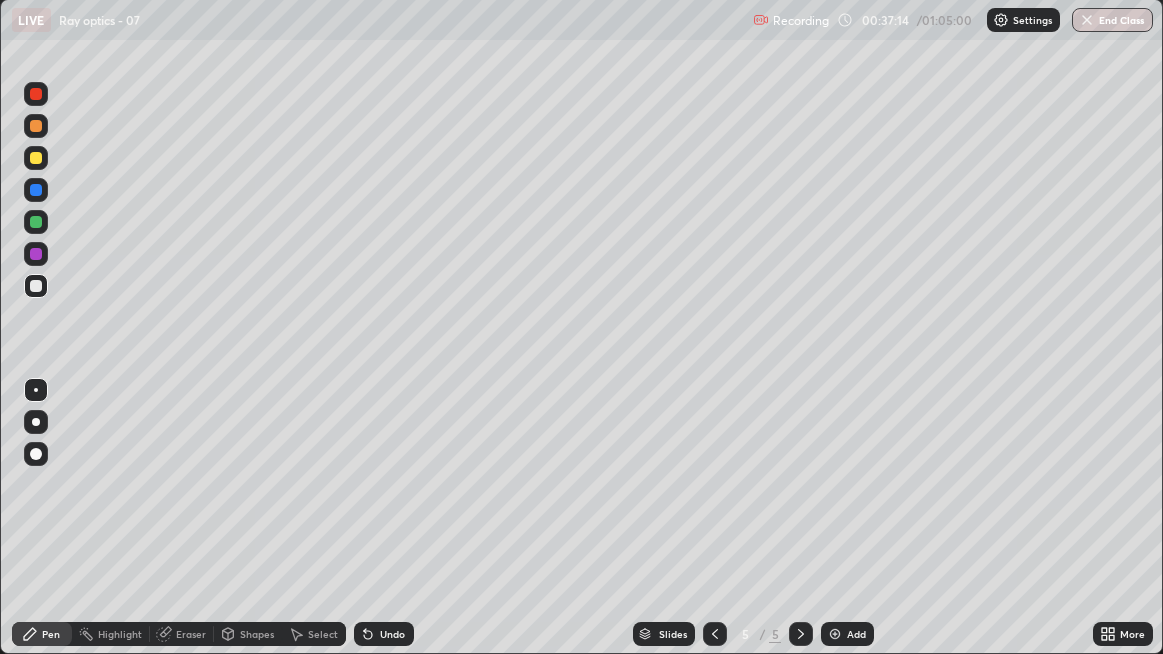 click 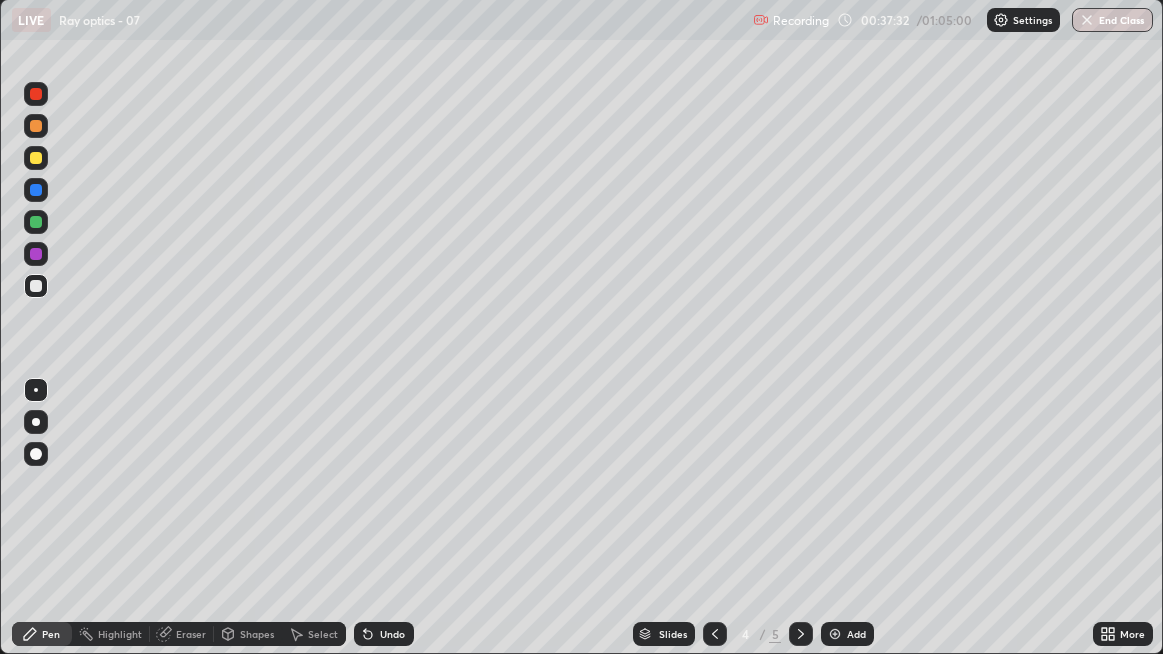 click 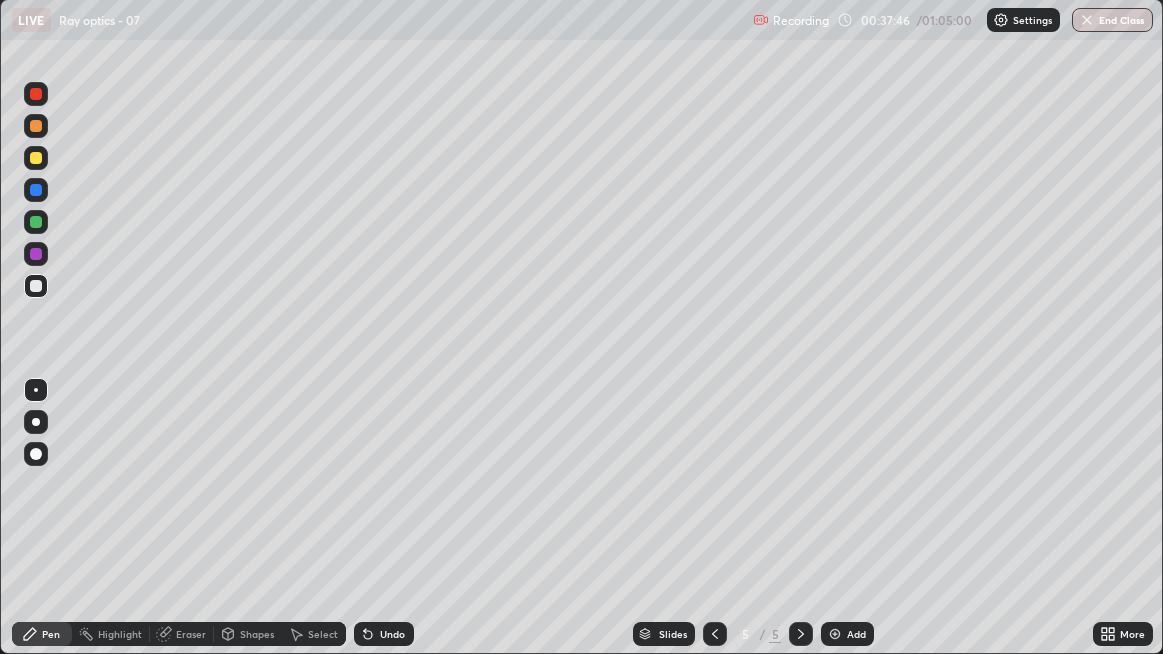 click at bounding box center (36, 126) 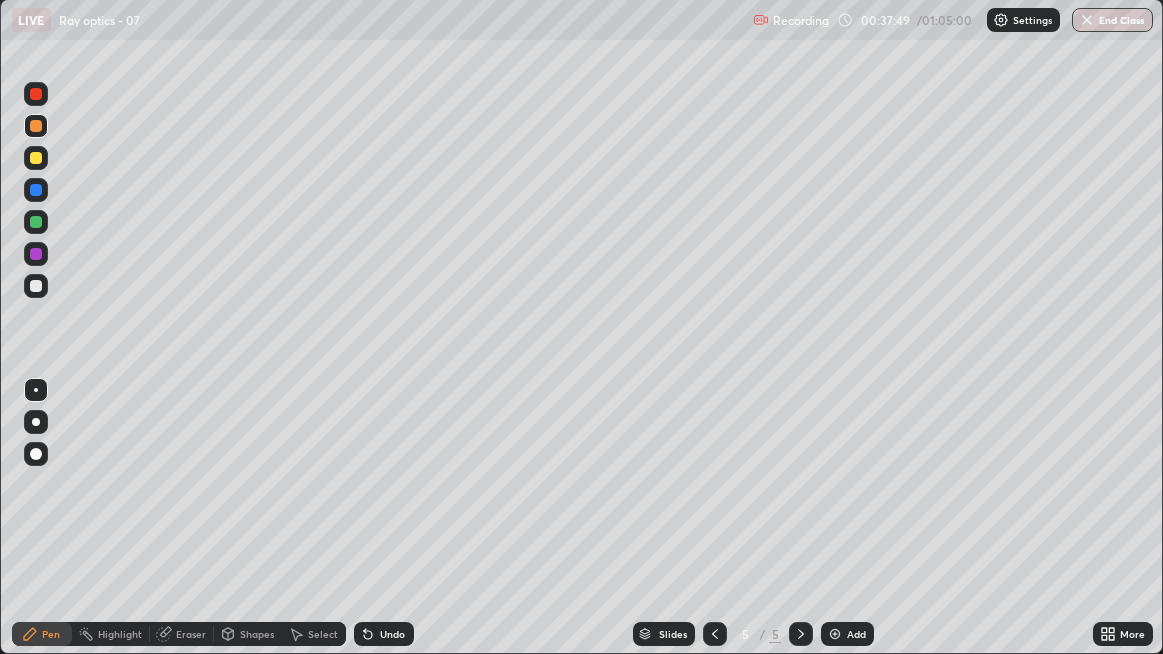 click at bounding box center [36, 286] 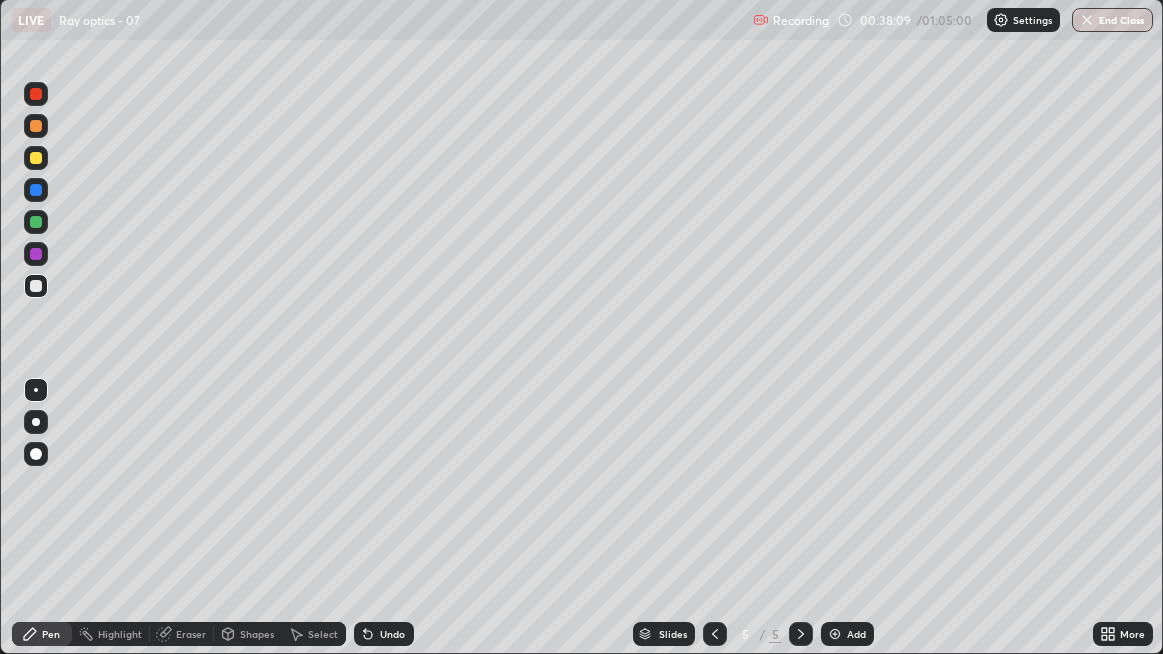 click 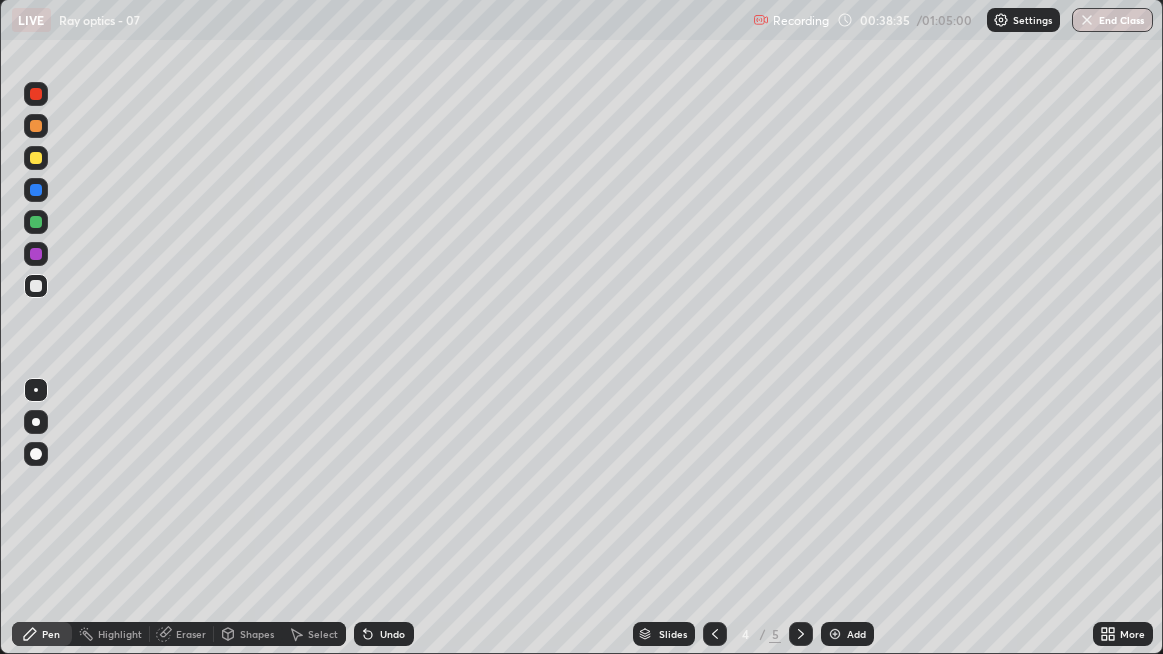 click 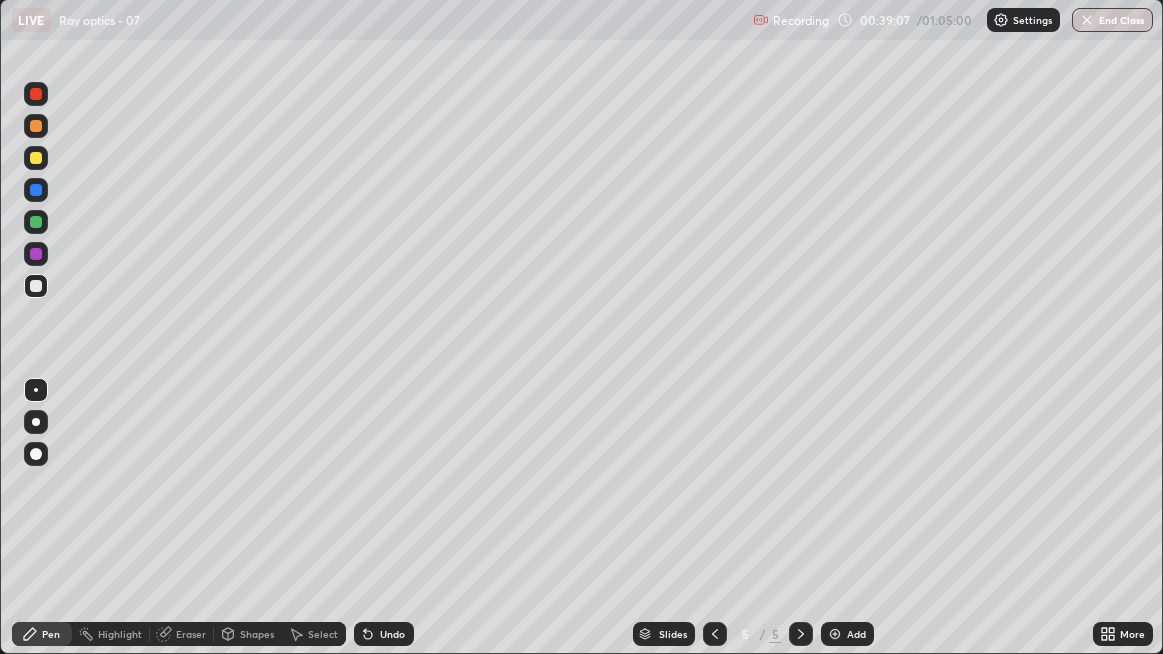 click on "Undo" at bounding box center [392, 634] 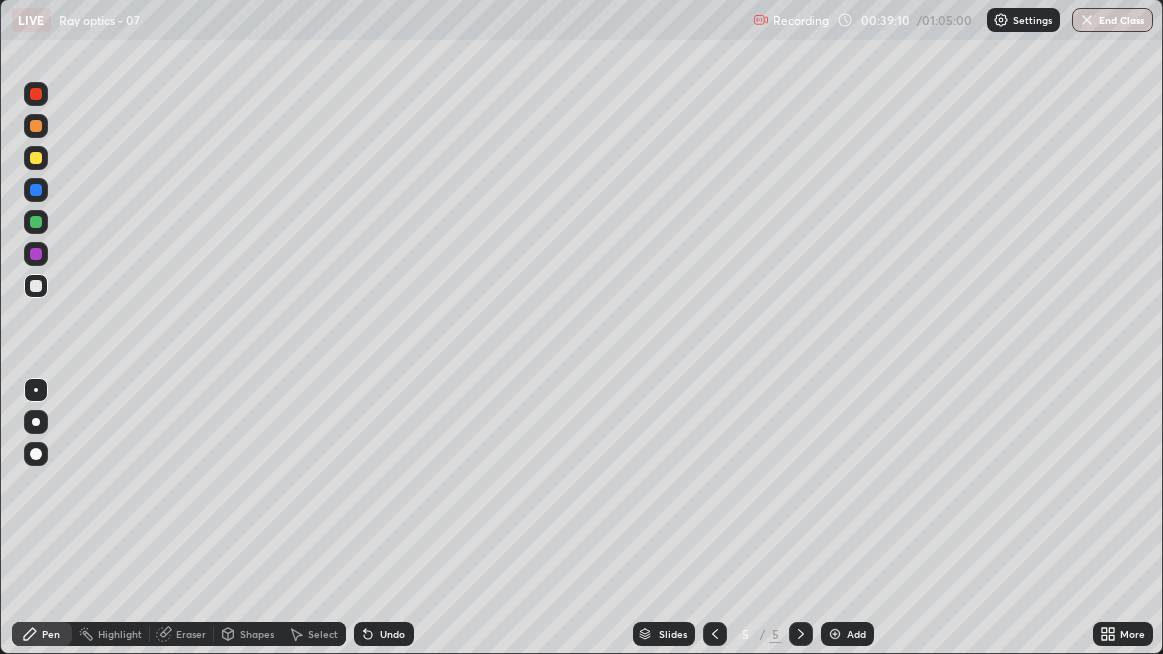 click at bounding box center [36, 158] 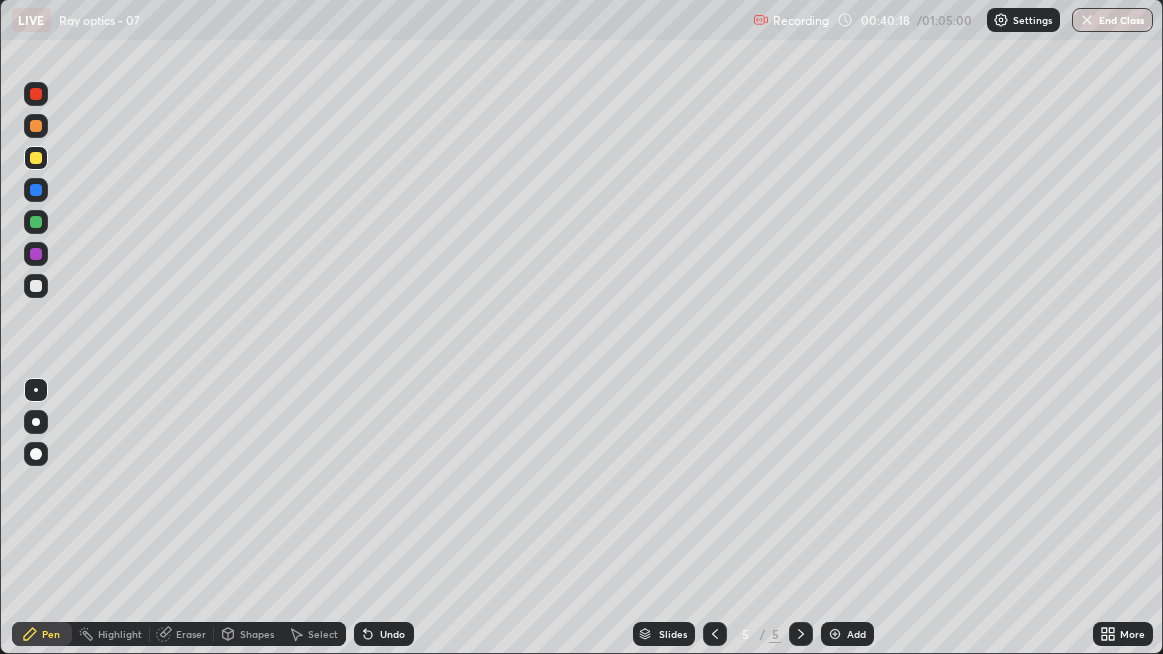 click on "Undo" at bounding box center [384, 634] 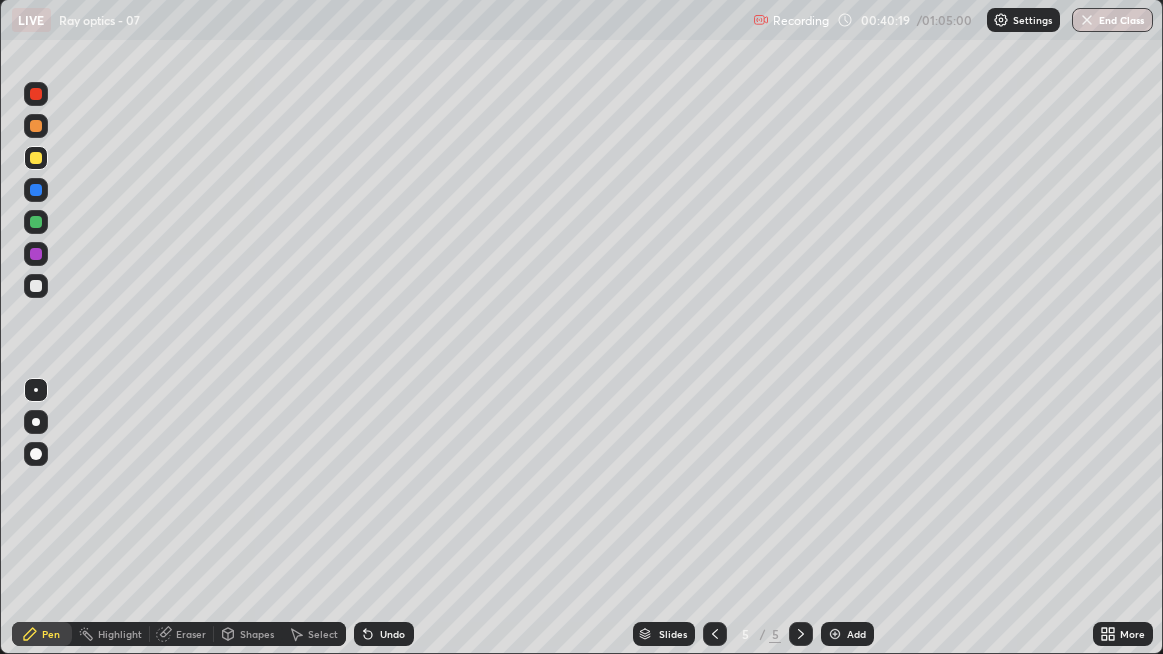 click at bounding box center [36, 126] 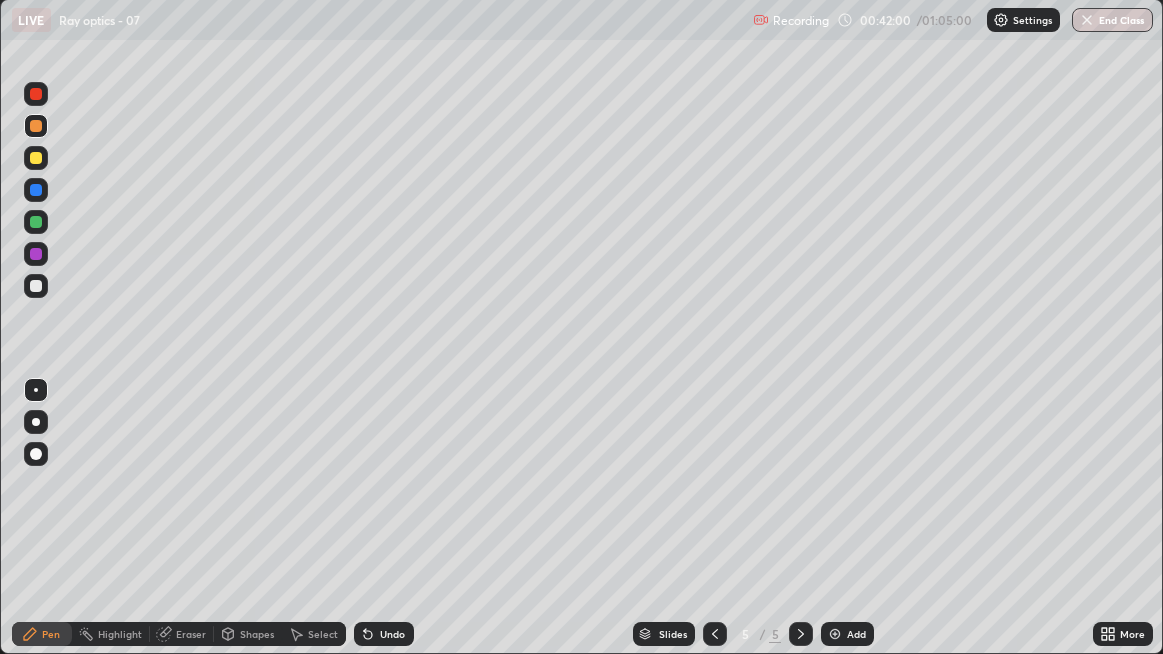 click on "Add" at bounding box center [856, 634] 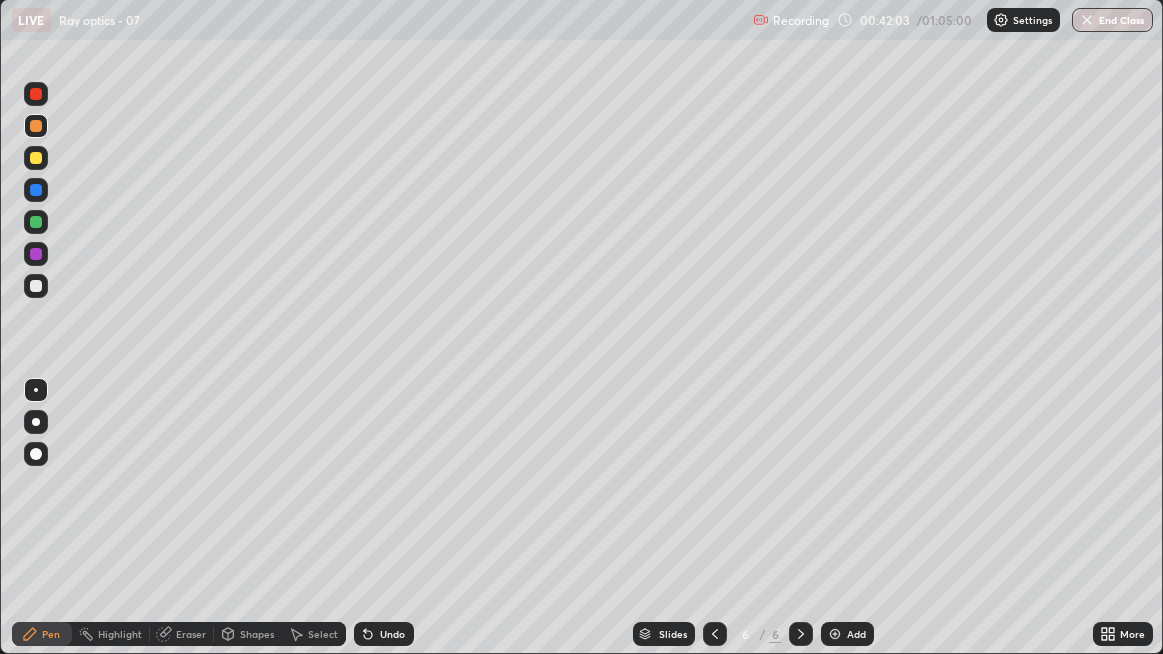click at bounding box center (36, 286) 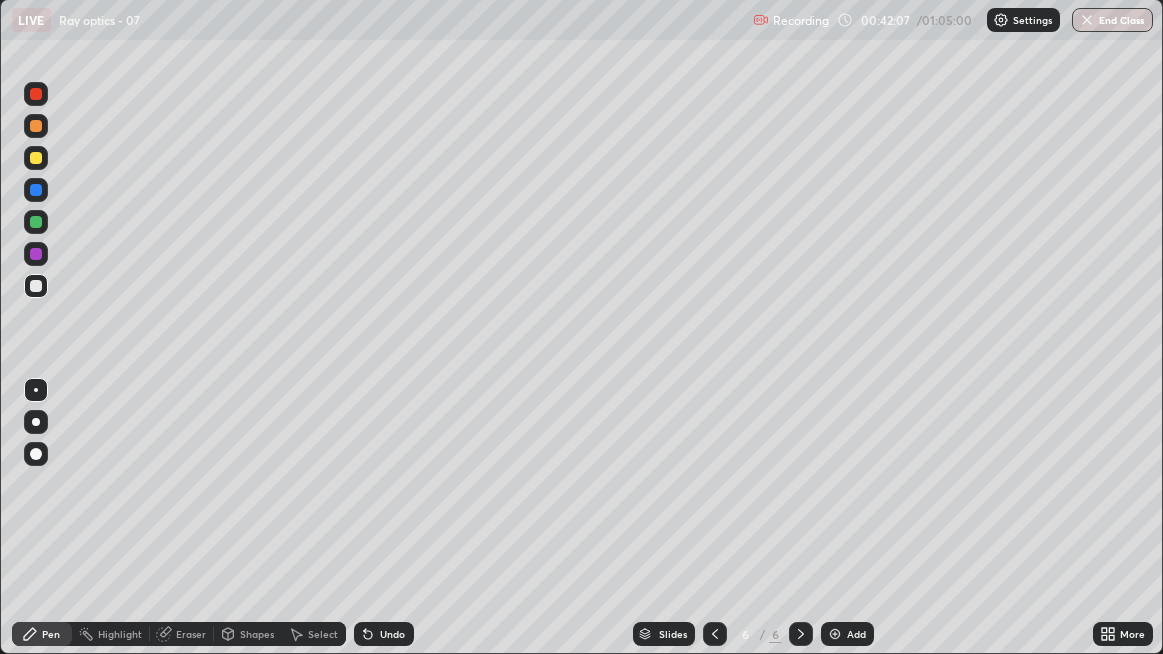 click 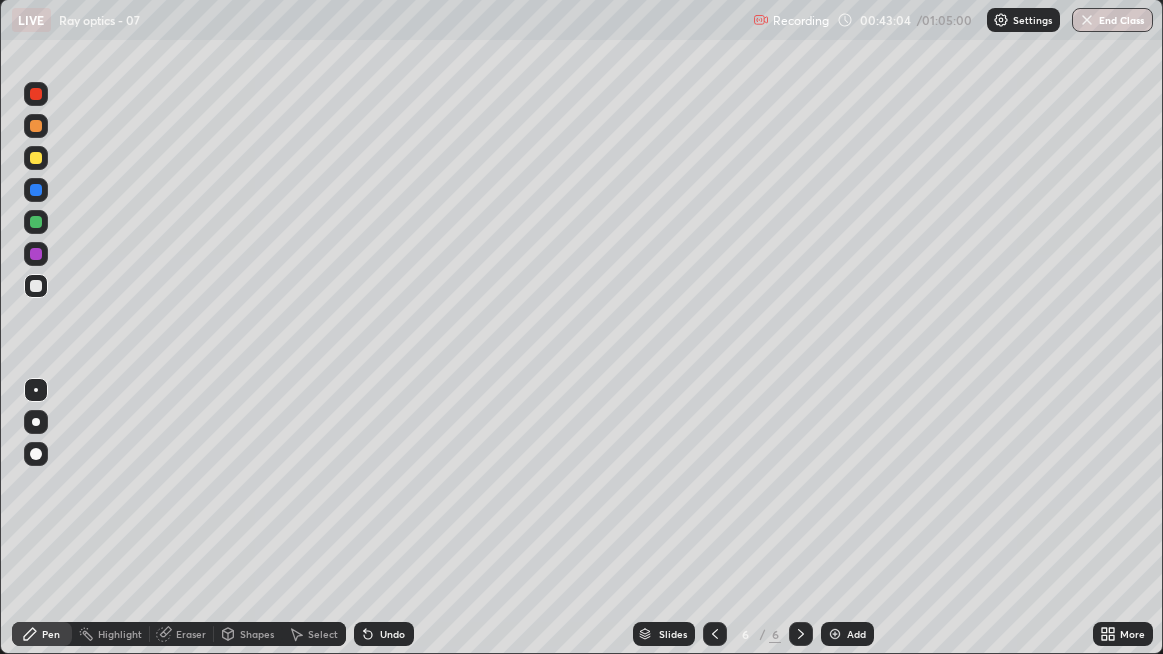 click on "Undo" at bounding box center (392, 634) 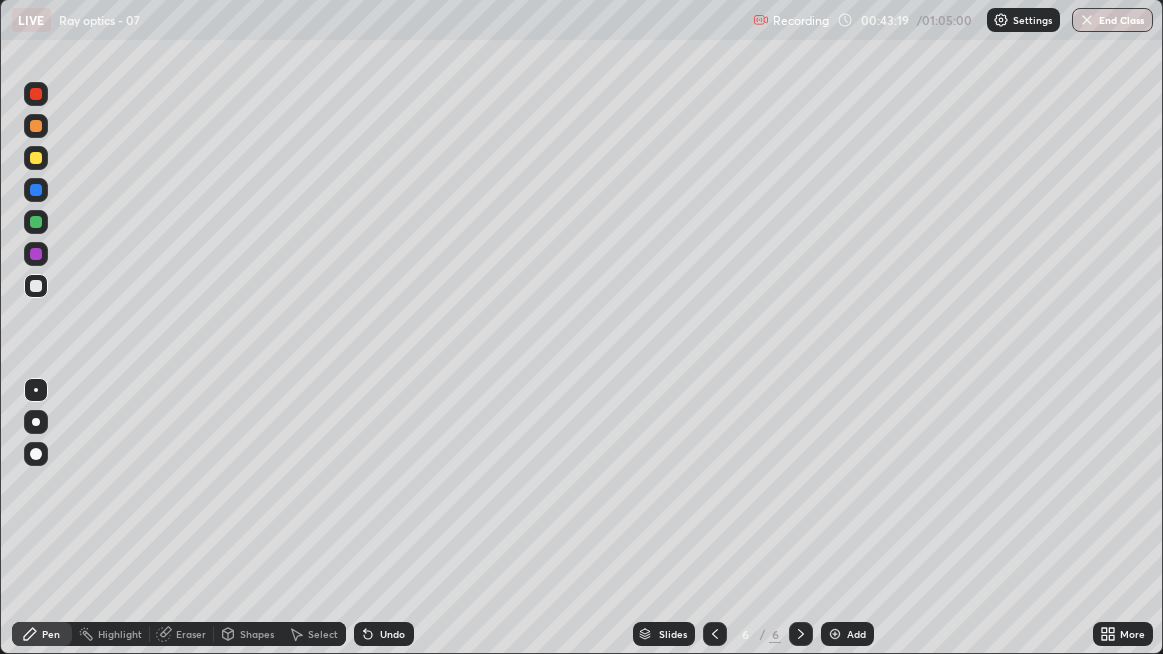 click on "Eraser" at bounding box center (191, 634) 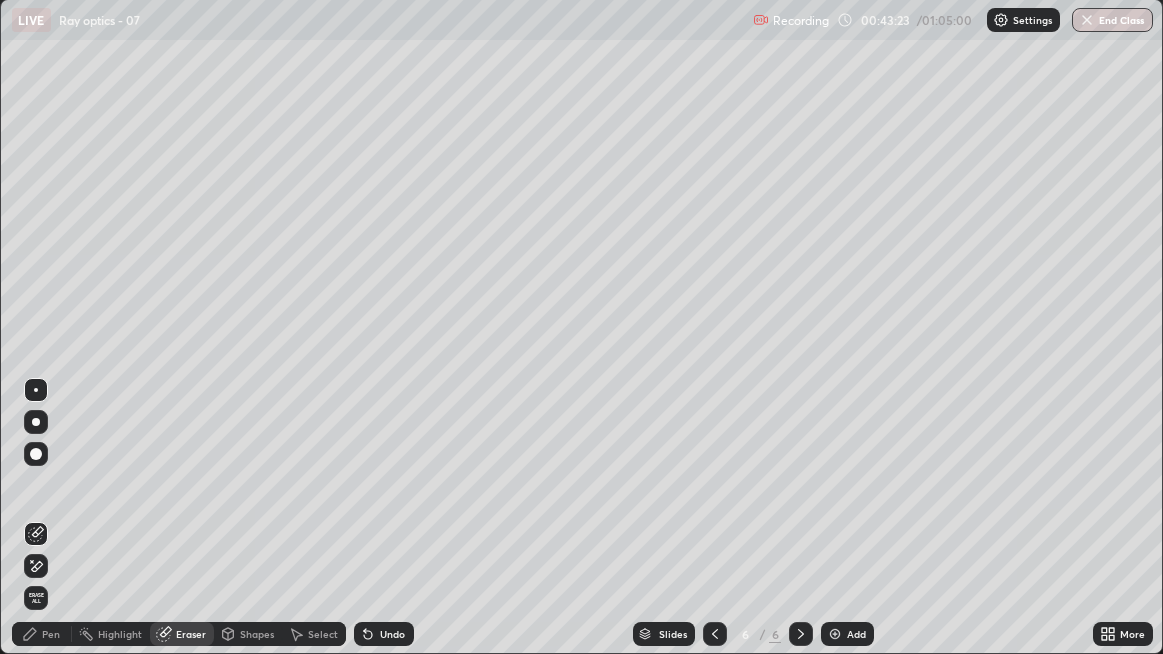 click on "Pen" at bounding box center [51, 634] 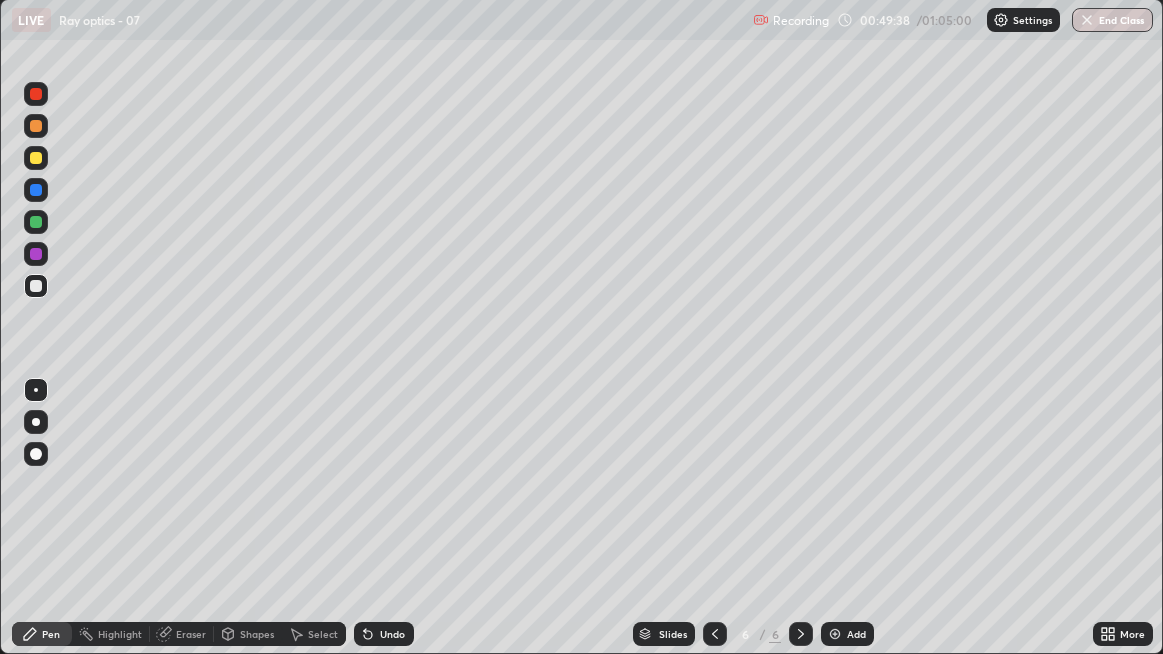 click at bounding box center [36, 158] 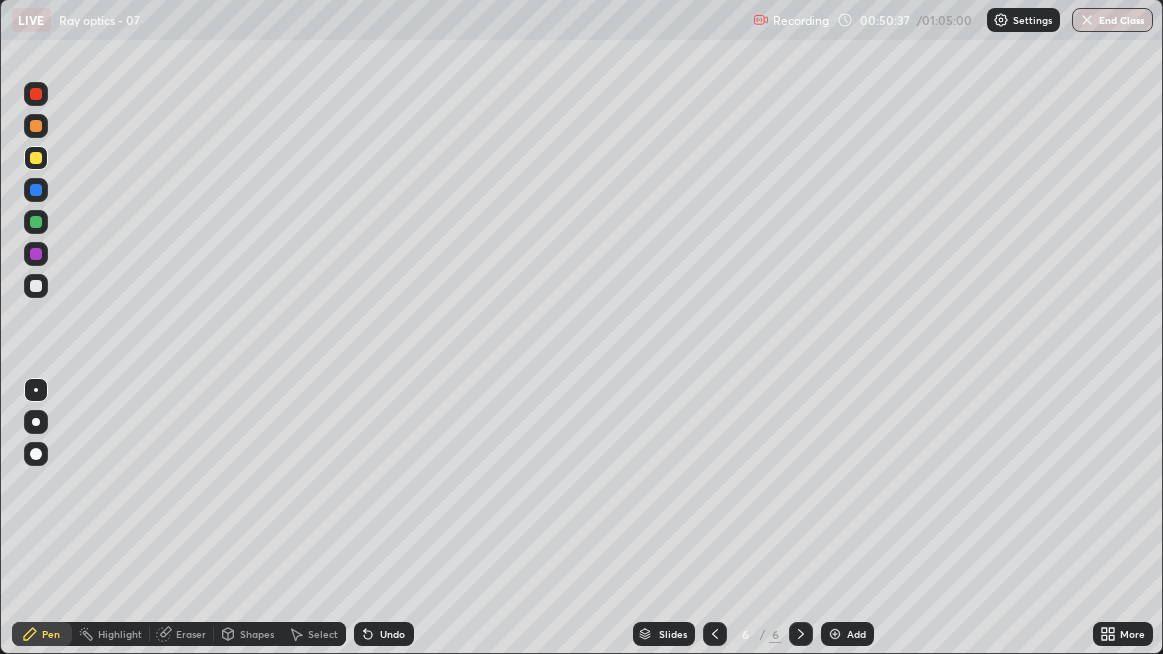click at bounding box center (36, 190) 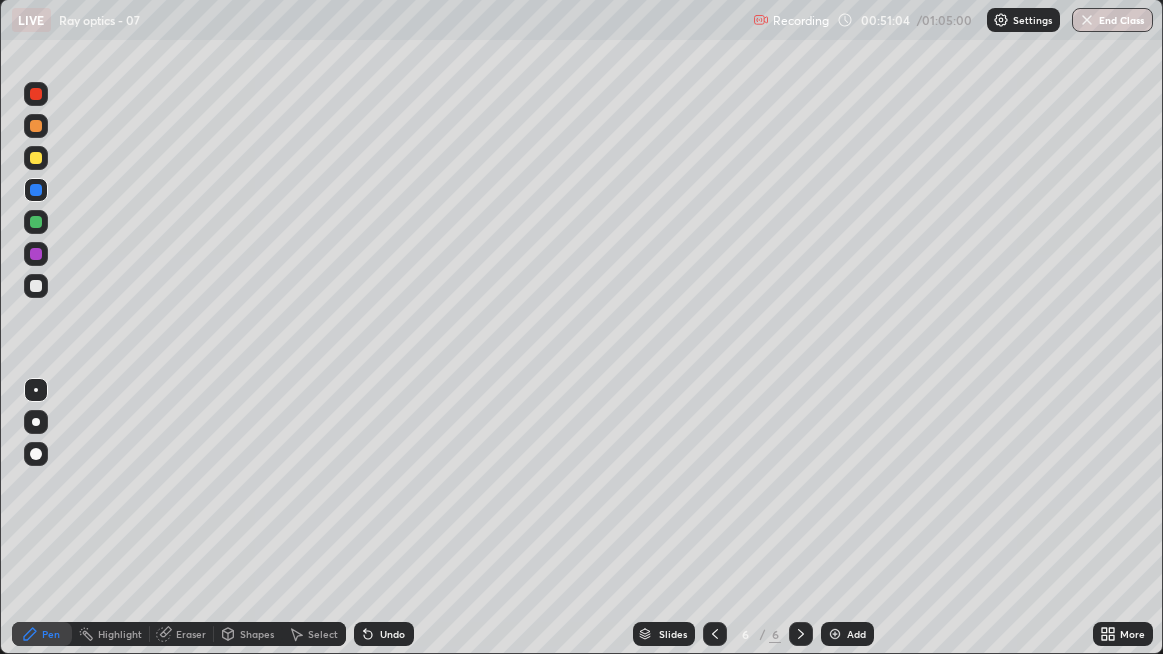 click on "Undo" at bounding box center [392, 634] 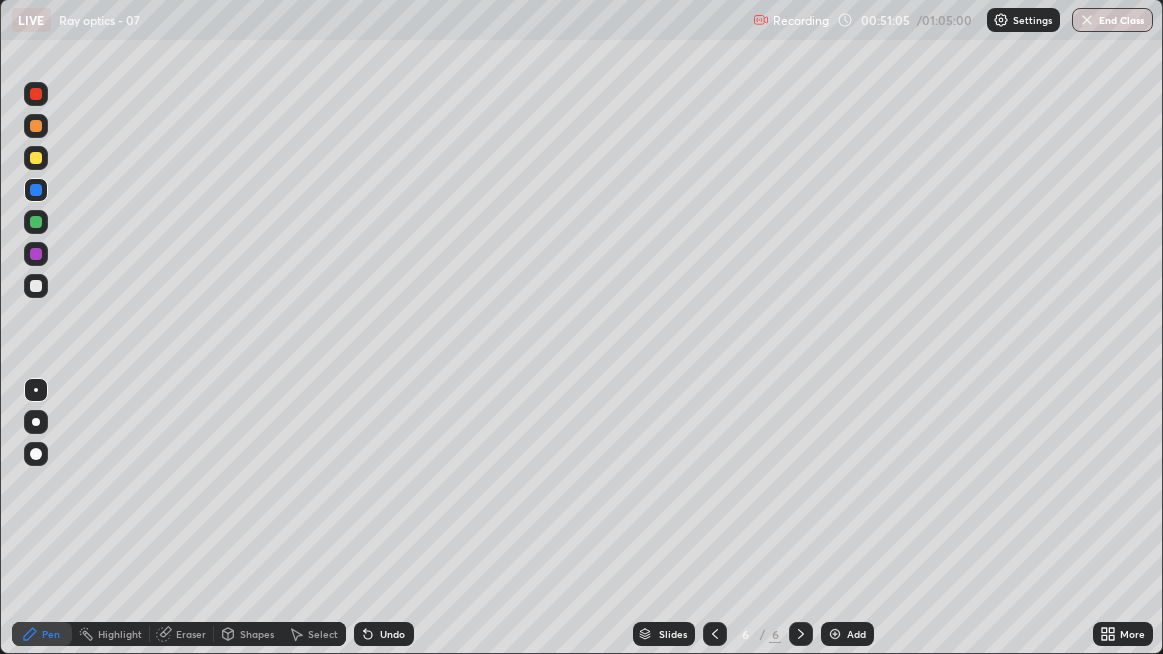 click at bounding box center [36, 286] 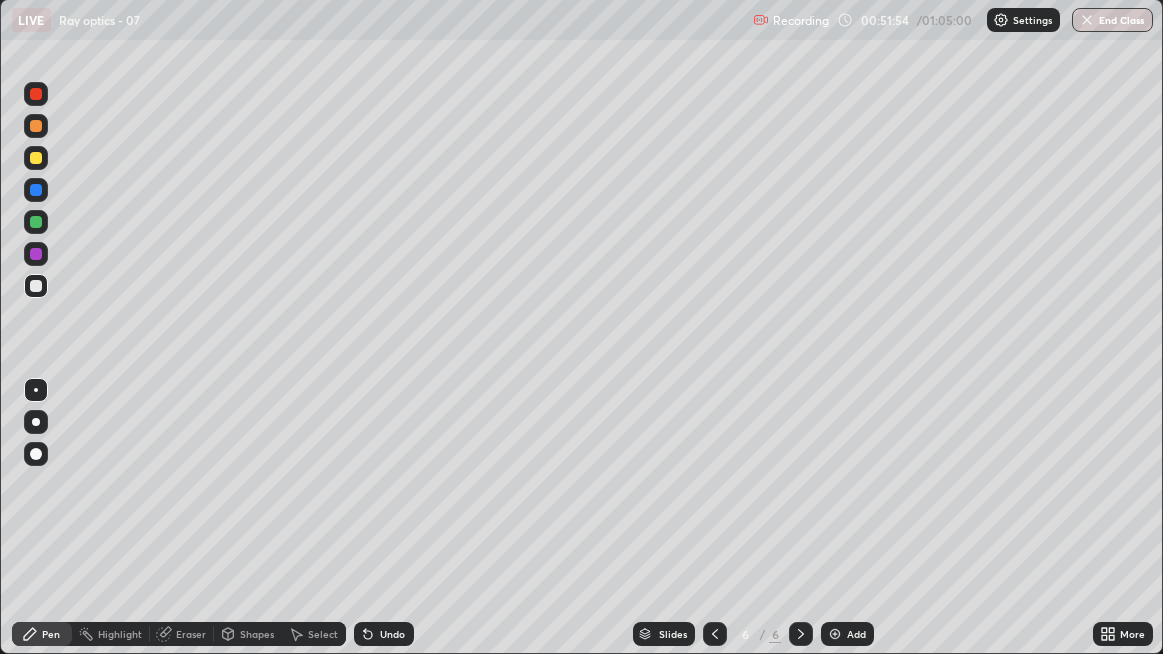click at bounding box center (36, 158) 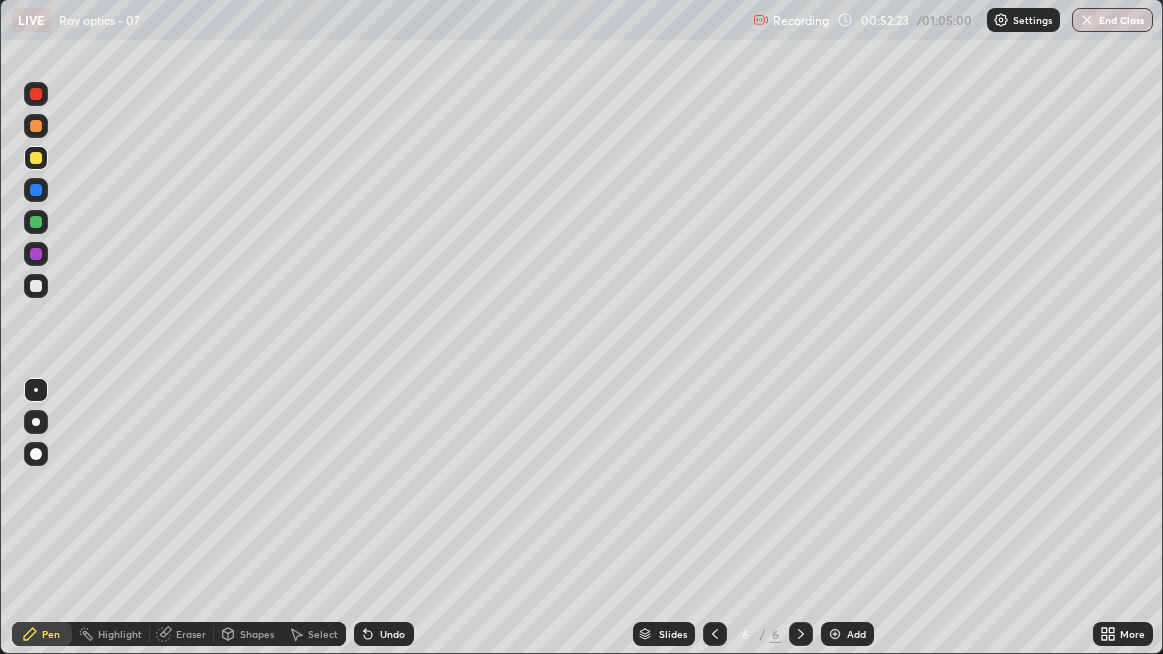 click 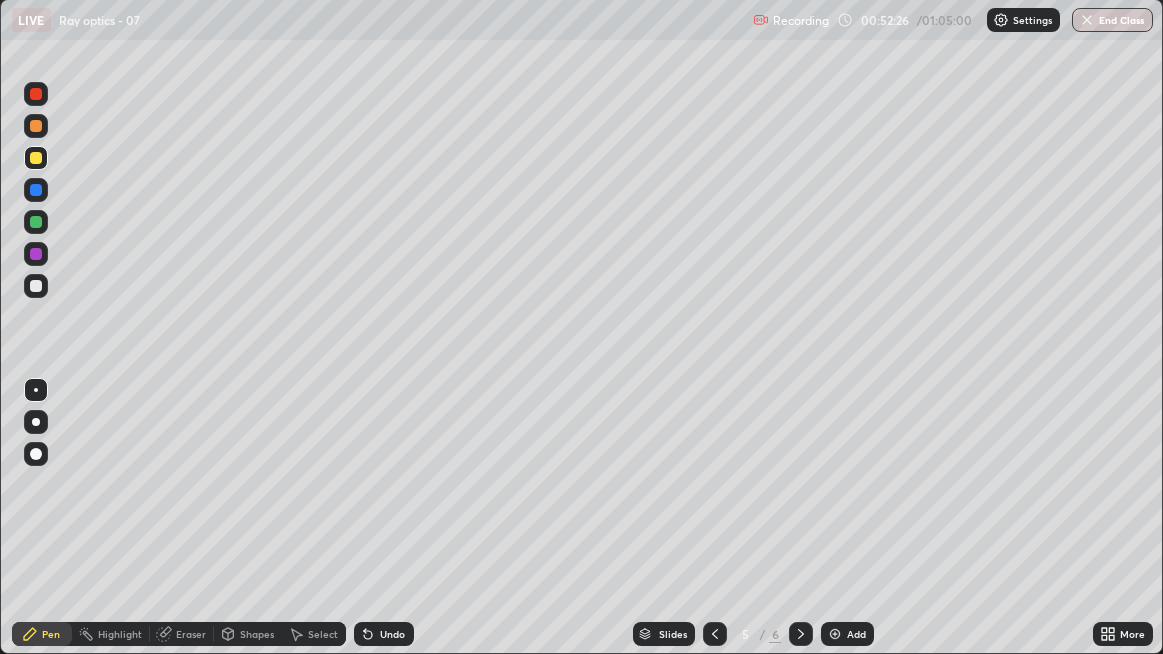 click 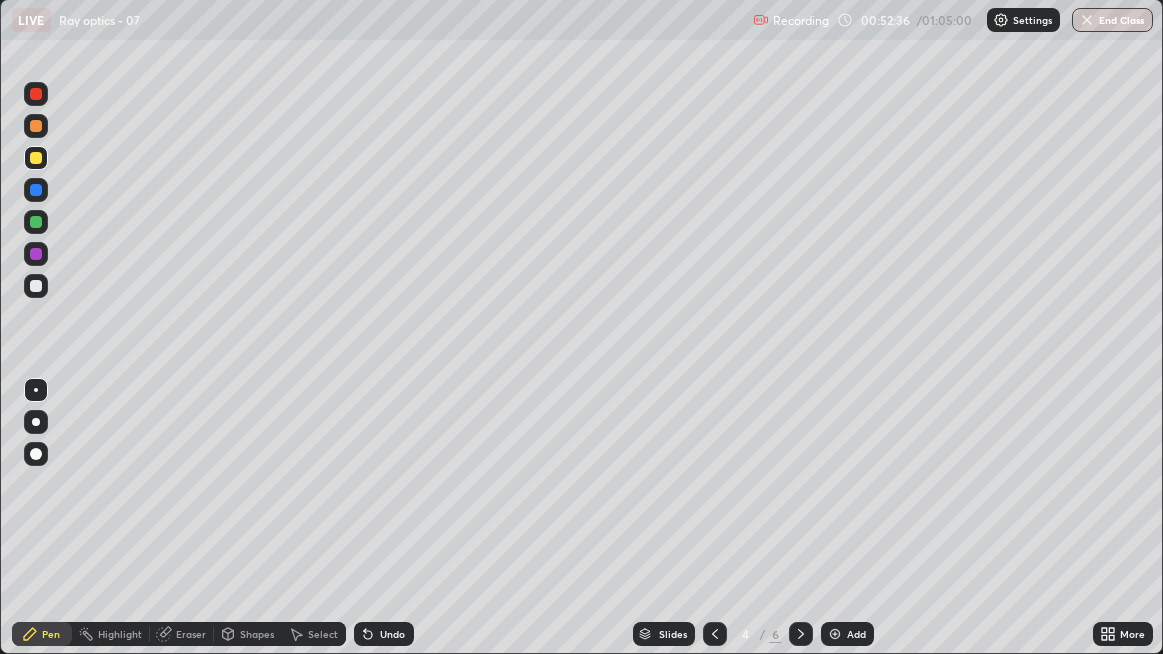 click 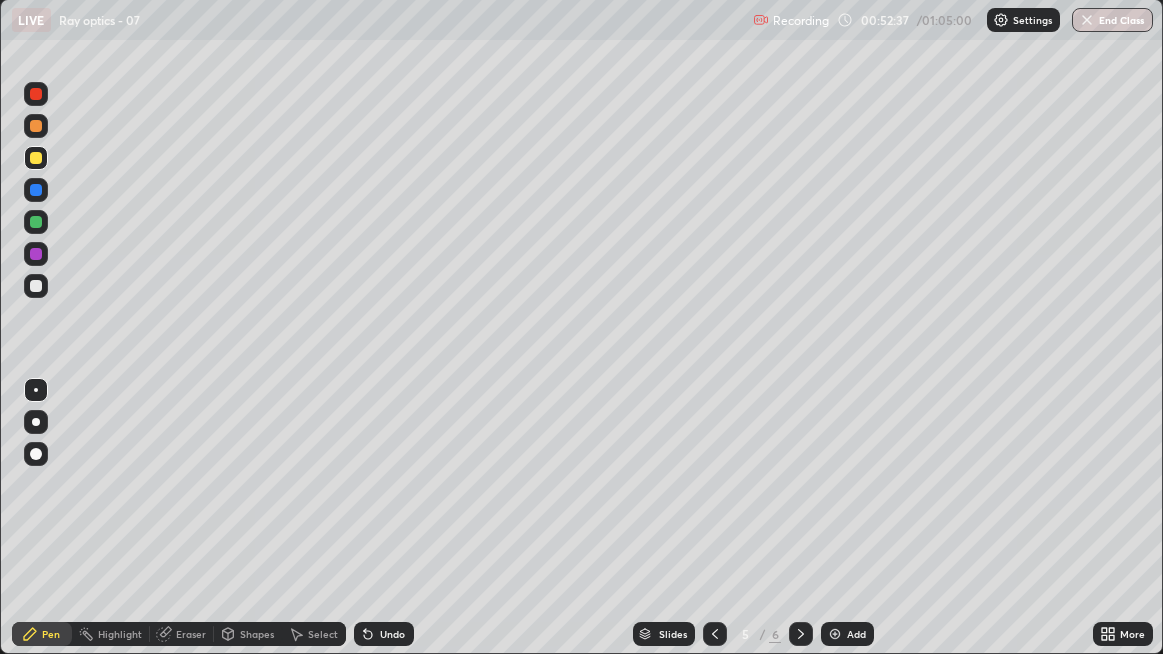 click 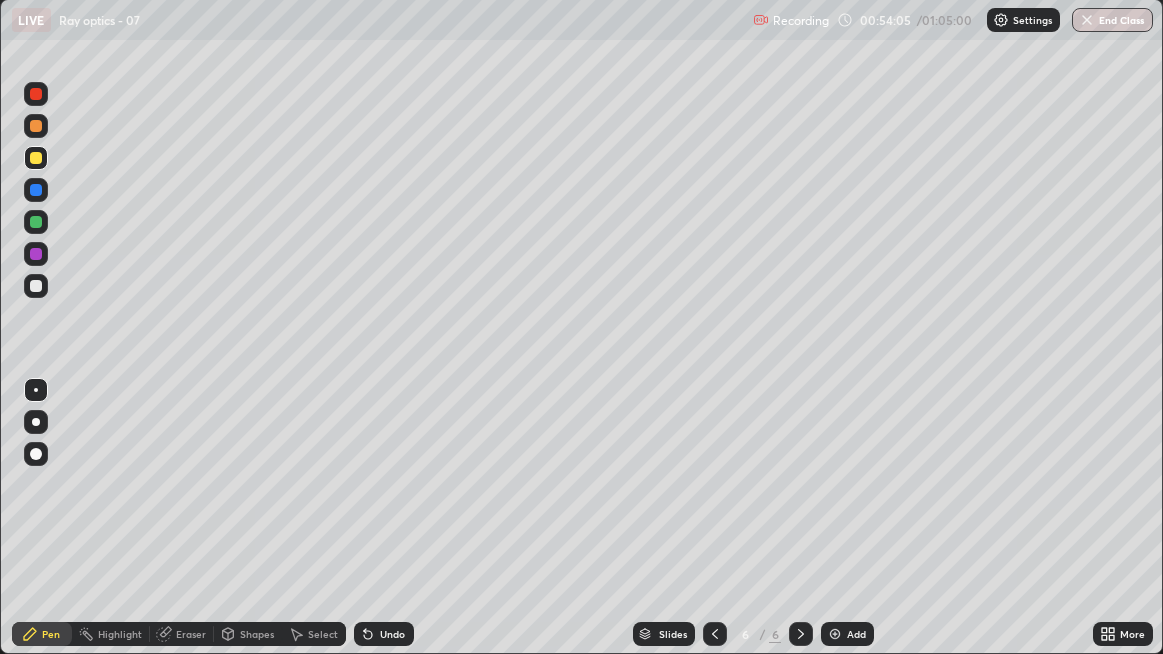 click at bounding box center (36, 222) 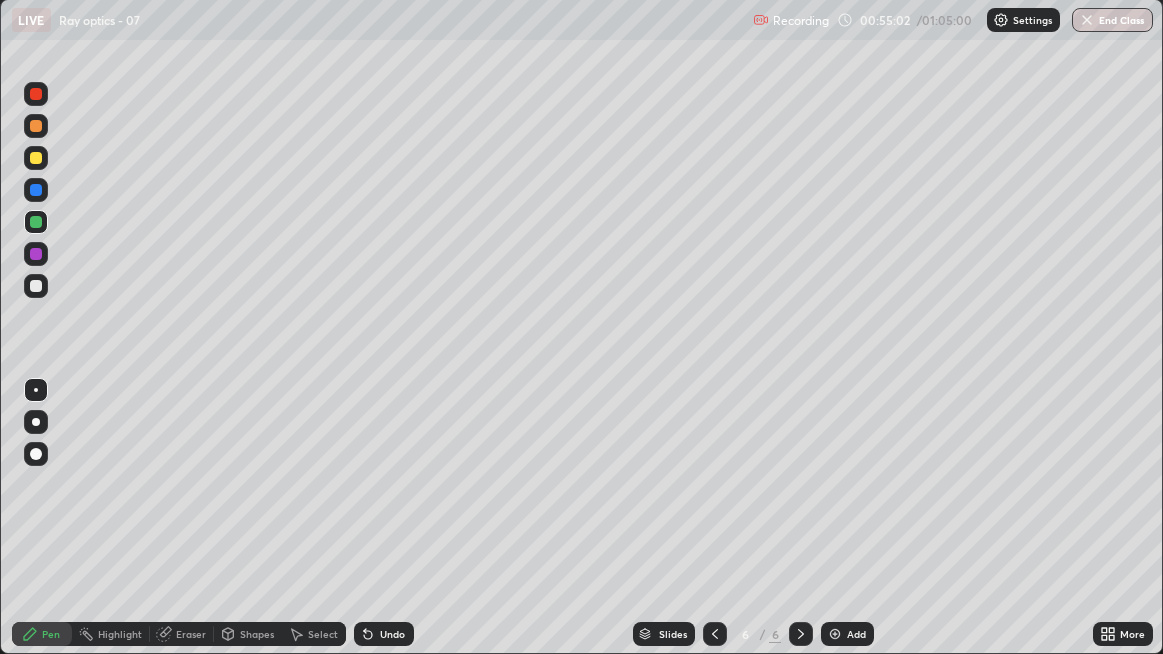 click at bounding box center [36, 126] 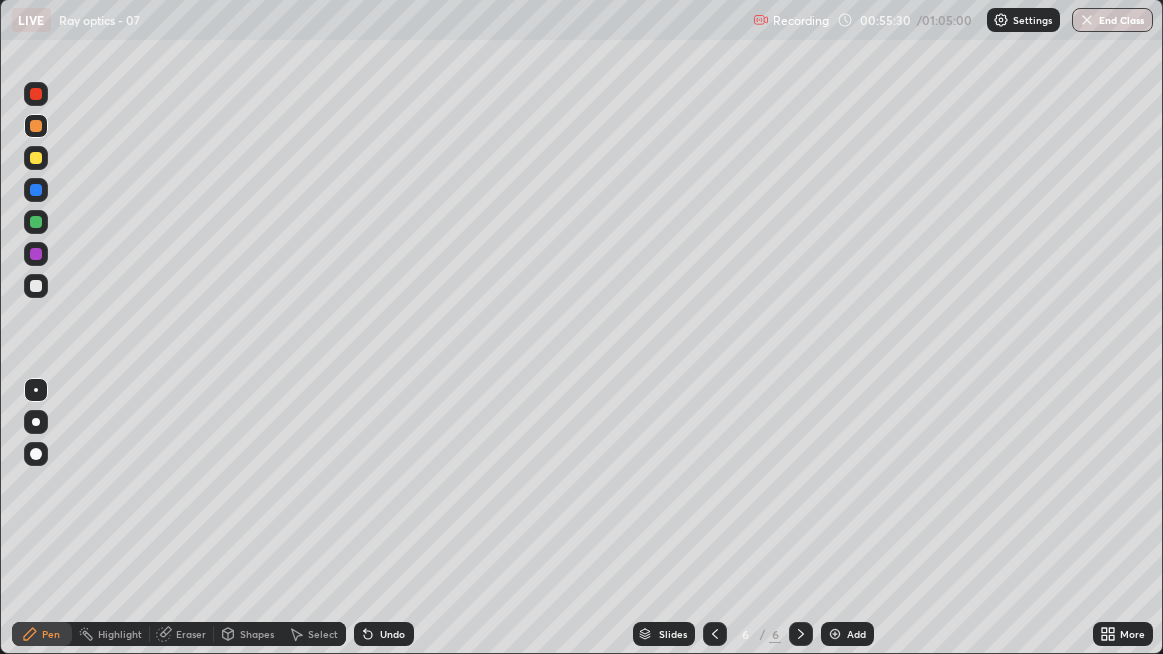 click on "Undo" at bounding box center [392, 634] 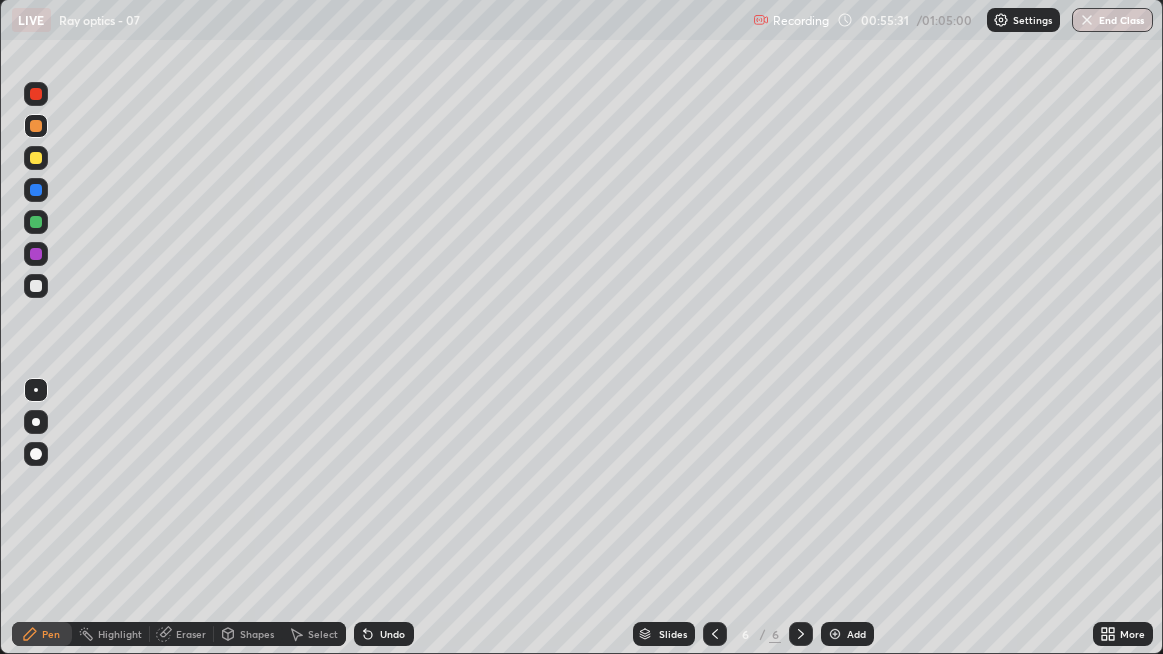 click on "Undo" at bounding box center (392, 634) 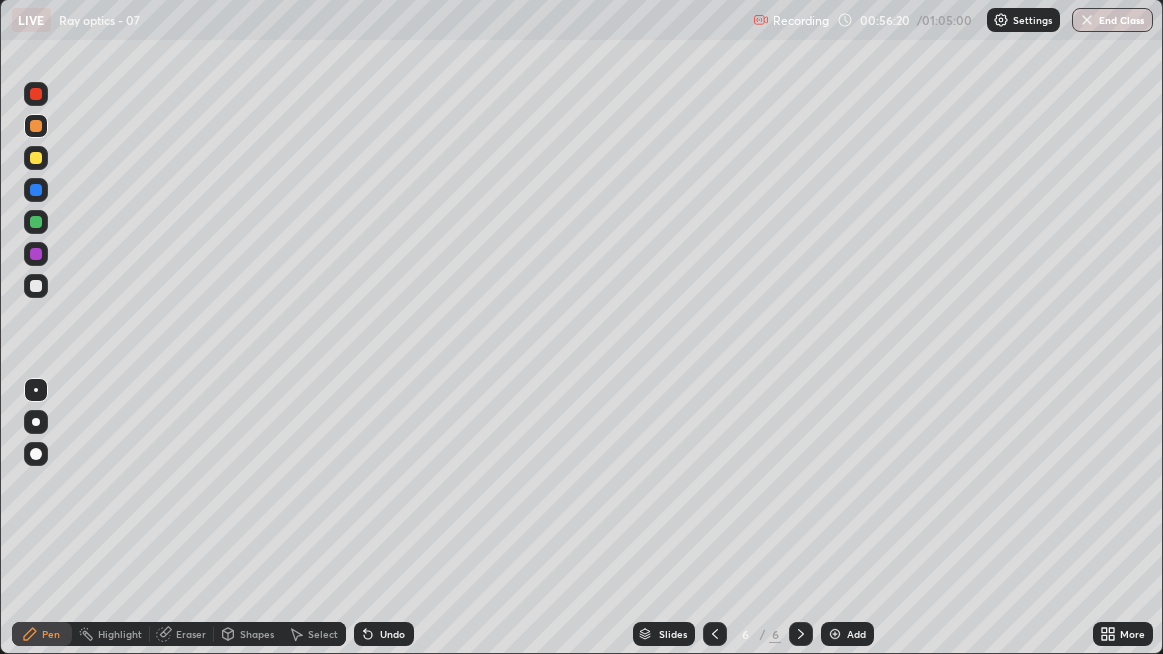 click at bounding box center [36, 286] 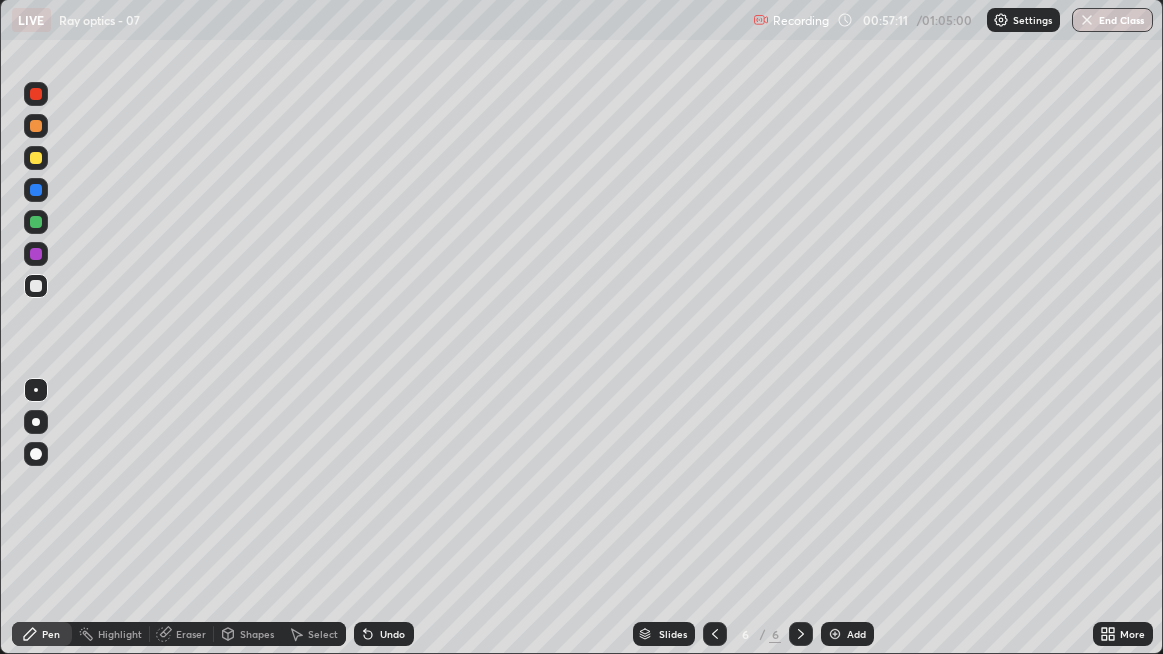 click at bounding box center [36, 190] 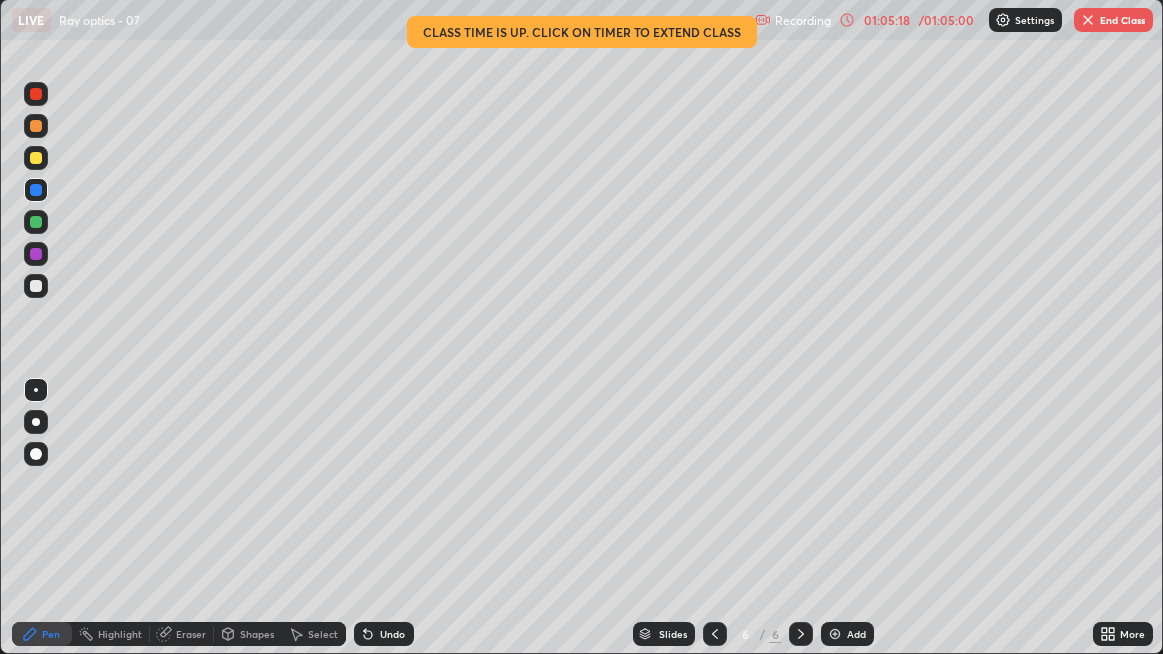 click at bounding box center [835, 634] 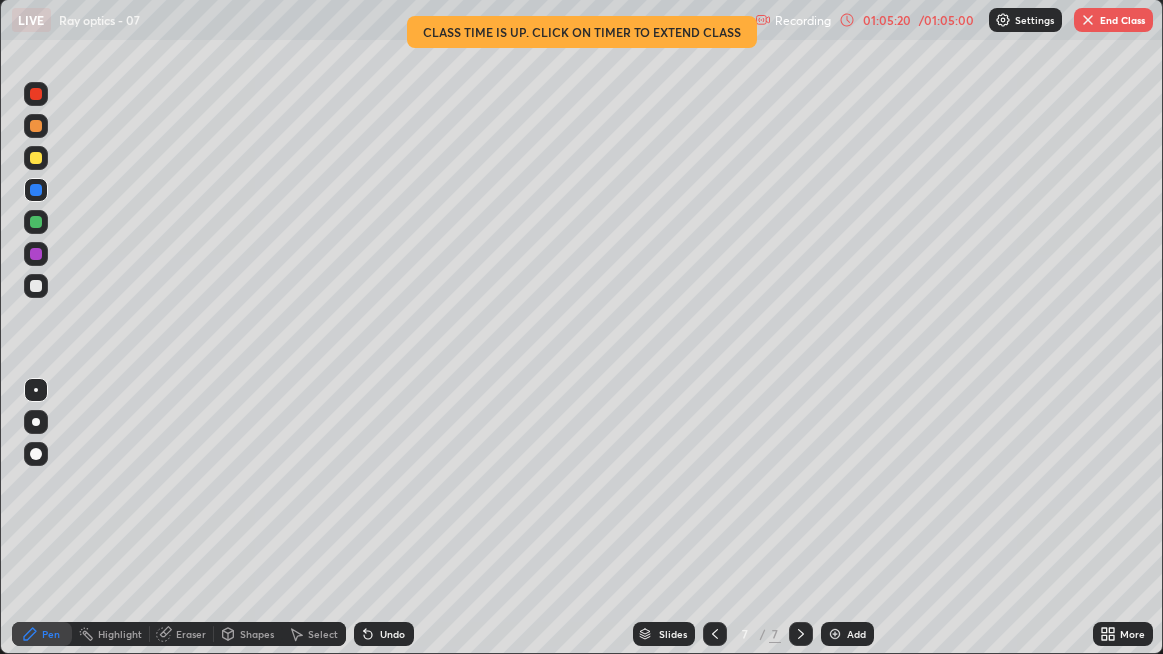 click at bounding box center [36, 286] 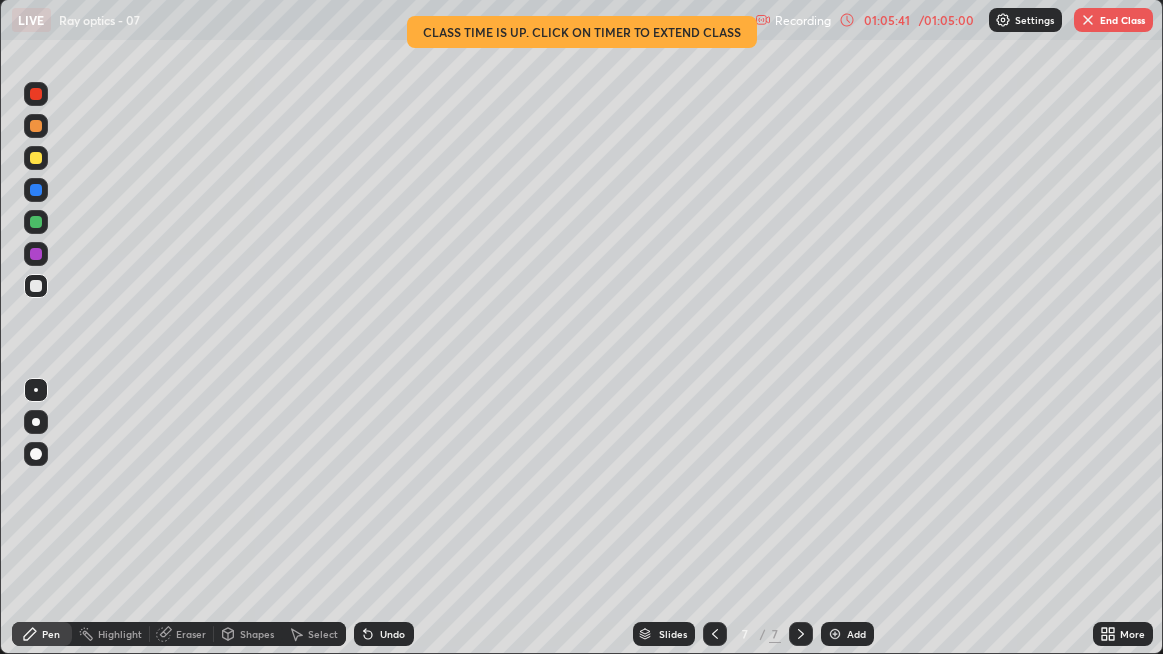 click 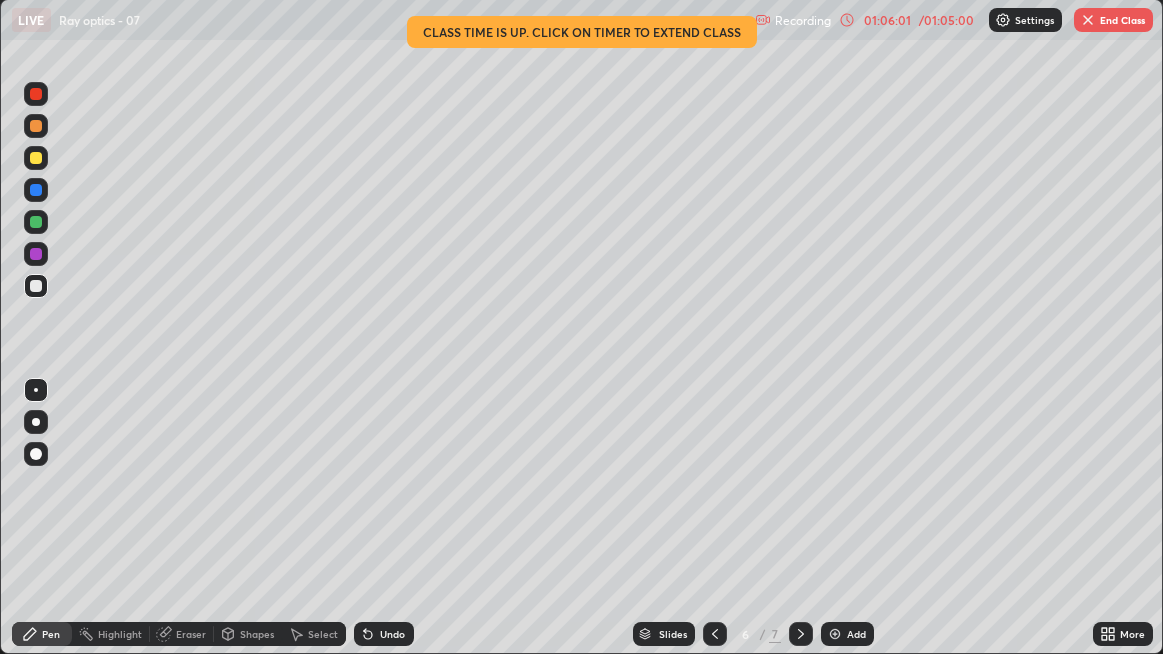 click 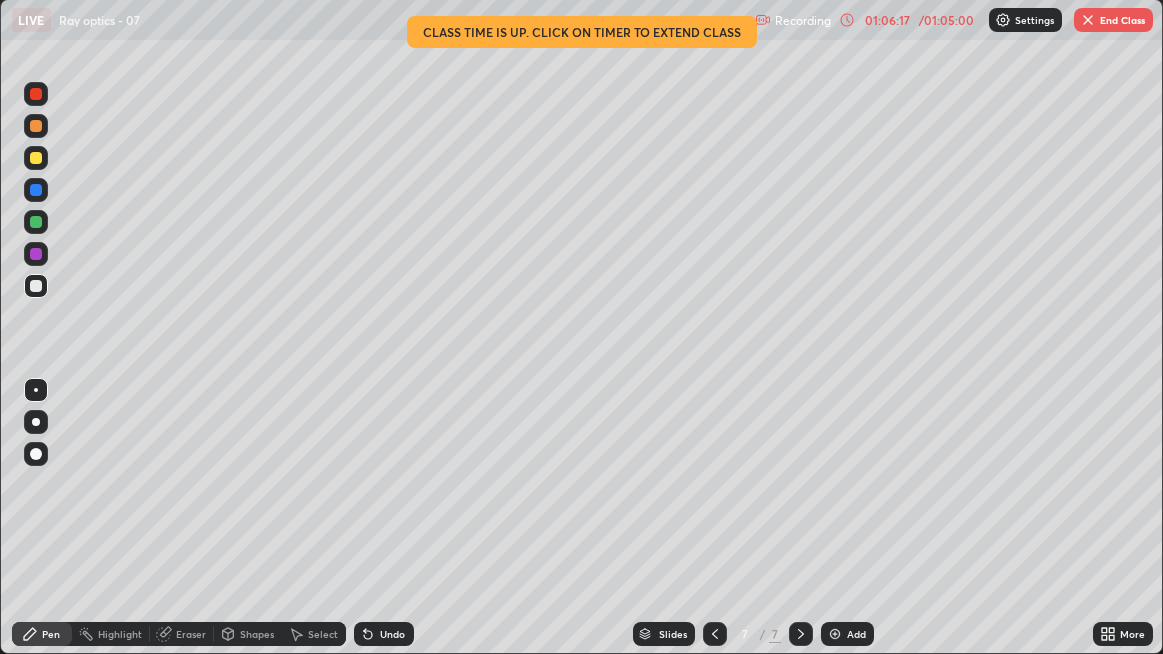 click on "Eraser" at bounding box center (191, 634) 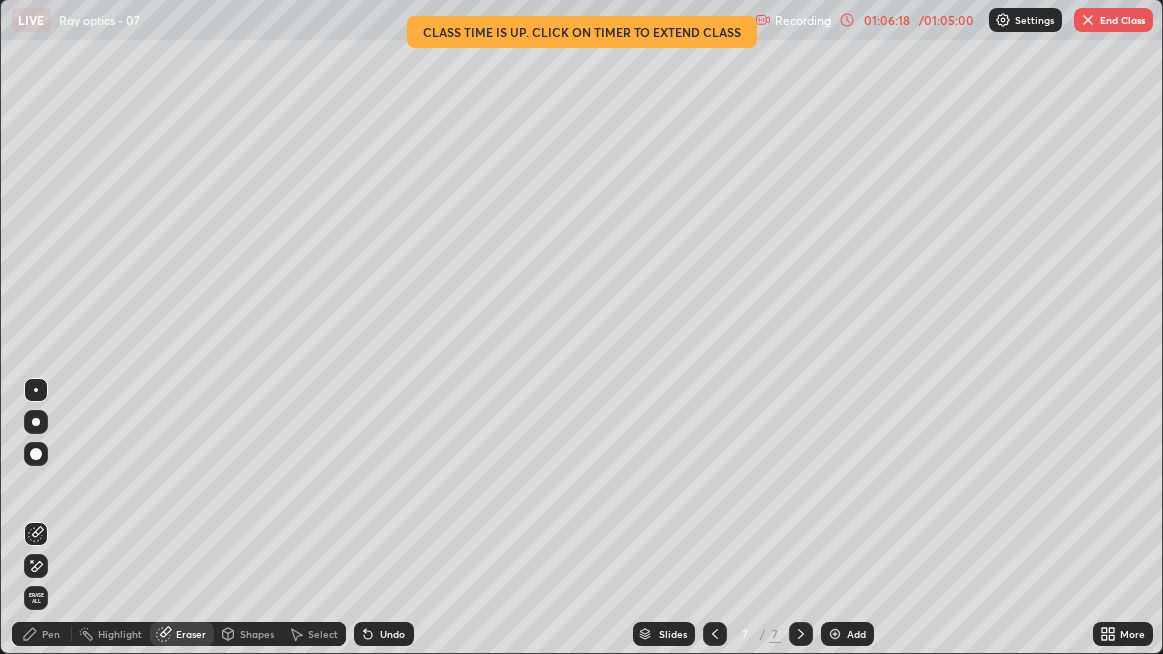 click on "Pen" at bounding box center (51, 634) 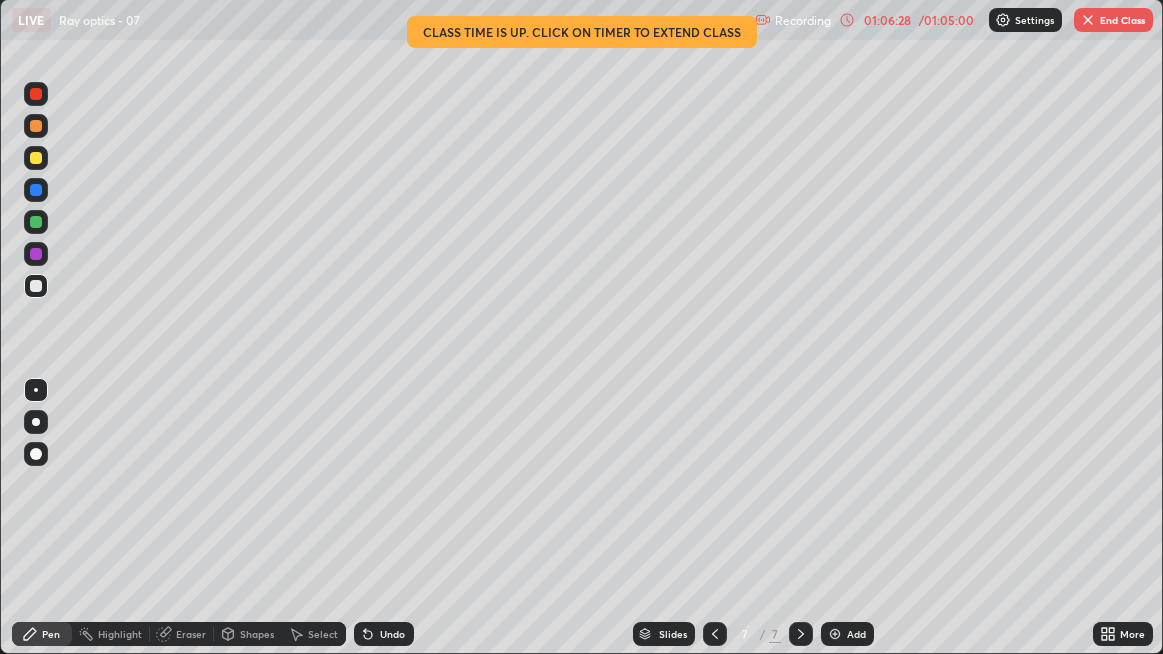 click 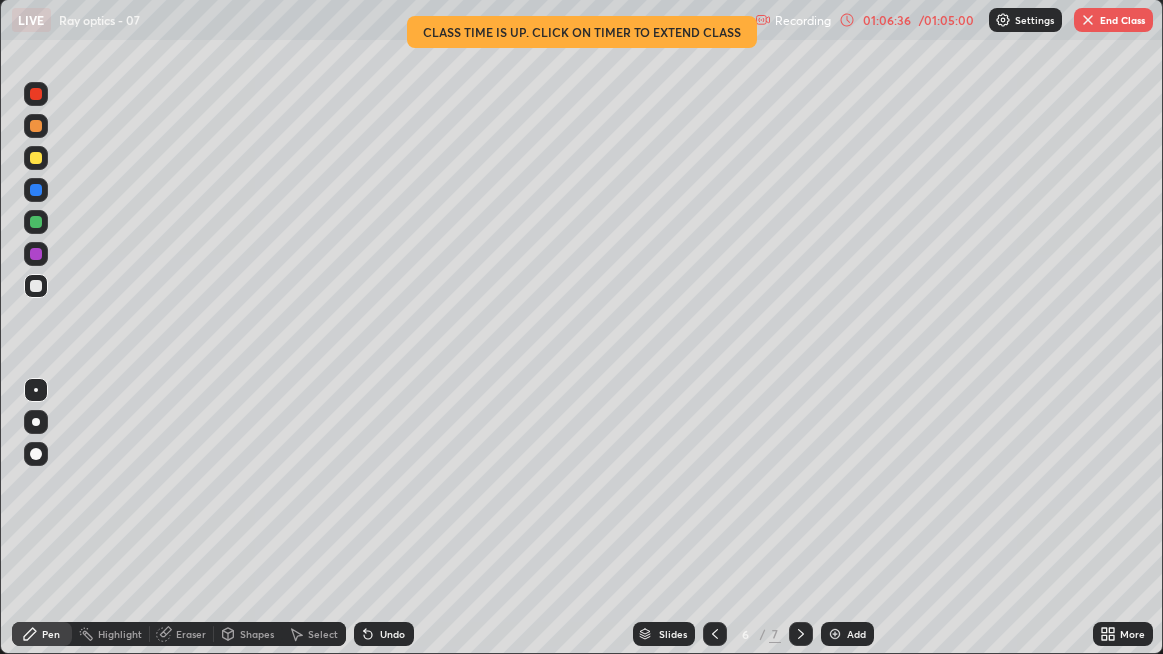 click 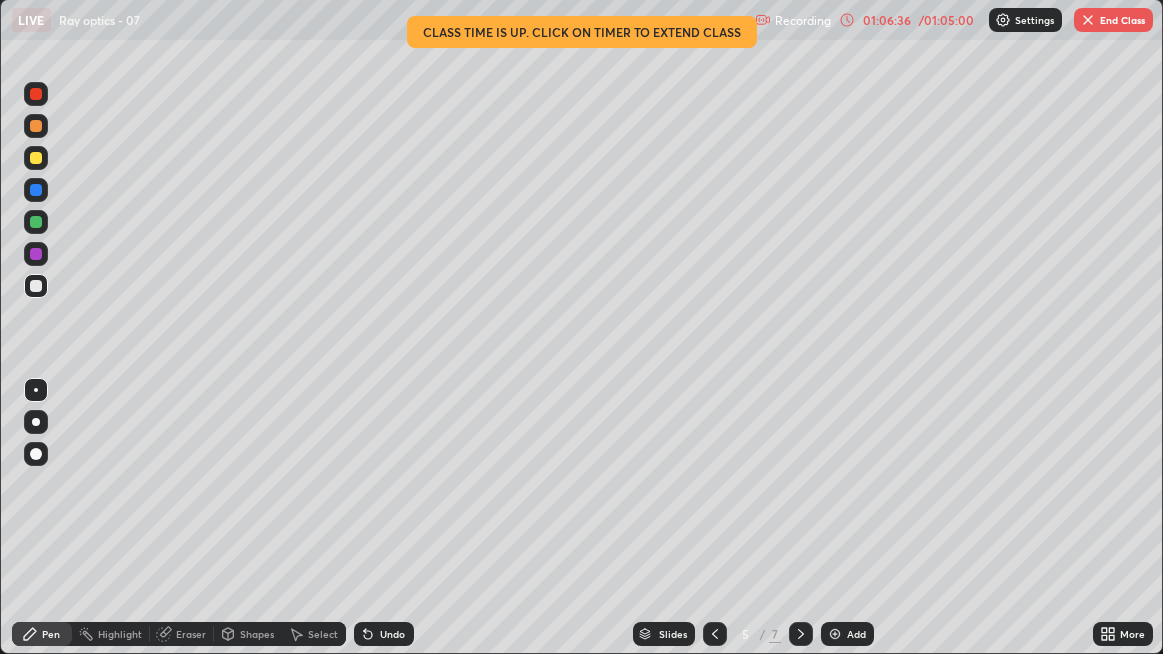 click 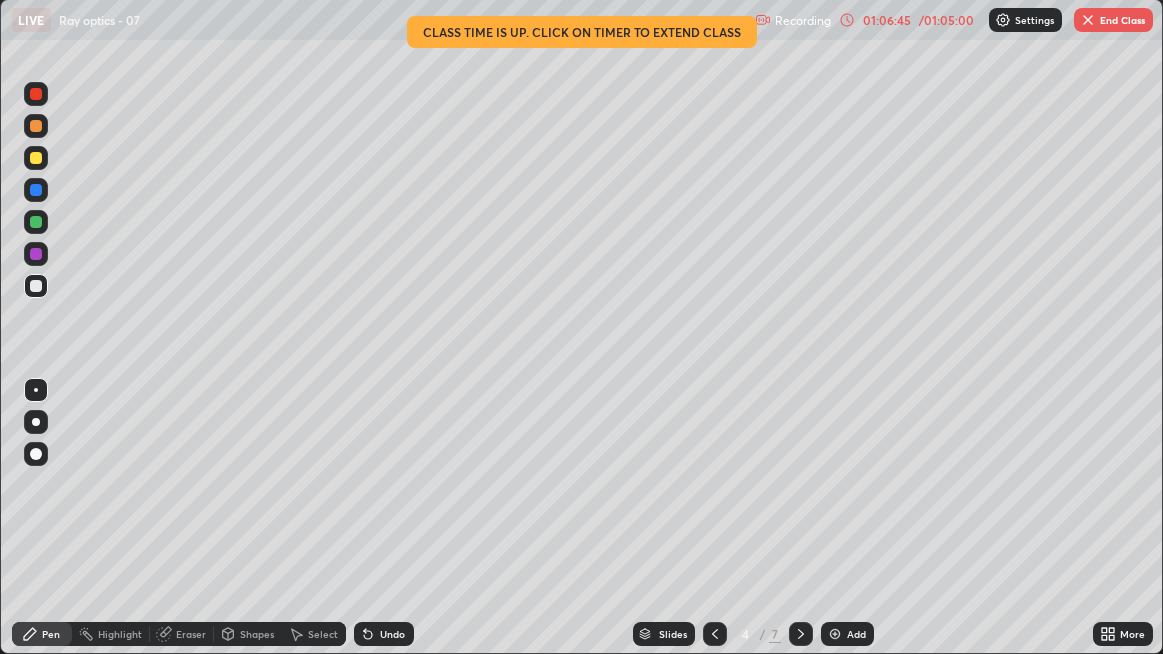 click 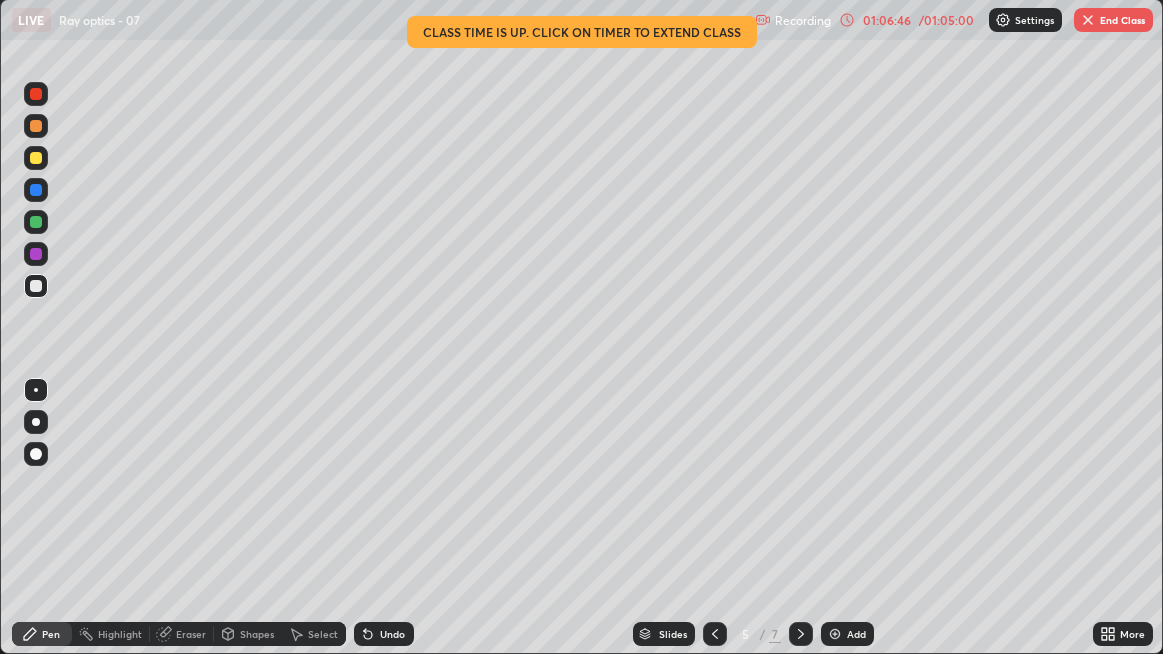 click 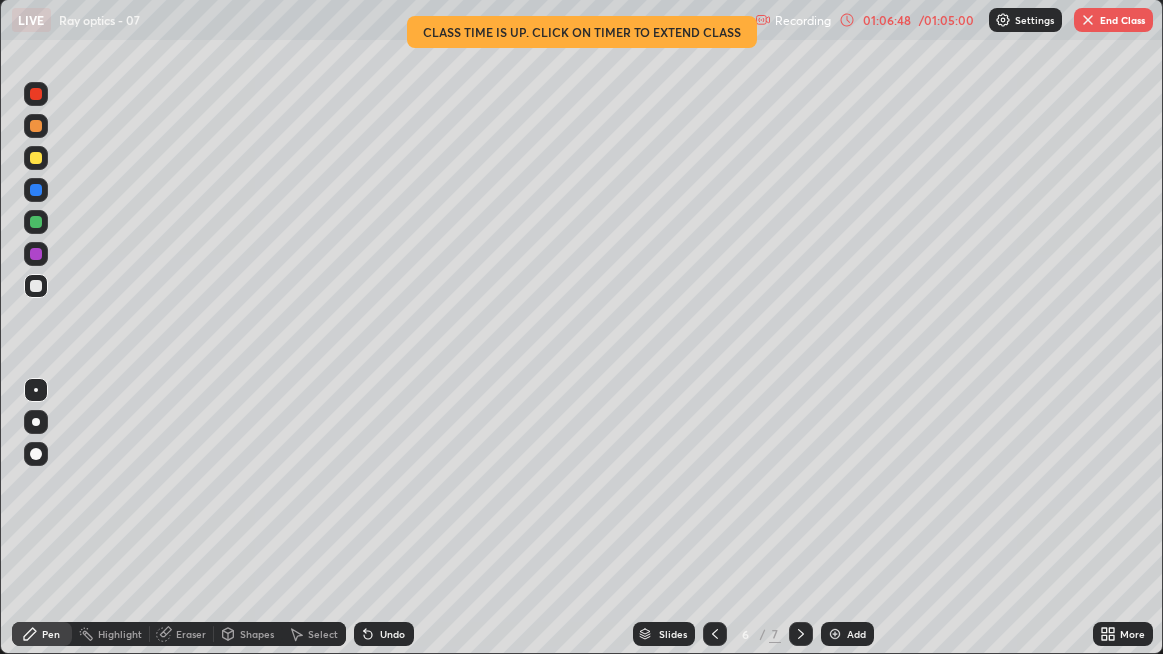 click 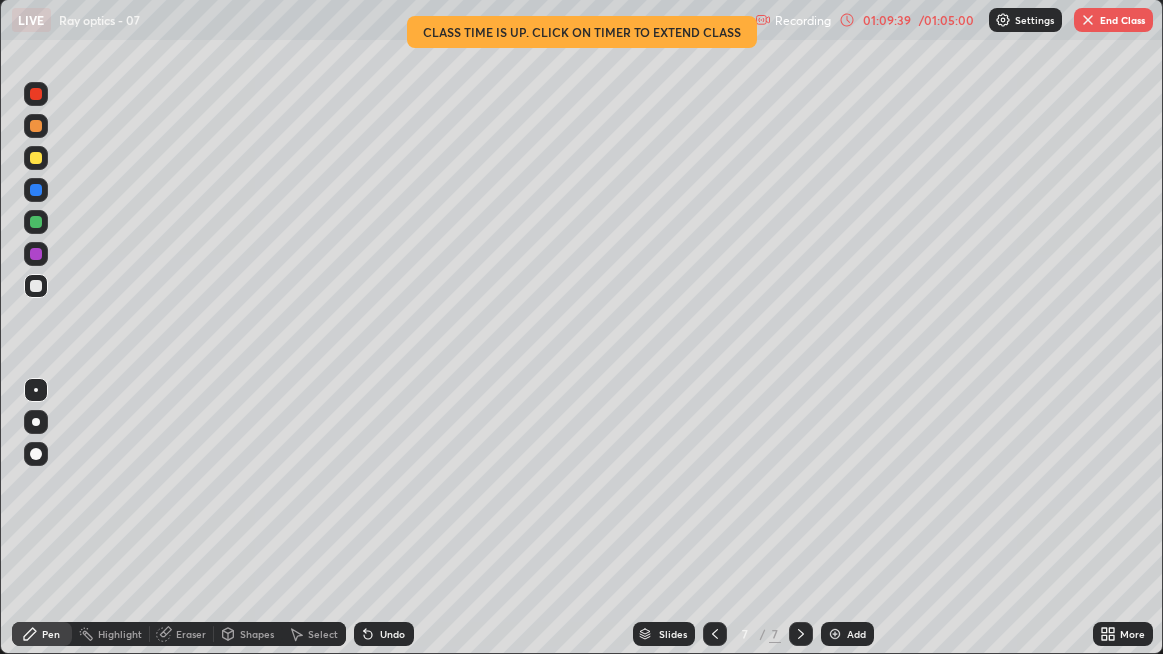 click 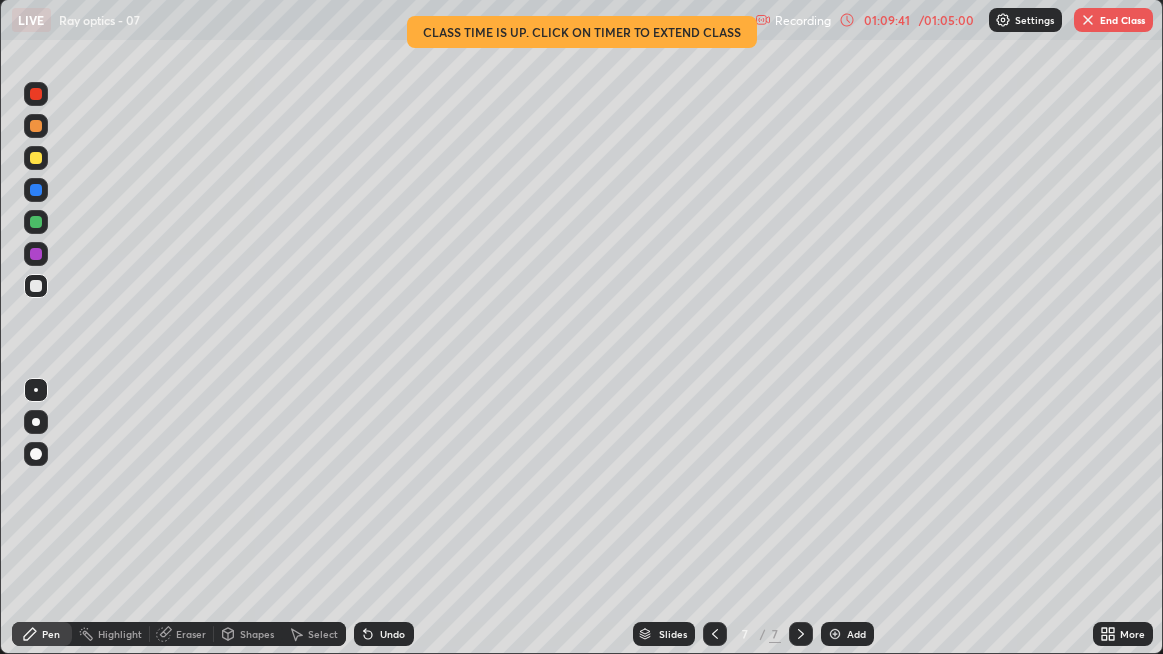 click 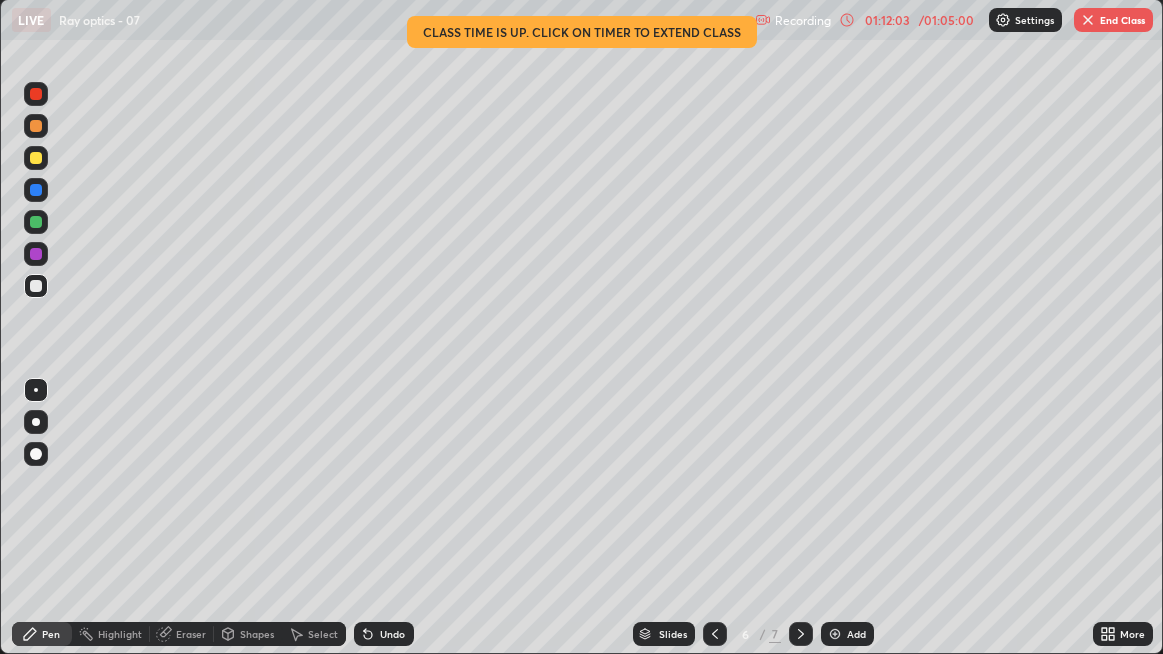 click 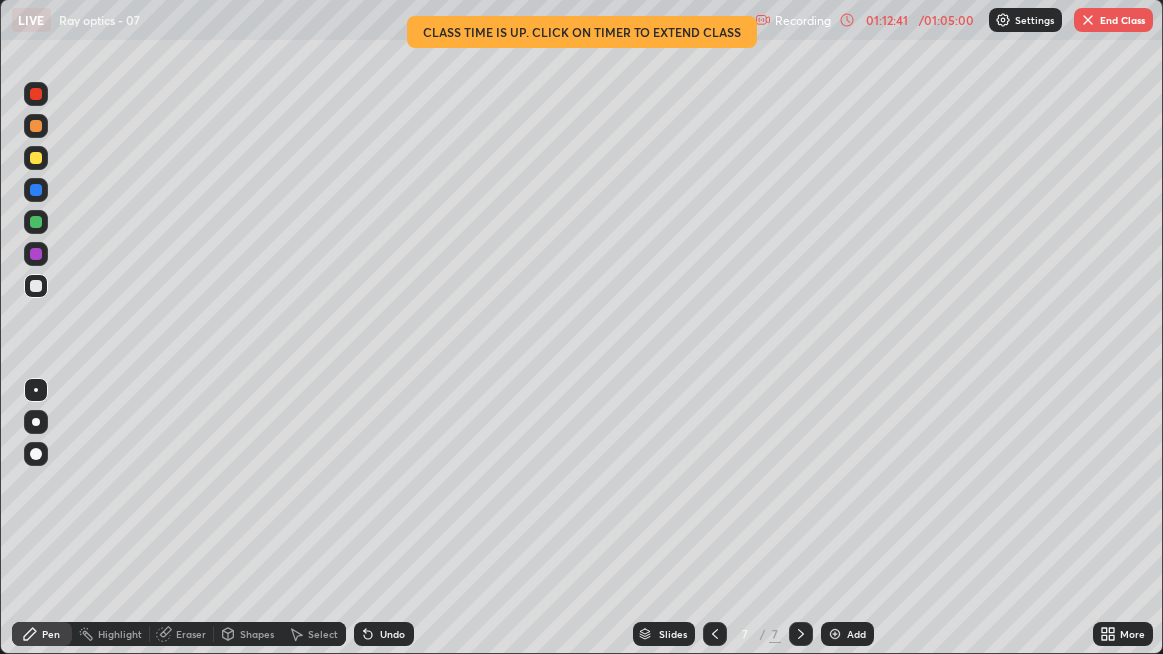 click 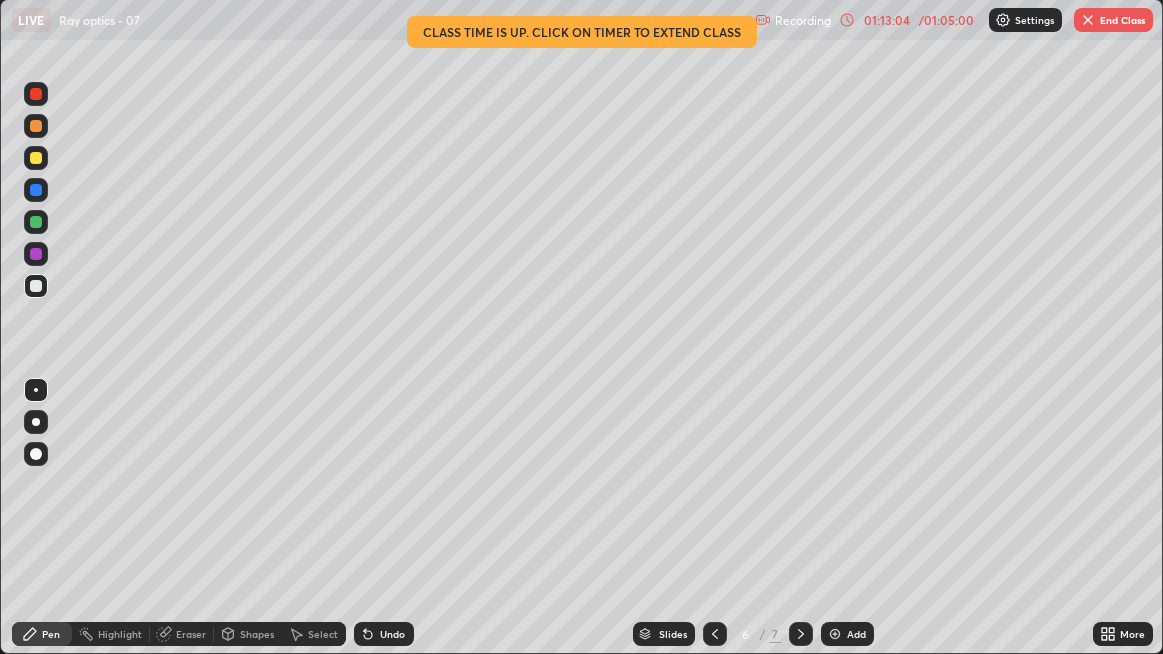 click 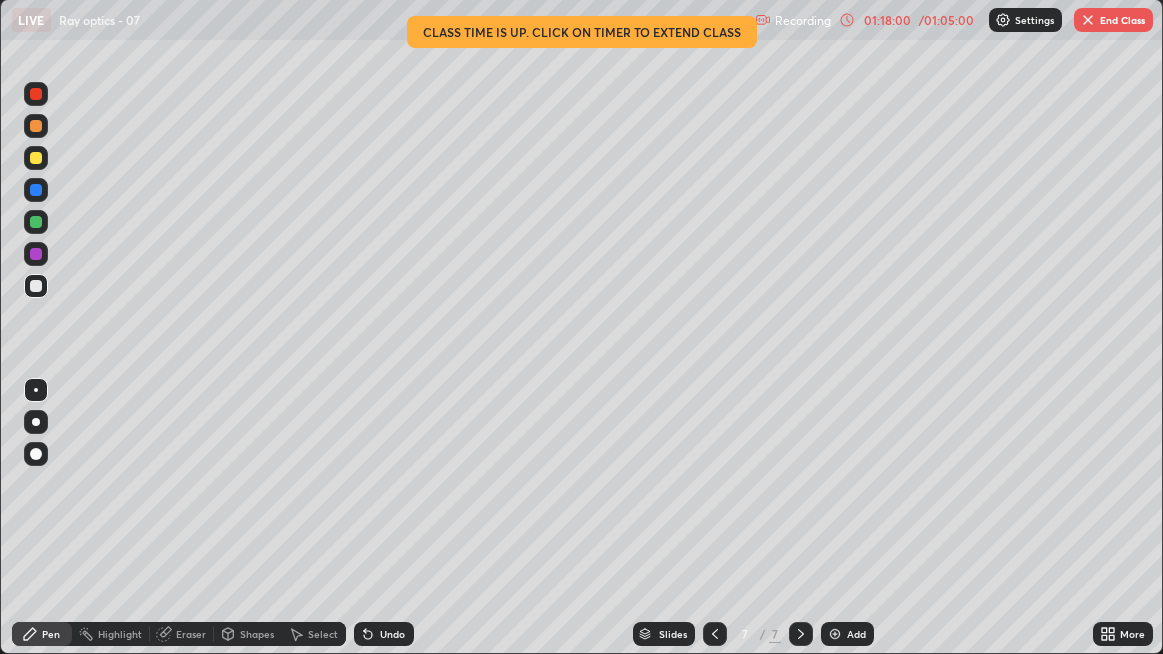 click on "End Class" at bounding box center [1113, 20] 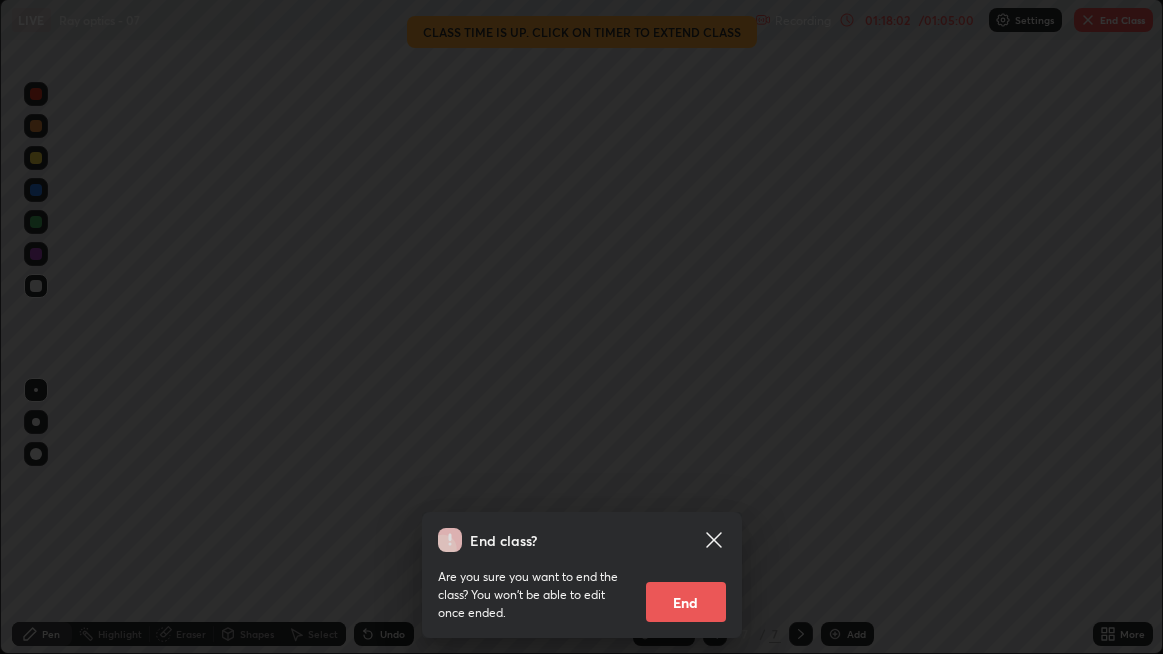 click on "End" at bounding box center [686, 602] 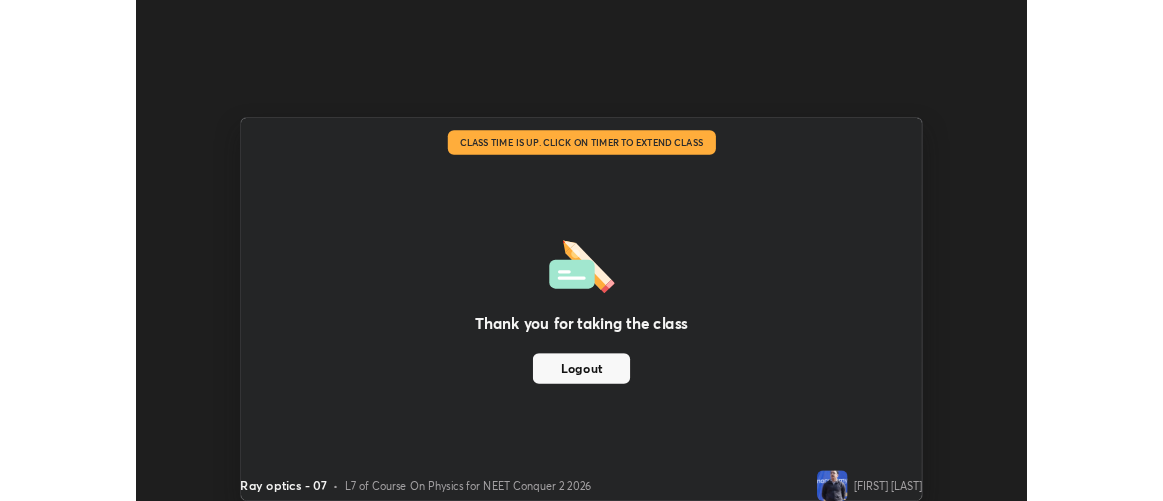 scroll, scrollTop: 500, scrollLeft: 1163, axis: both 